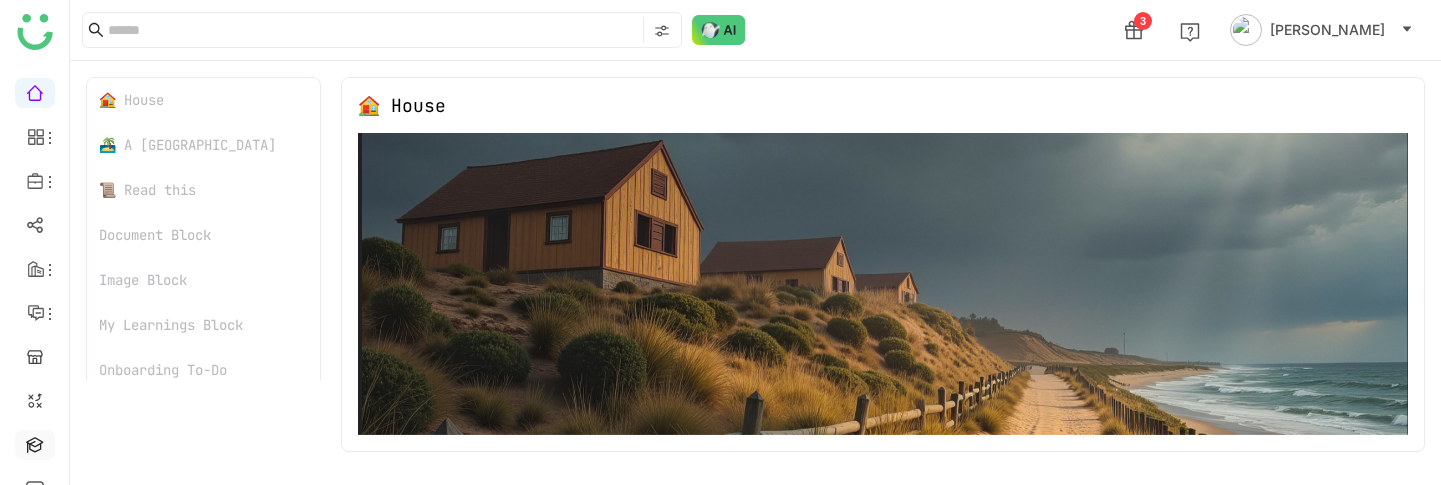 scroll, scrollTop: 0, scrollLeft: 0, axis: both 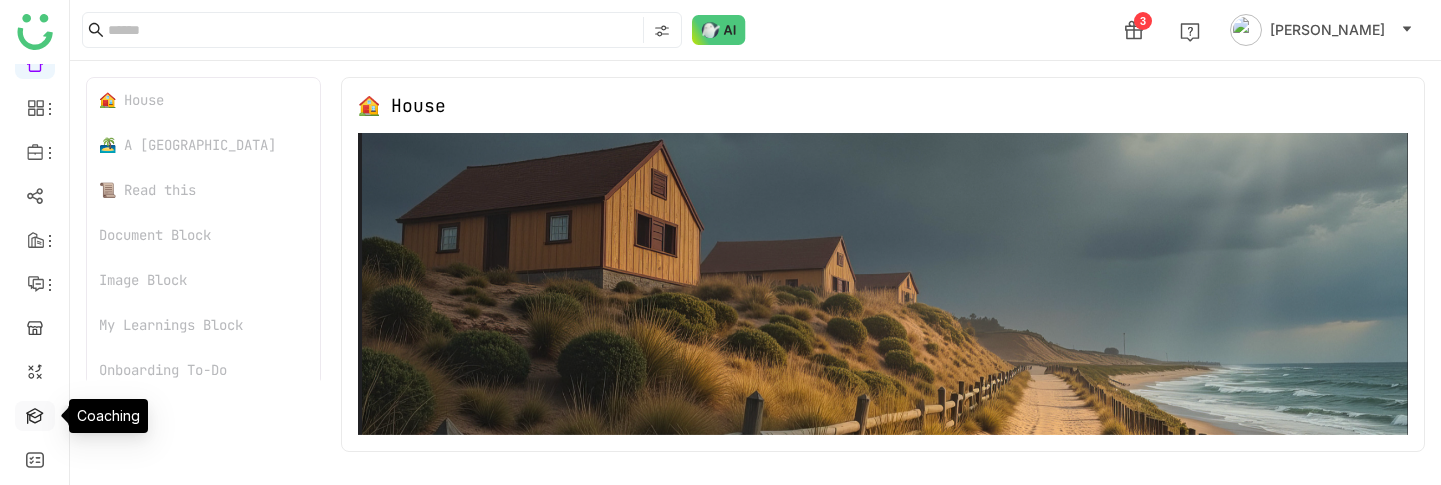click at bounding box center [35, 414] 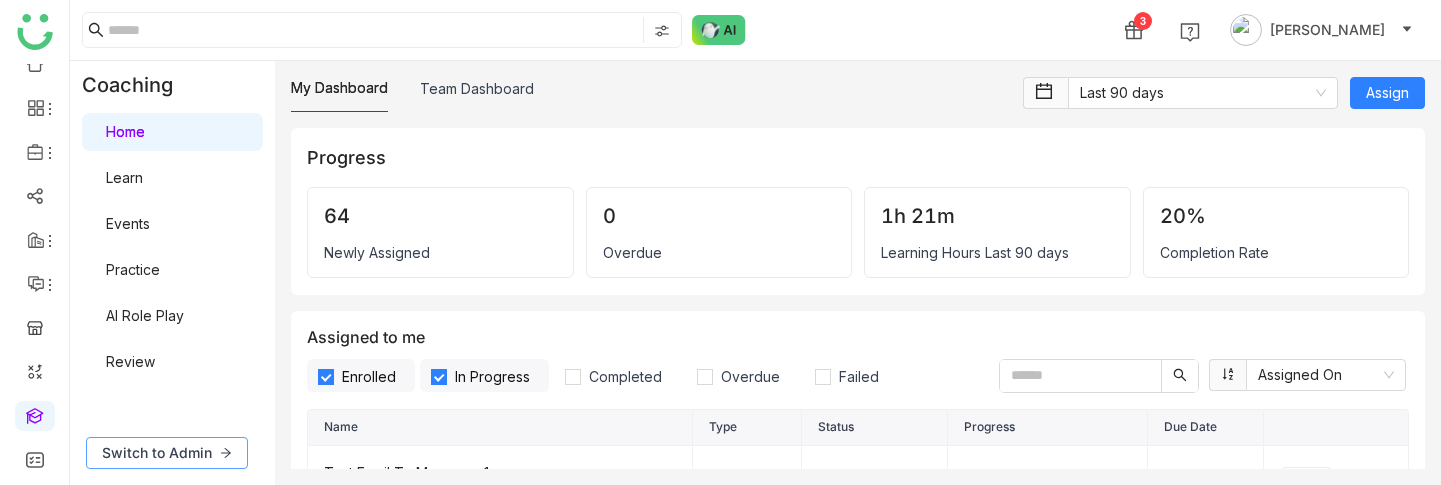 click on "Switch to Admin" 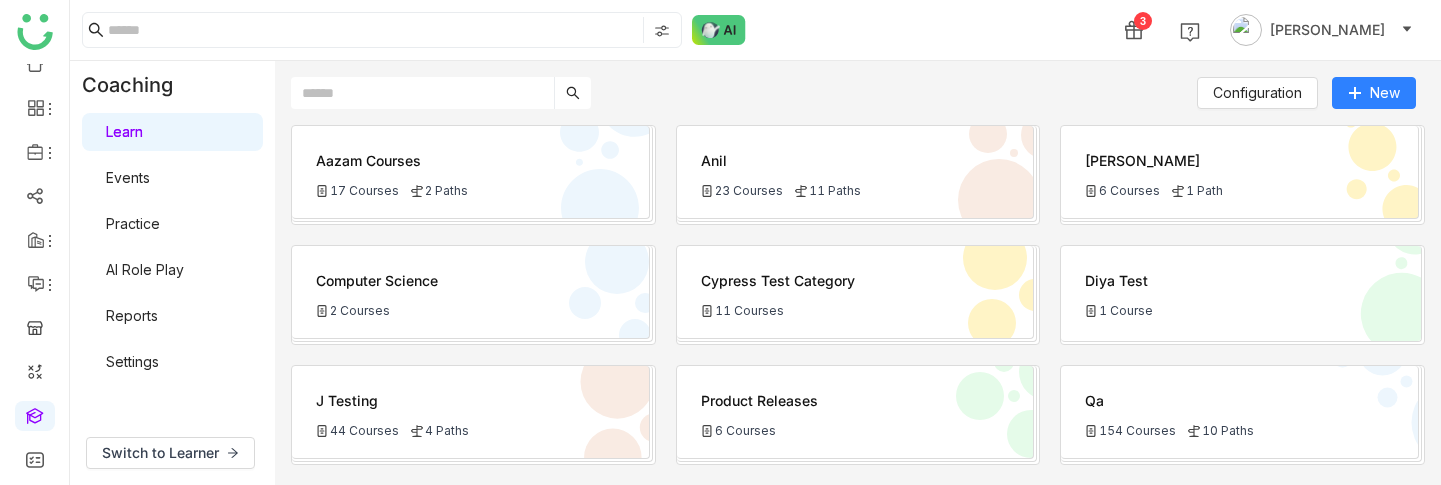 click 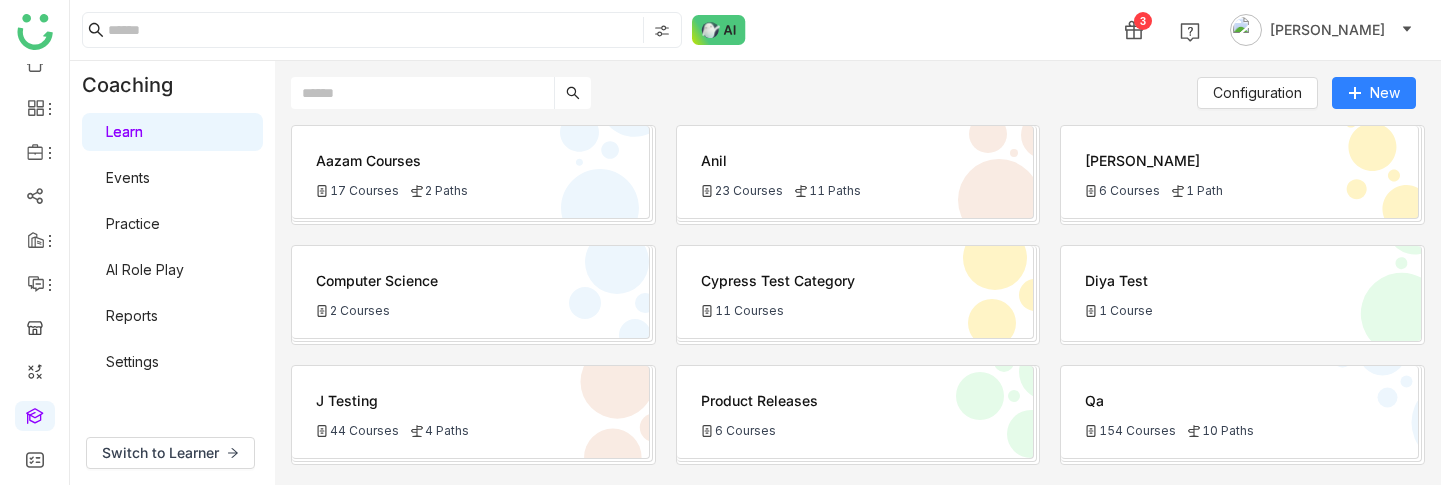 paste on "**********" 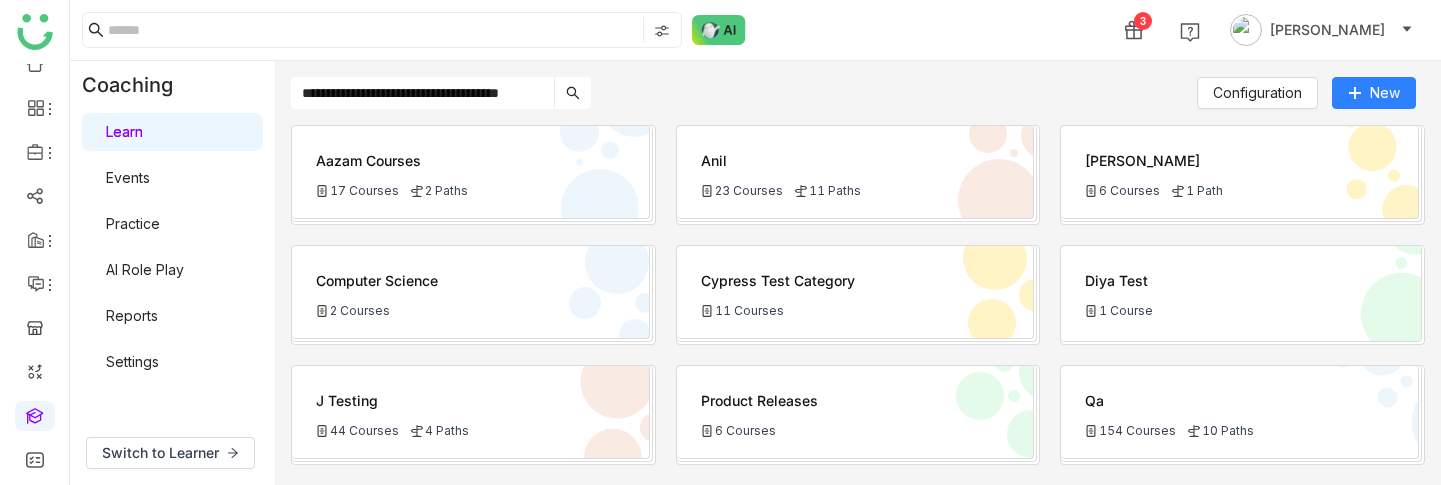 scroll, scrollTop: 0, scrollLeft: 19, axis: horizontal 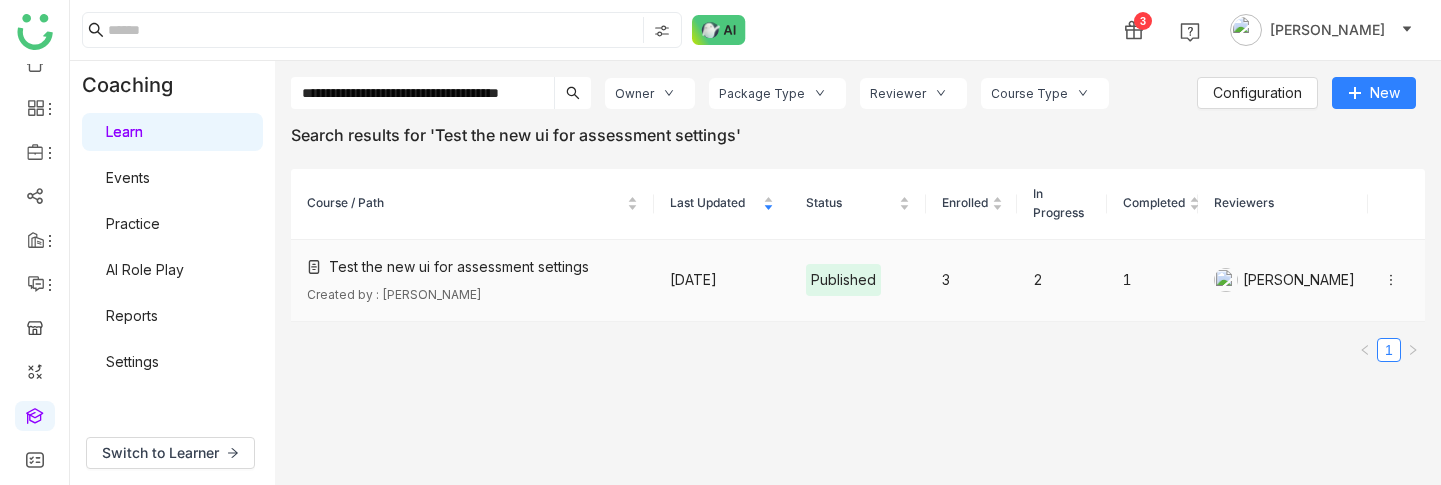 type on "**********" 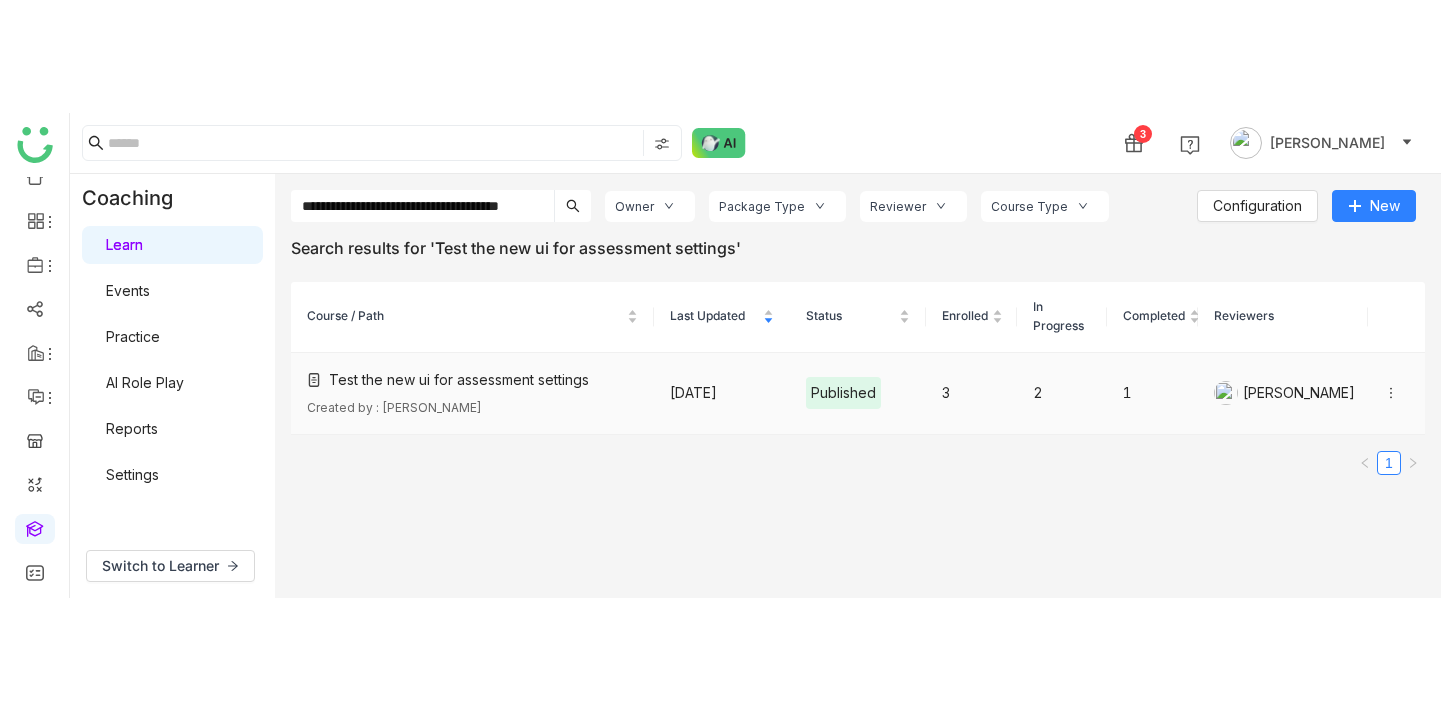 scroll, scrollTop: 0, scrollLeft: 0, axis: both 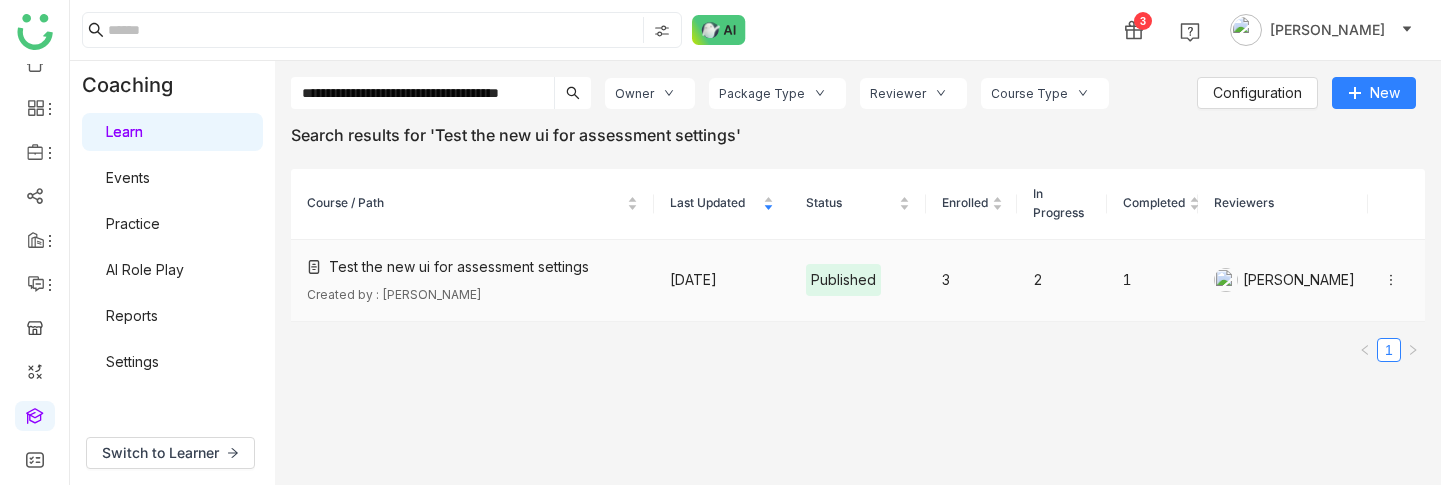 click on "Test the new ui for assessment settings   Created by : [PERSON_NAME]" 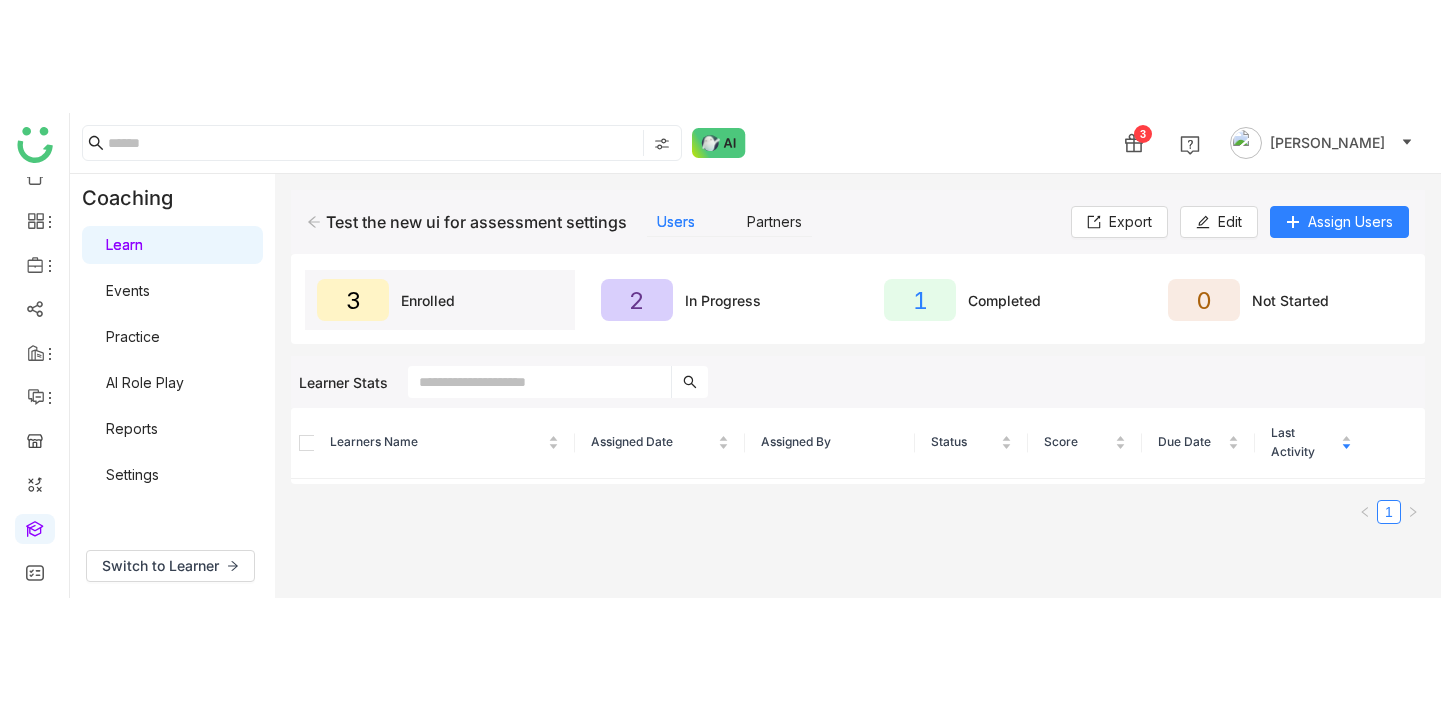 scroll, scrollTop: 0, scrollLeft: 0, axis: both 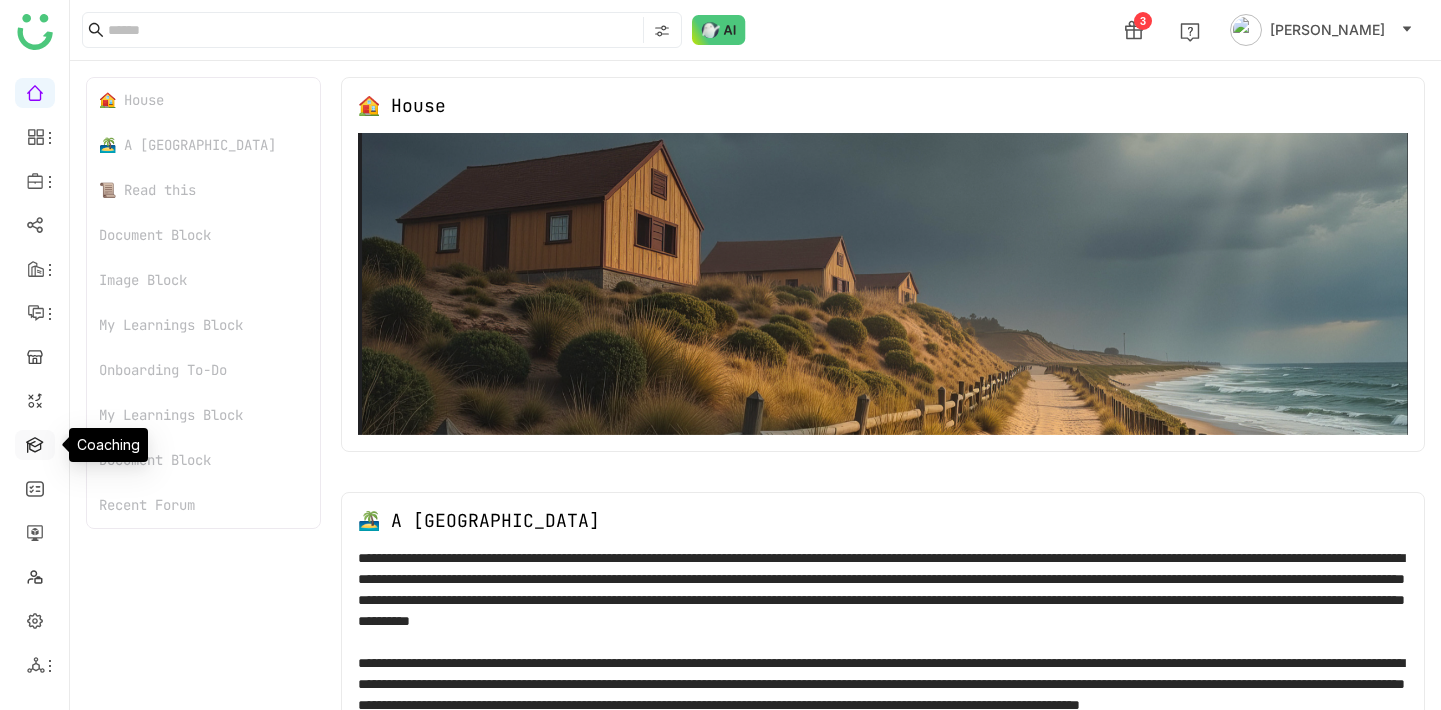 click at bounding box center [35, 443] 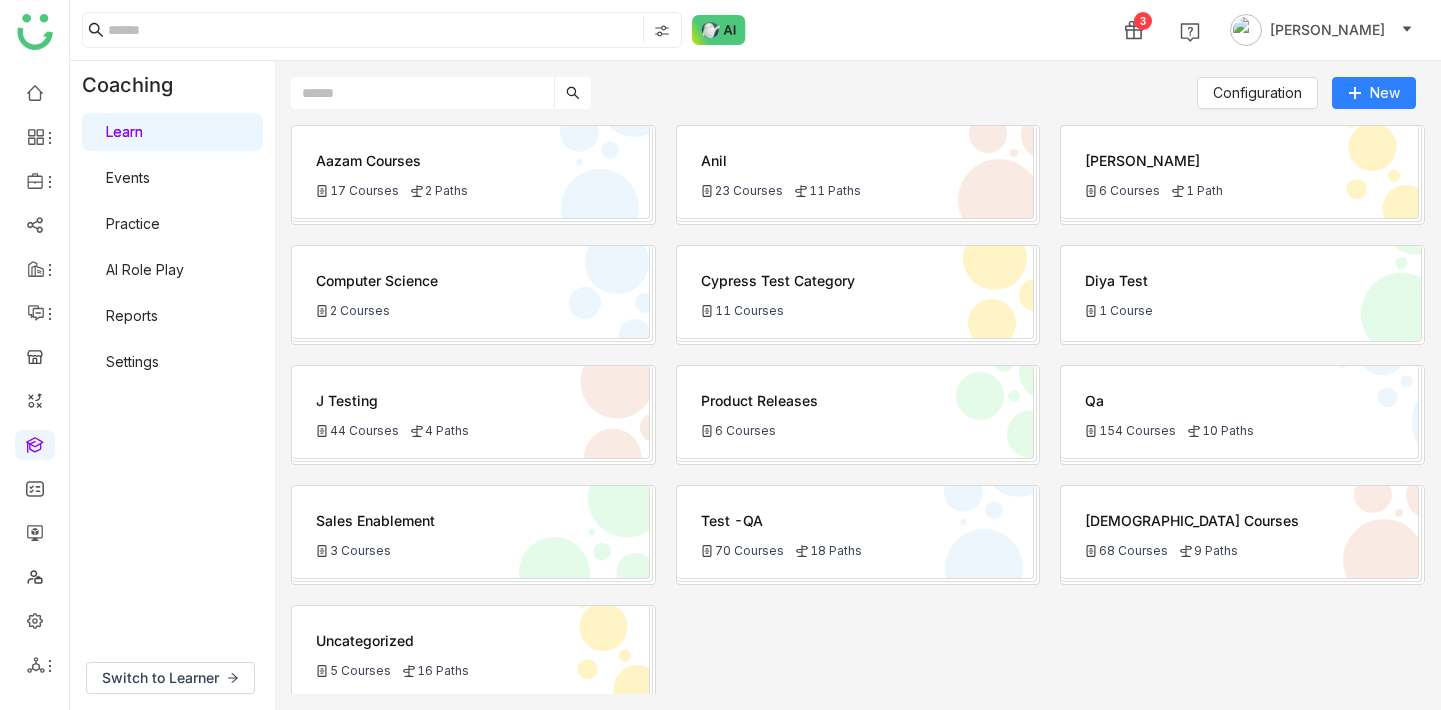 click on "Learn" at bounding box center (124, 131) 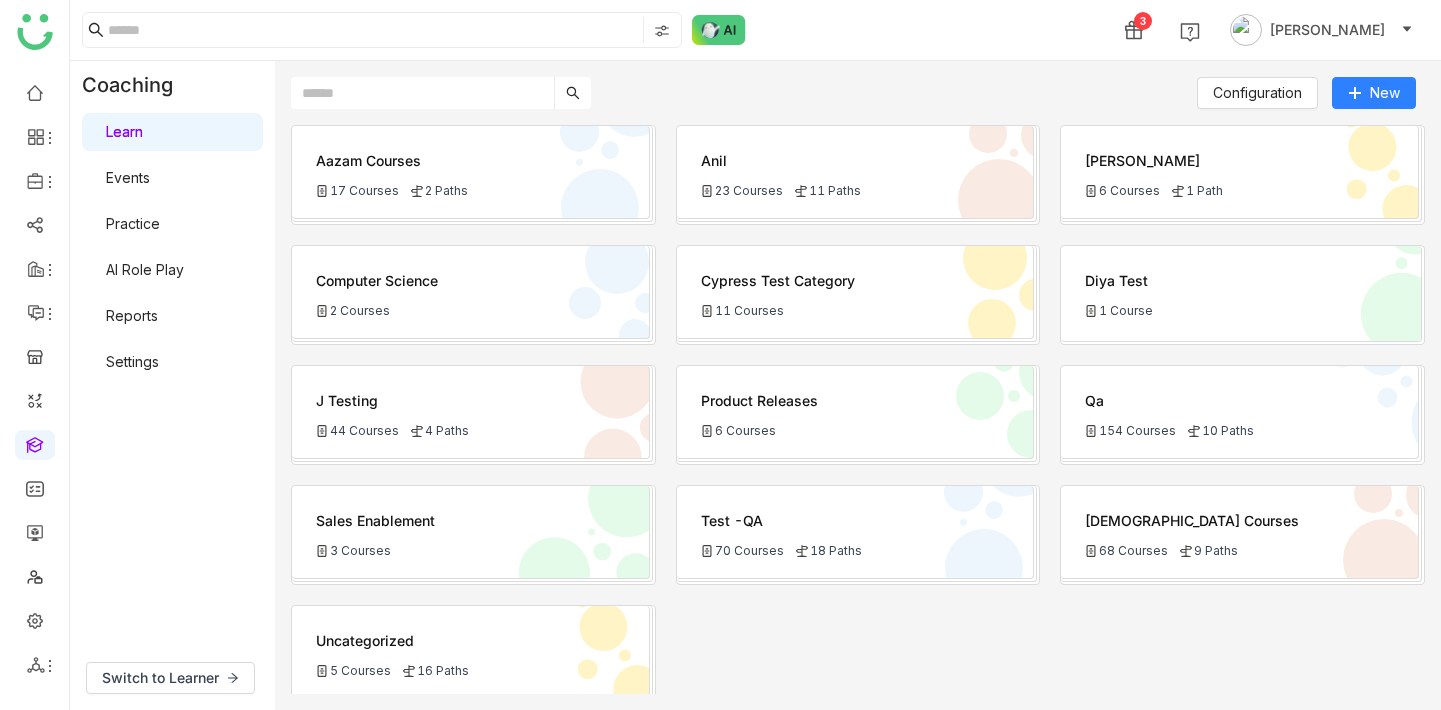 click 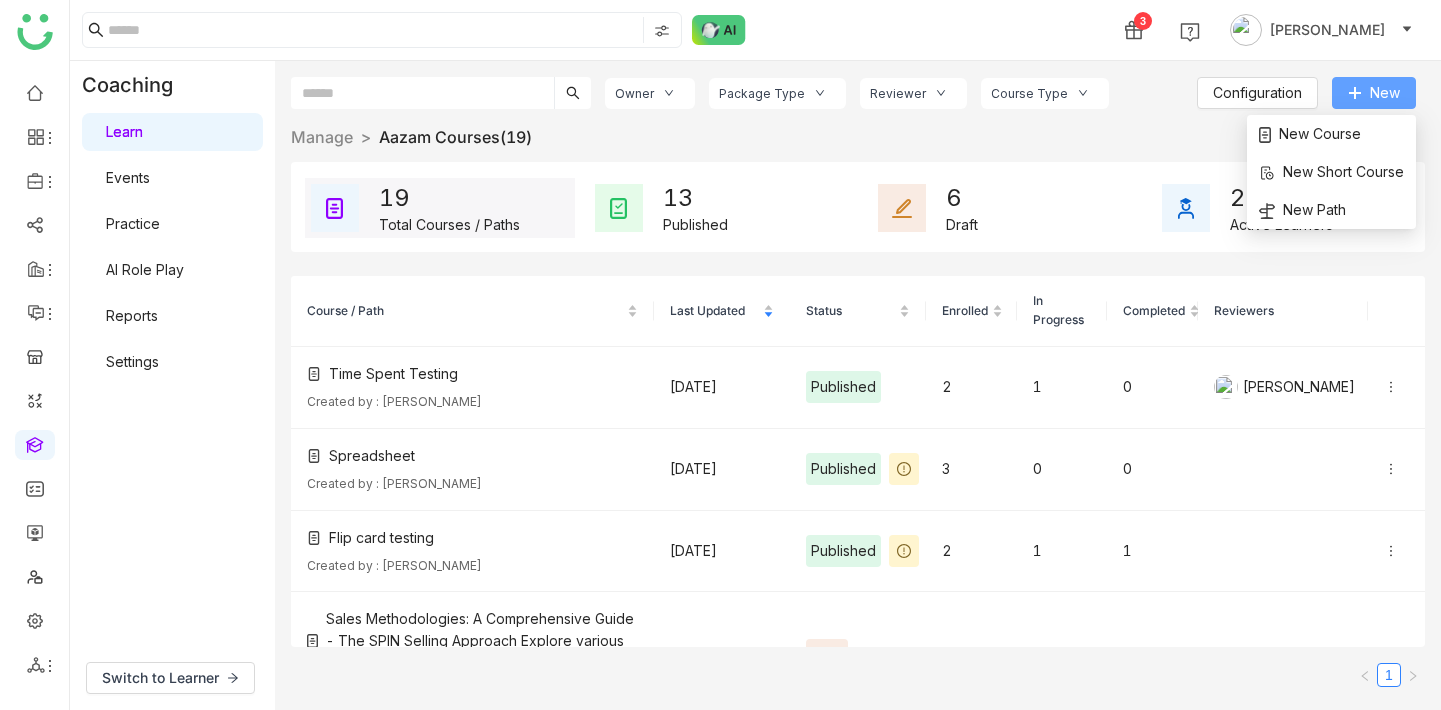 click on "New" 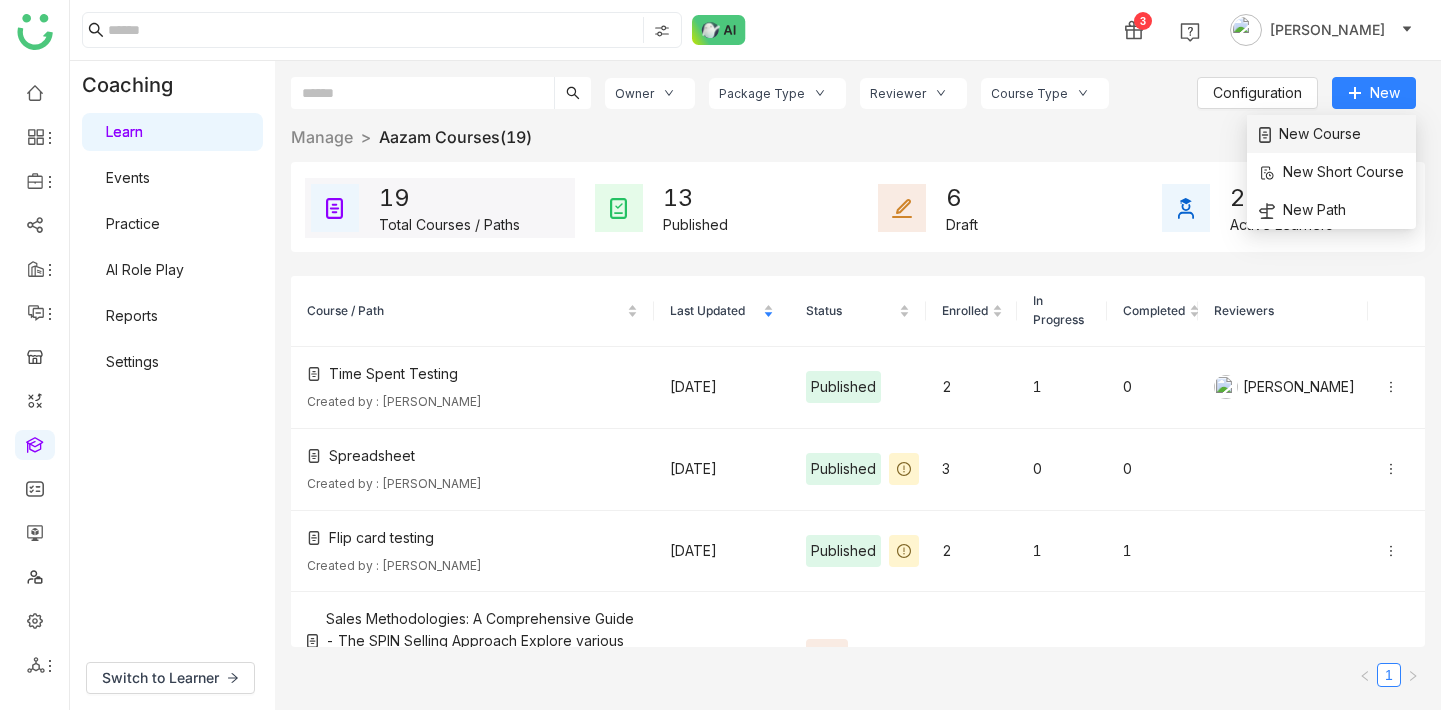 click on "New Course" at bounding box center [1331, 134] 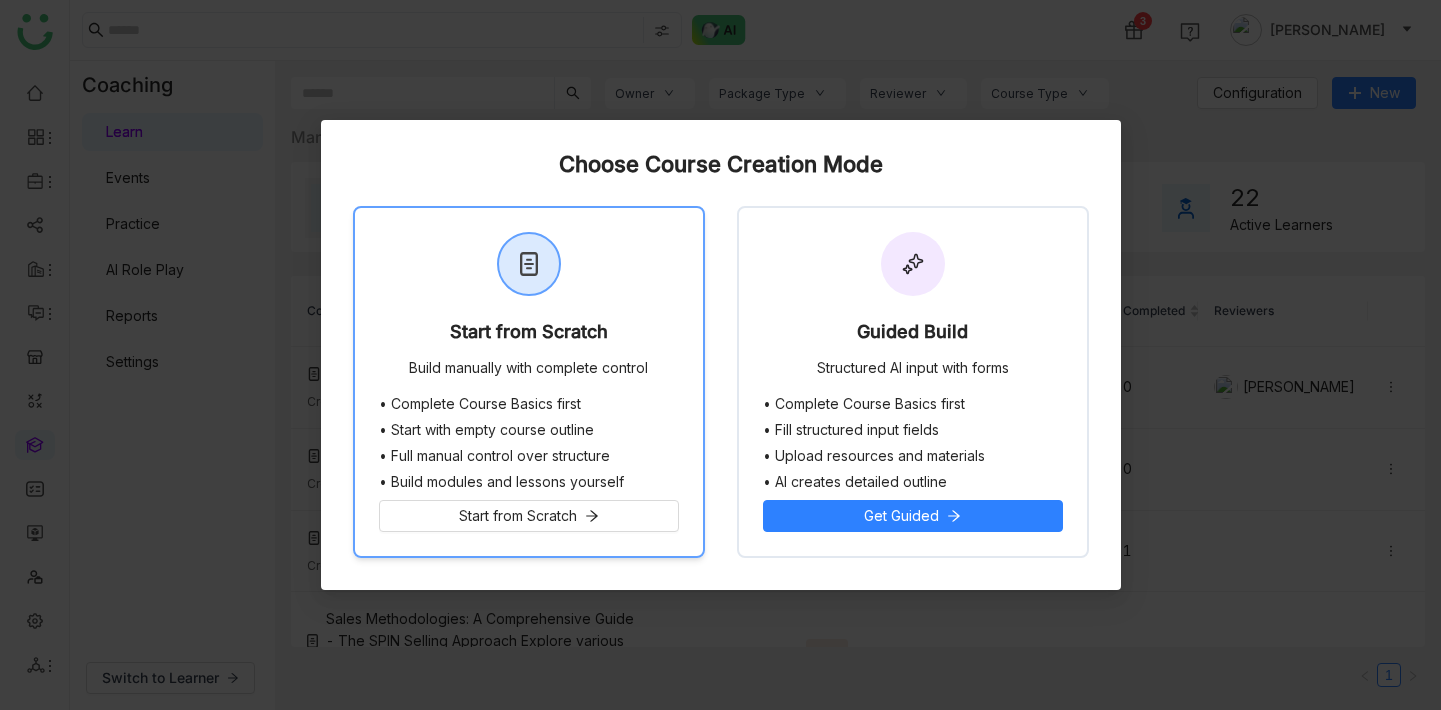 click on "Start from Scratch   Build manually with complete control" at bounding box center (529, 302) 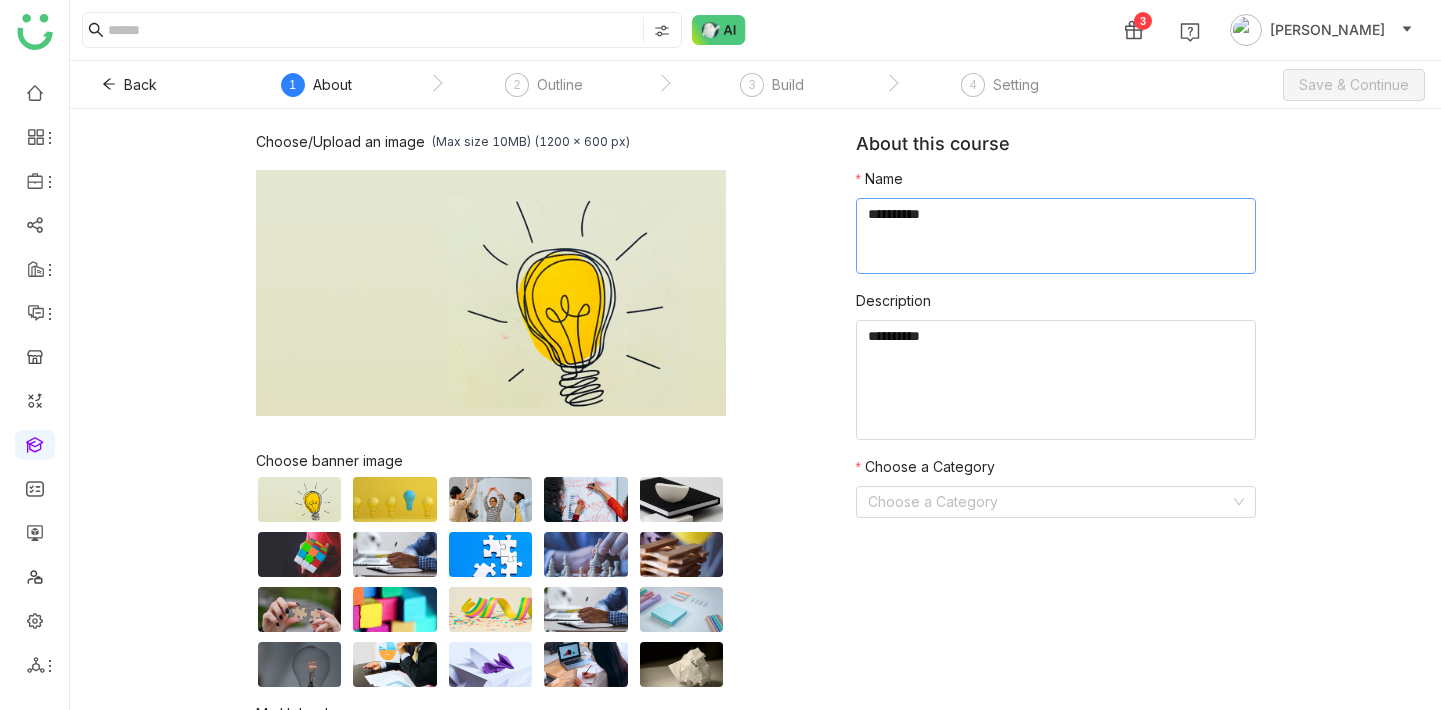 click 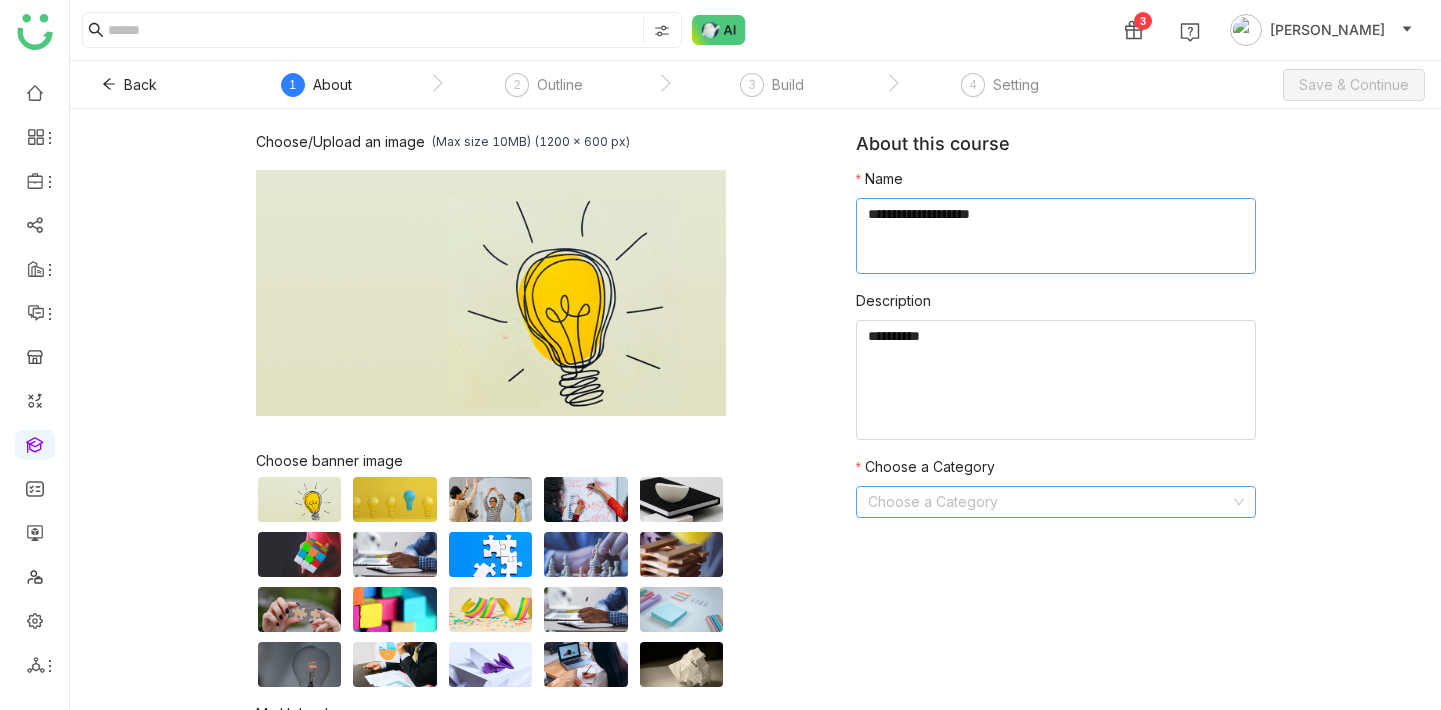 type on "**********" 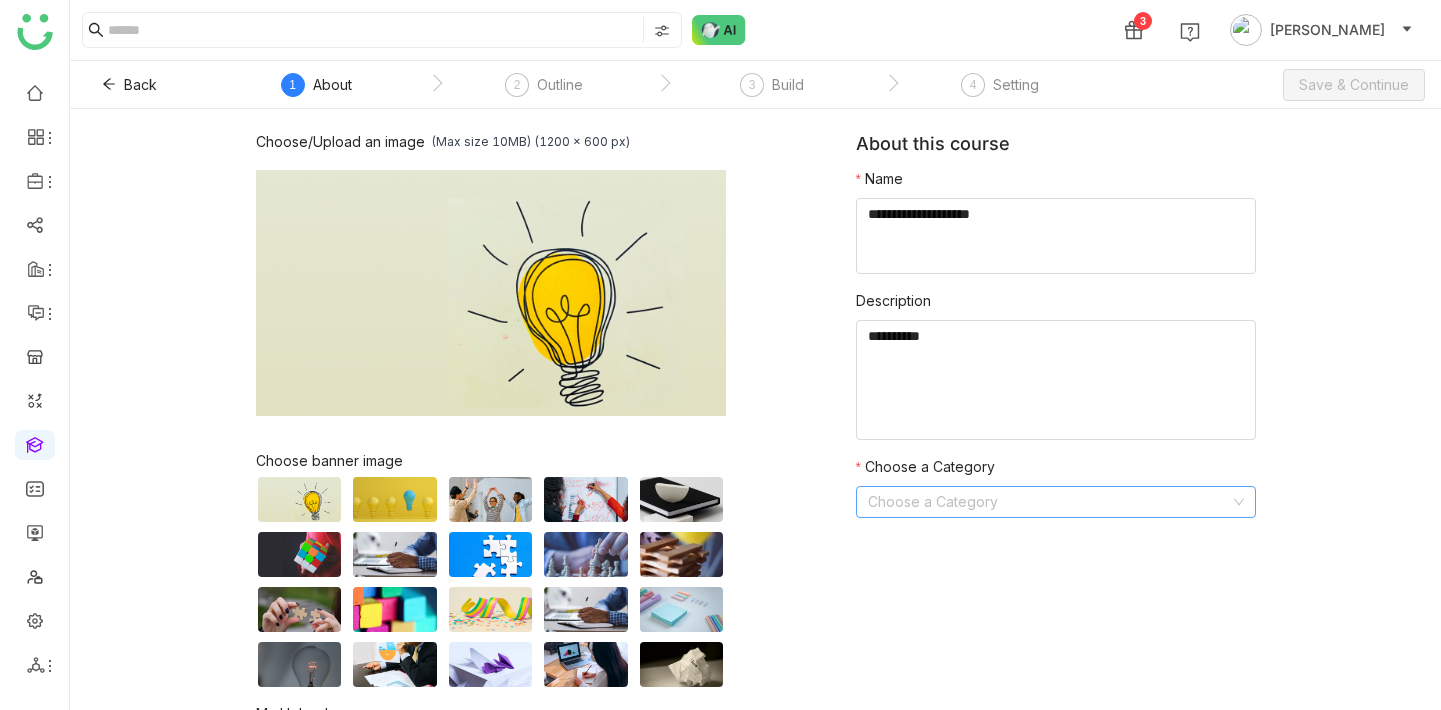 click 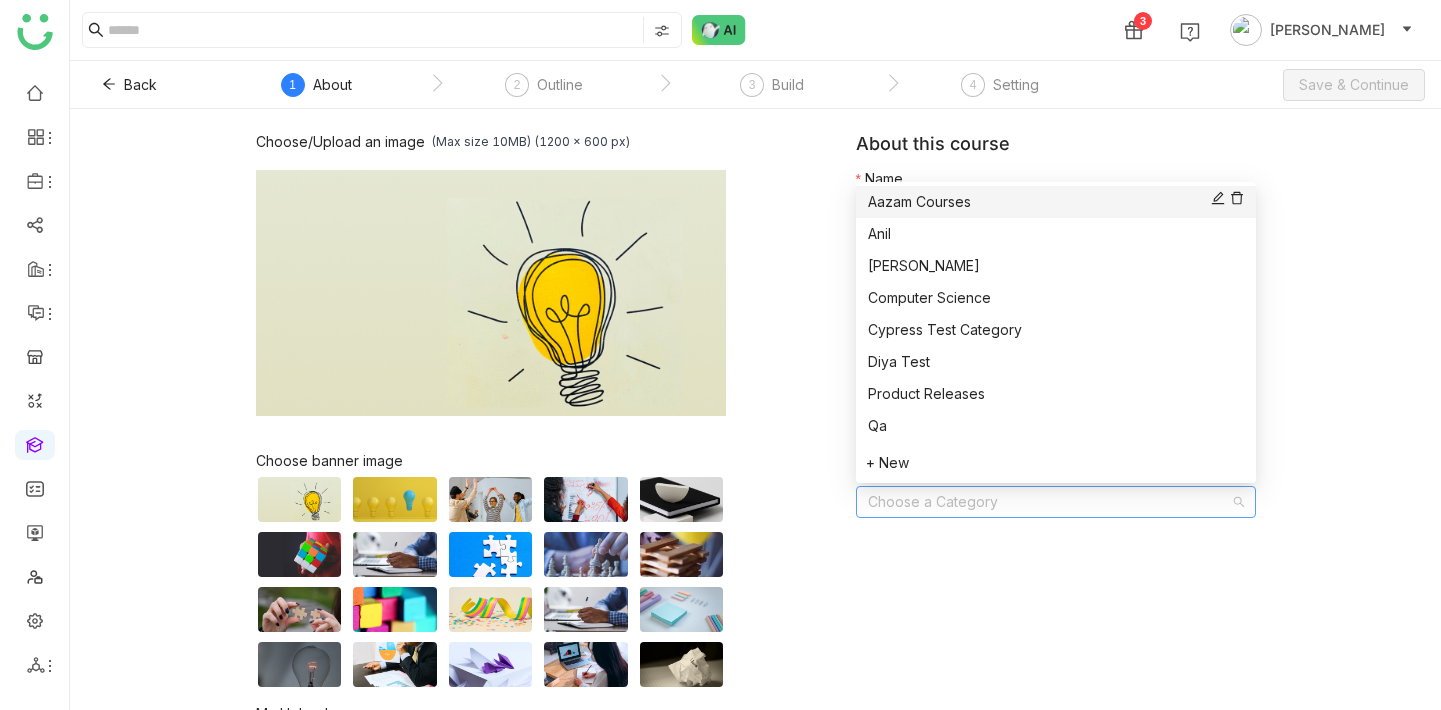 click on "Aazam Courses" at bounding box center [1056, 202] 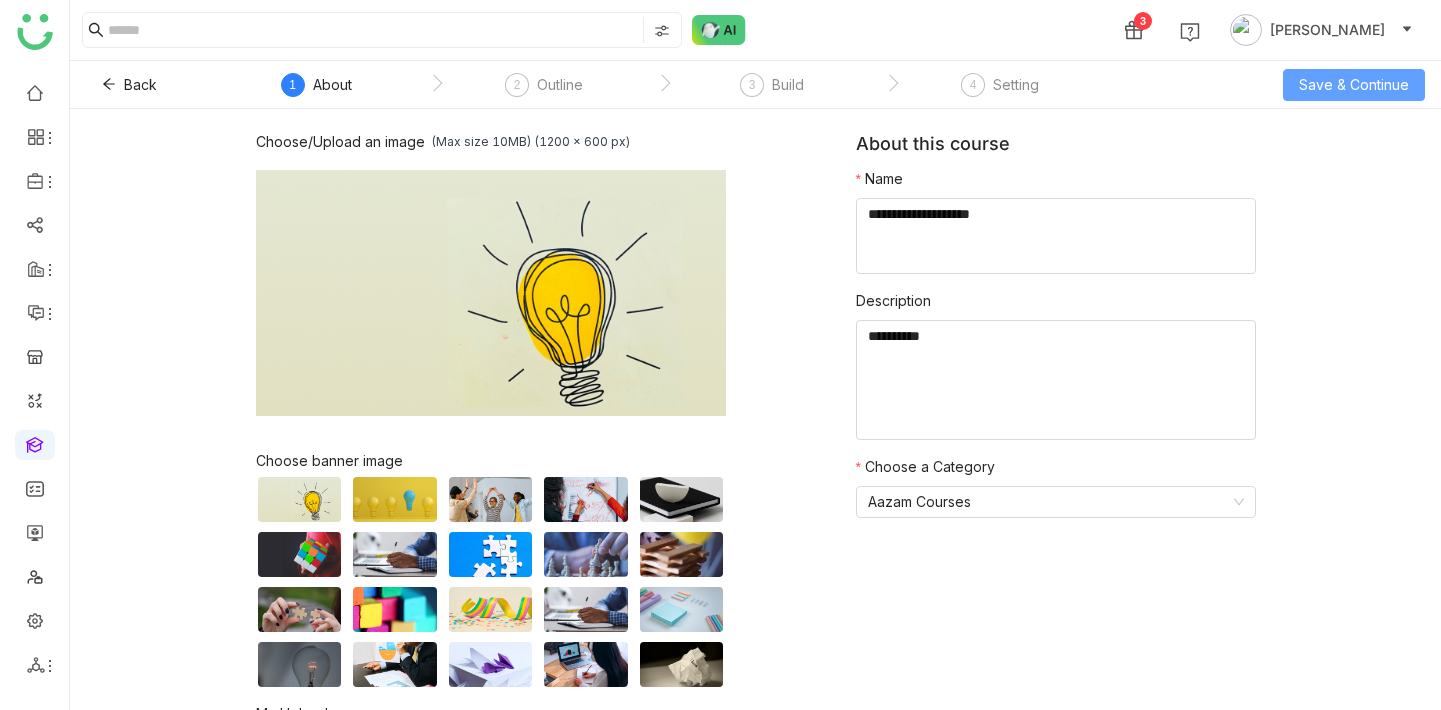 click on "Save & Continue" at bounding box center (1354, 85) 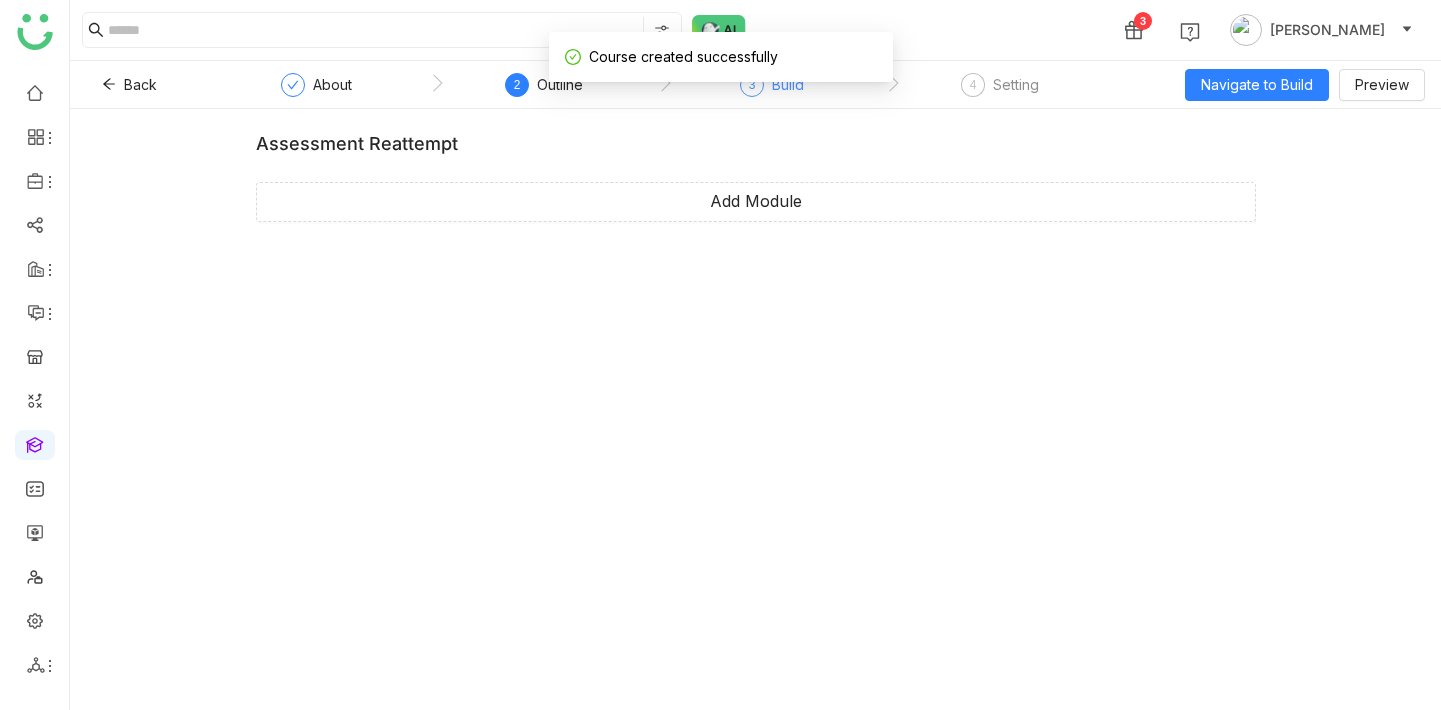 click on "3  Build" 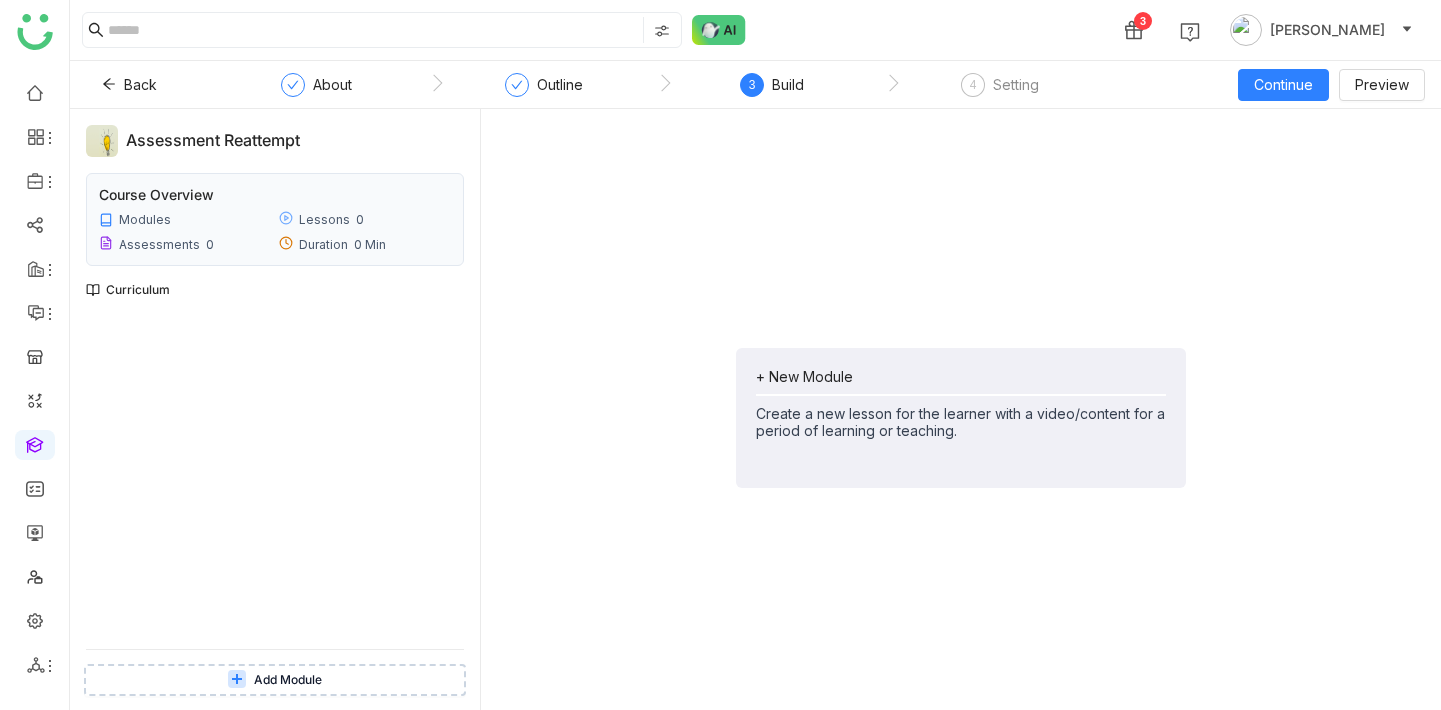 click 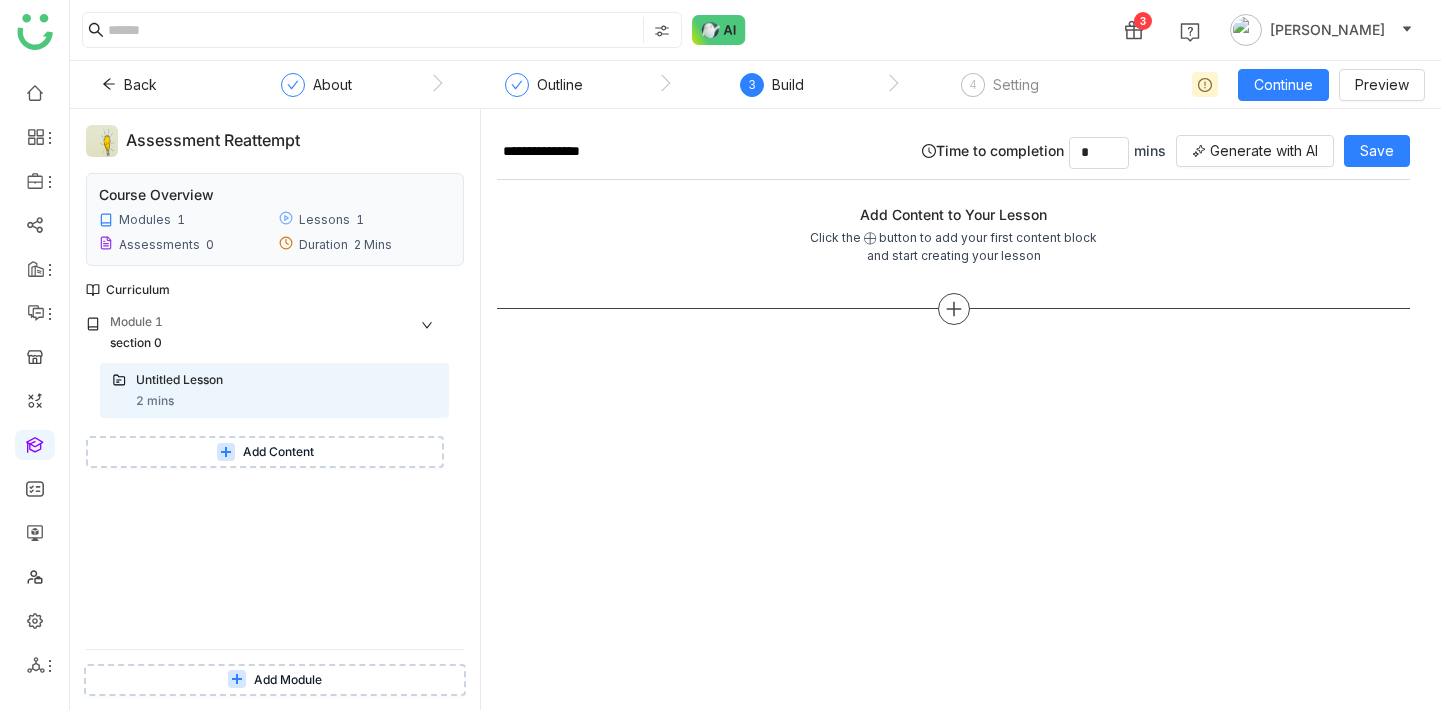 click 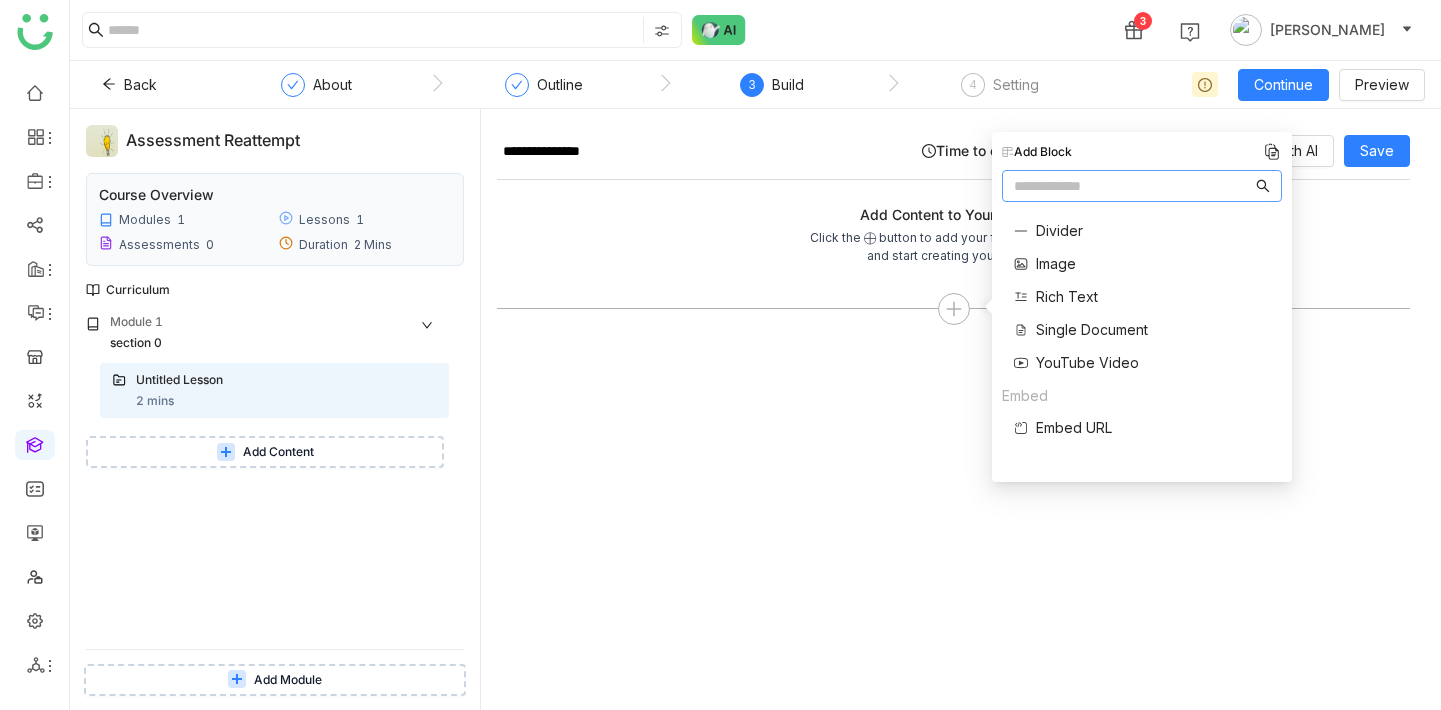 click on "Single Document" at bounding box center (1092, 329) 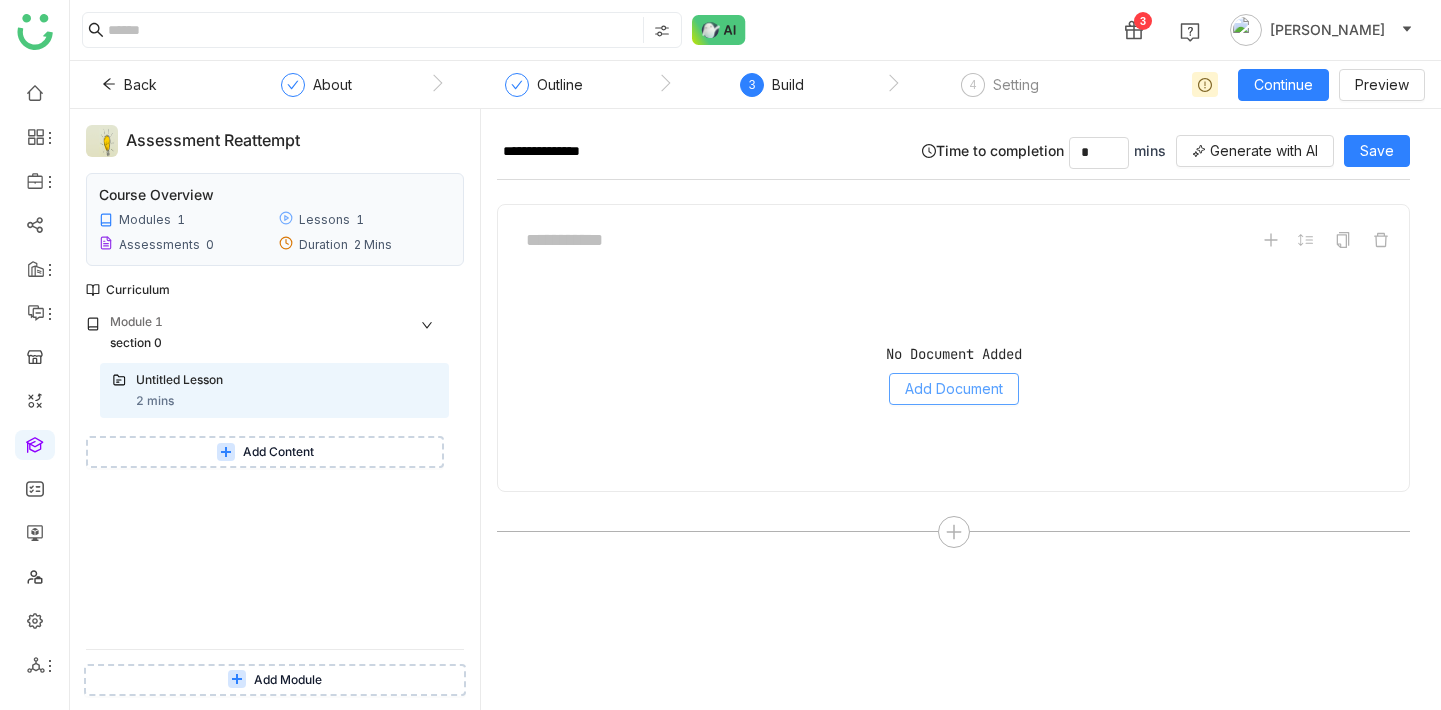 click on "Add Document" 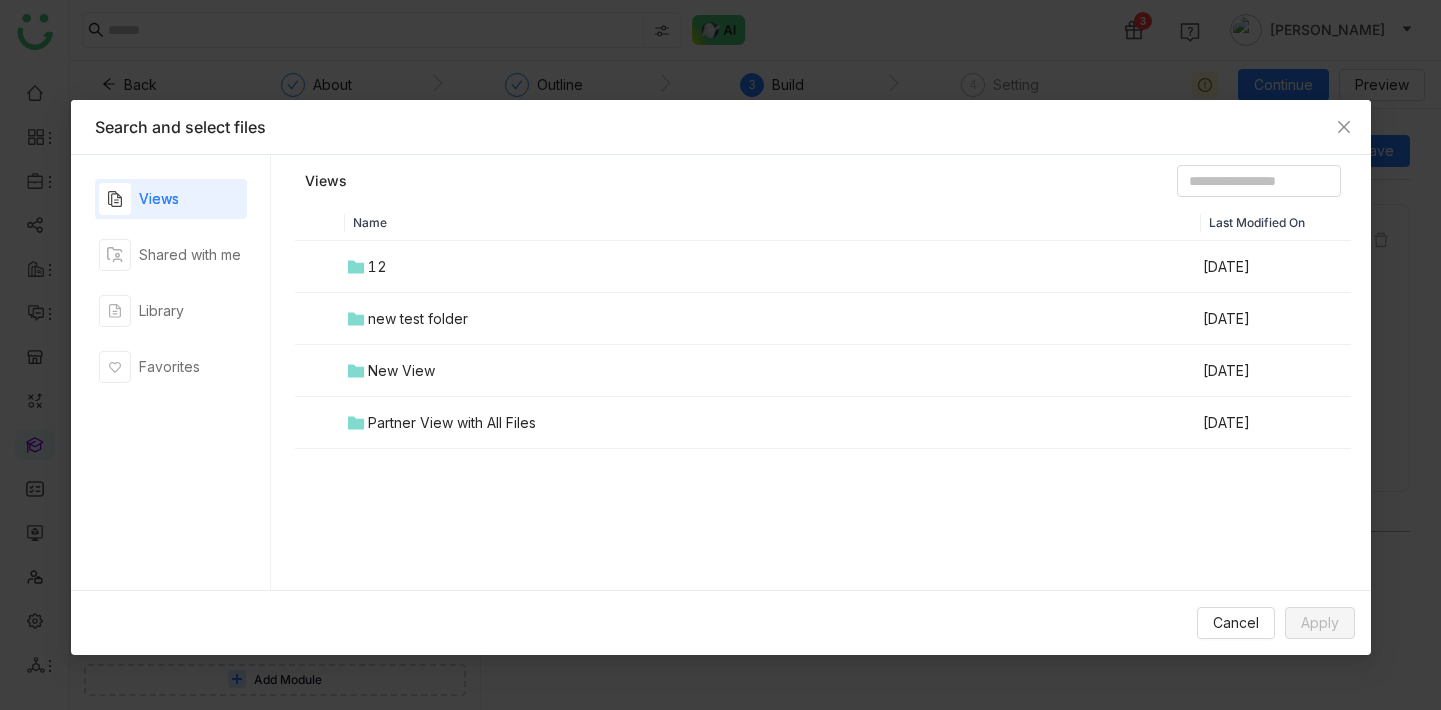click on "Views
Shared with me
Library
Favorites" at bounding box center (171, 372) 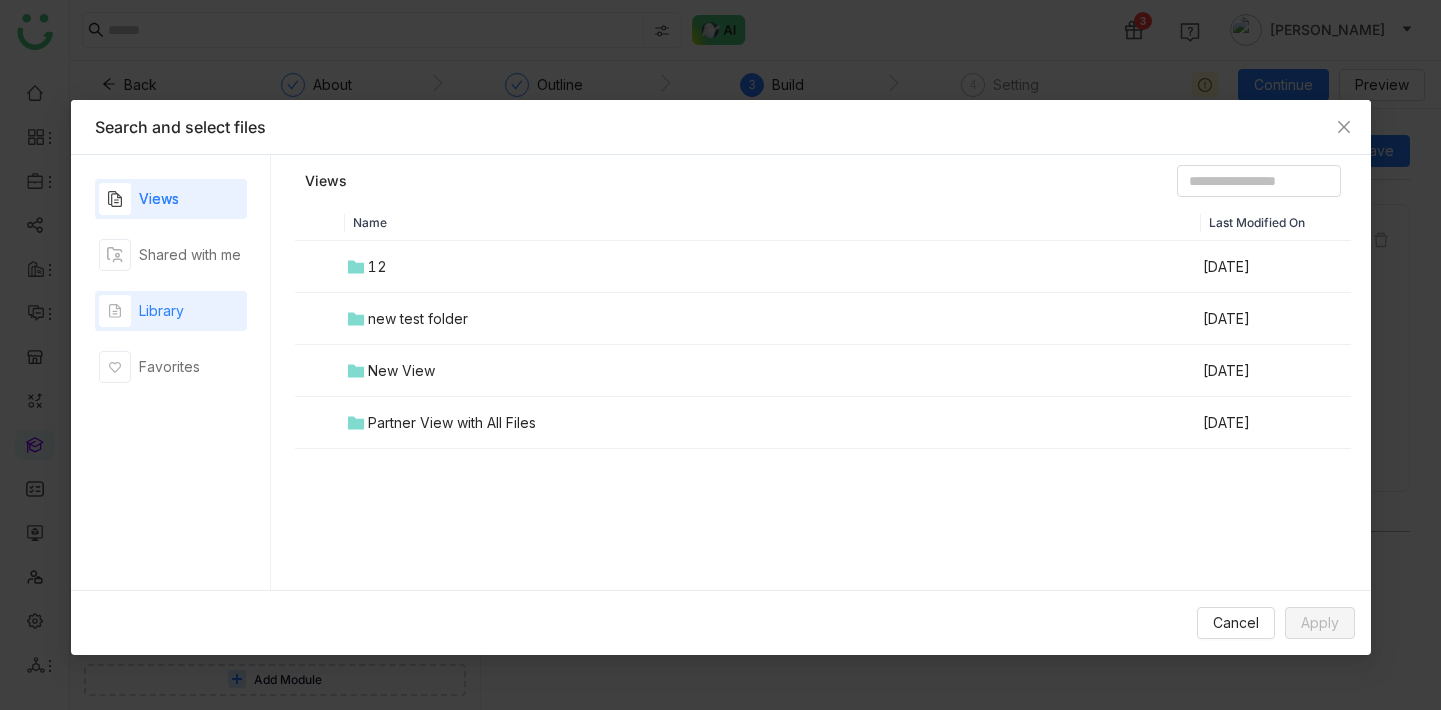 click on "Library" at bounding box center [161, 311] 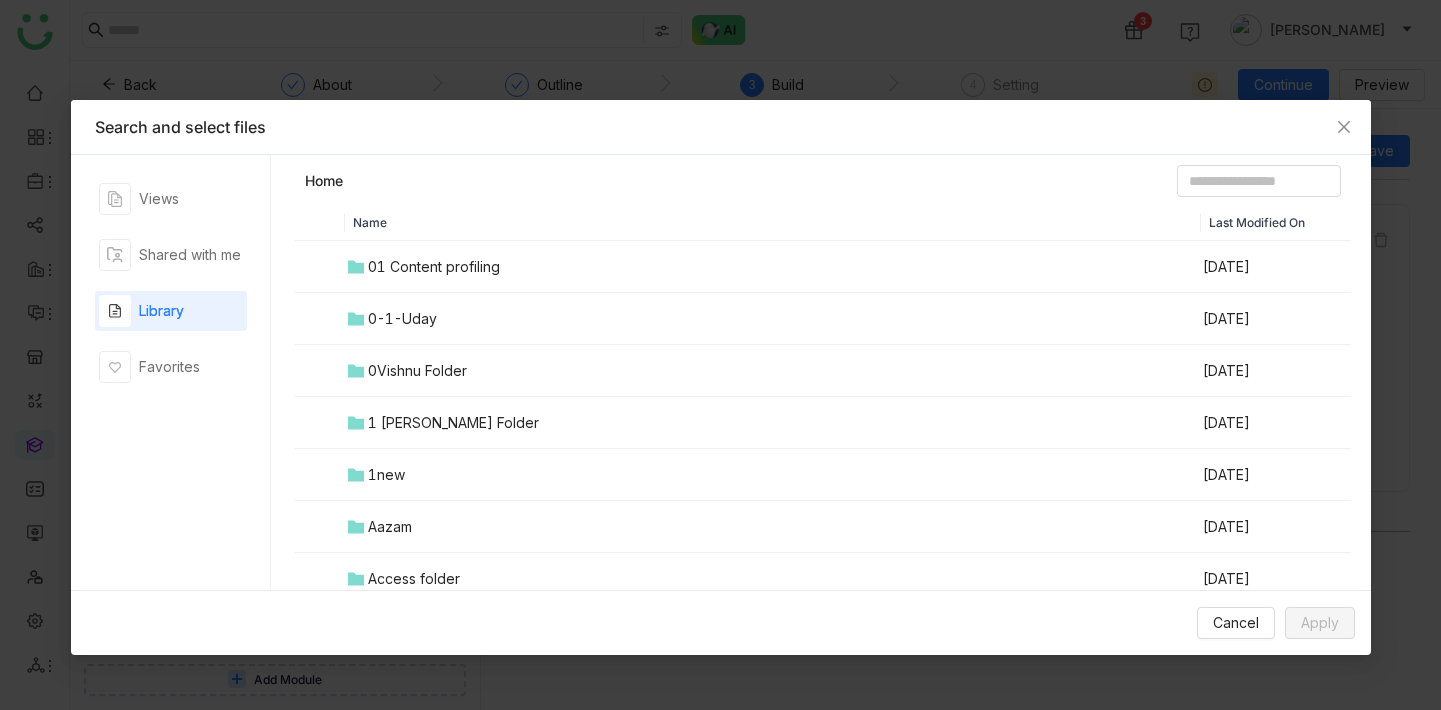 click on "Aazam" at bounding box center [773, 527] 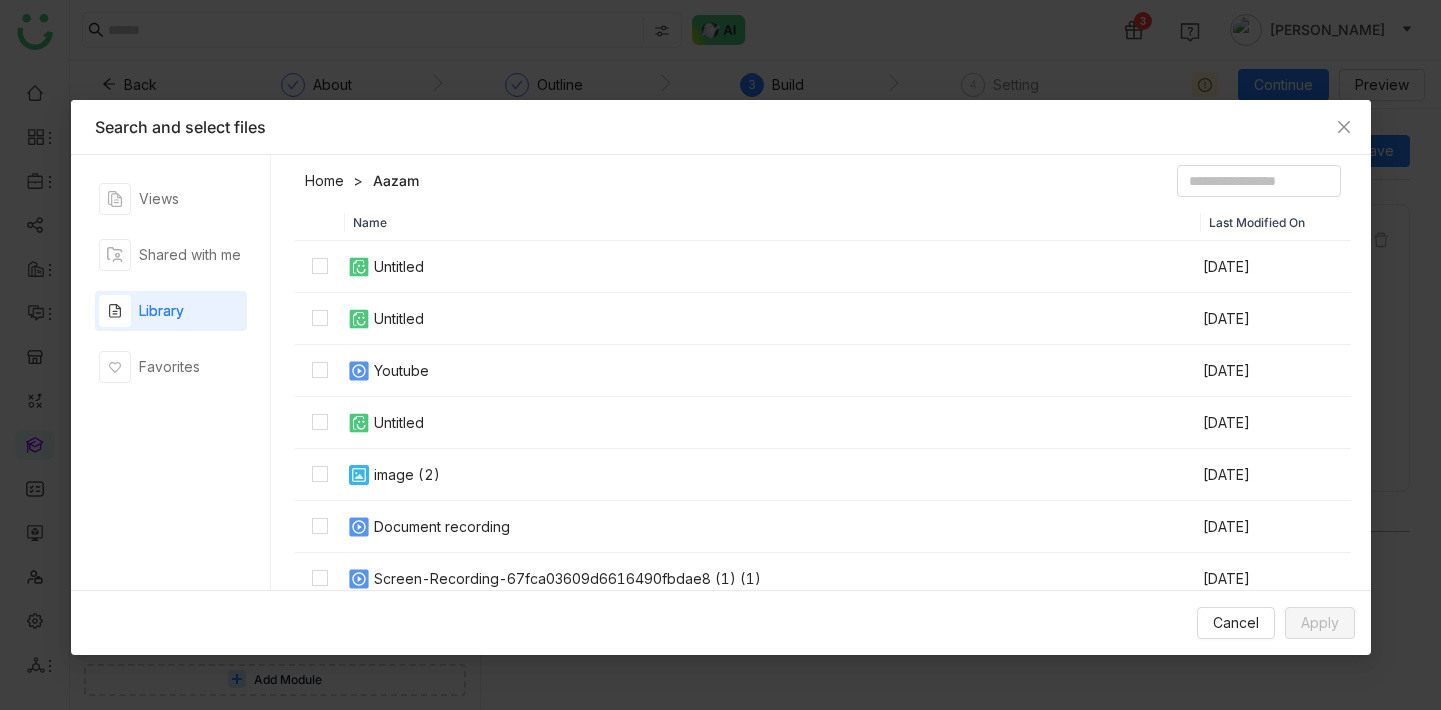 click on "Screen-Recording-67fca03609d6616490fbdae8 (1) (1)" at bounding box center [567, 579] 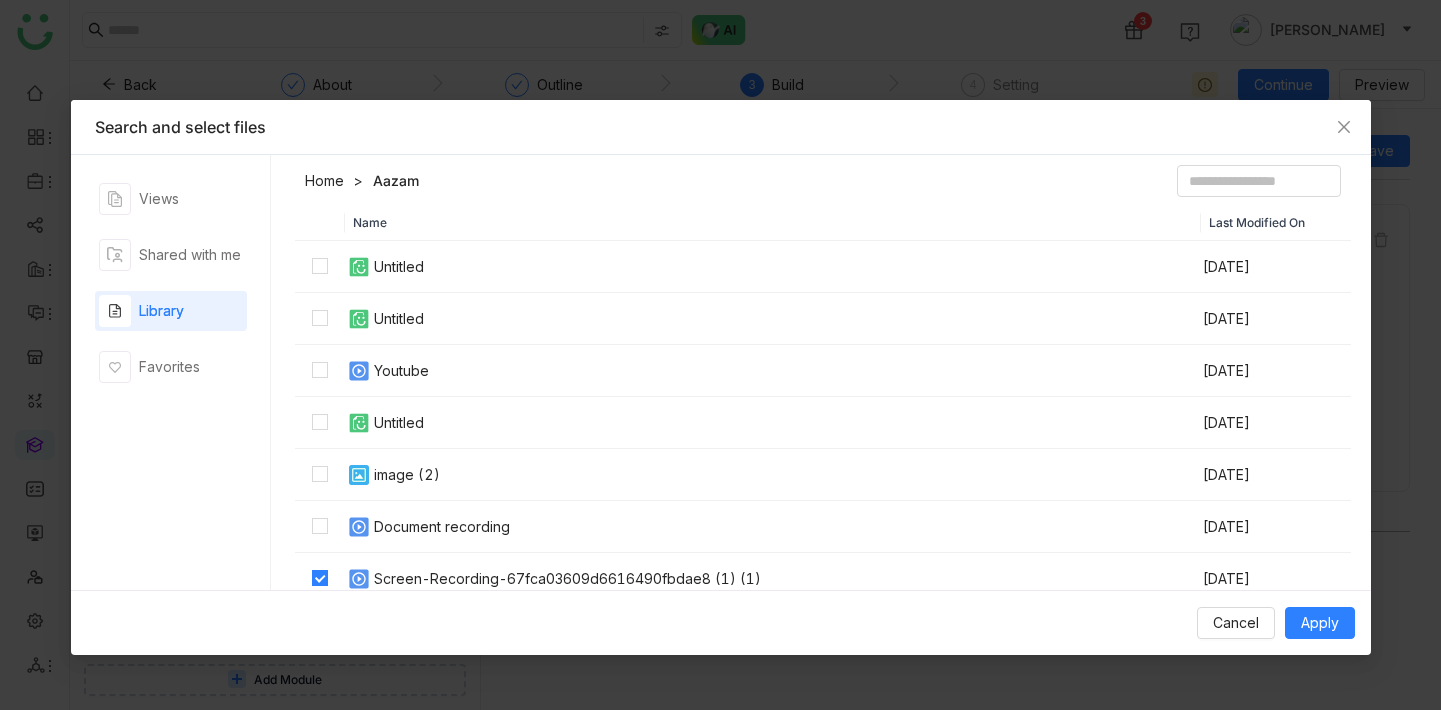 click on "Cancel   Apply" at bounding box center [721, 622] 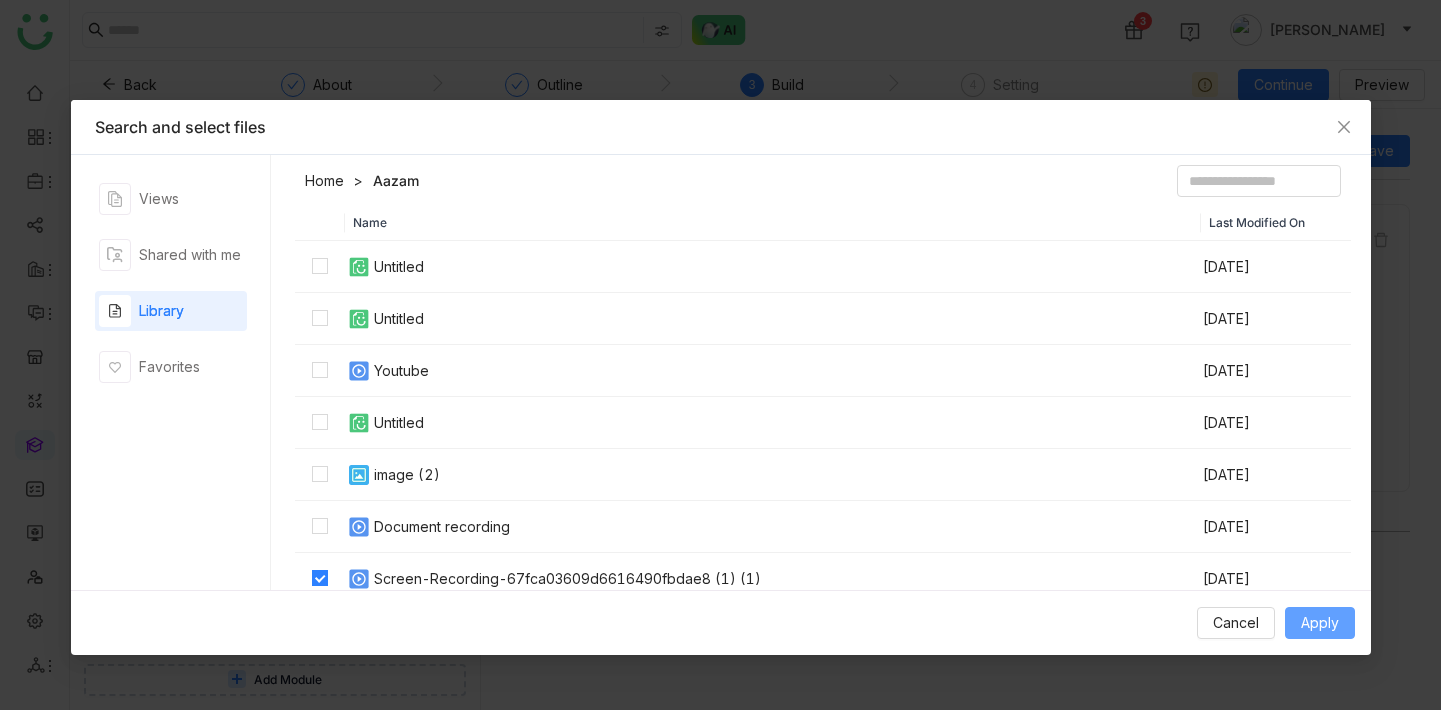 click on "Apply" at bounding box center (1320, 623) 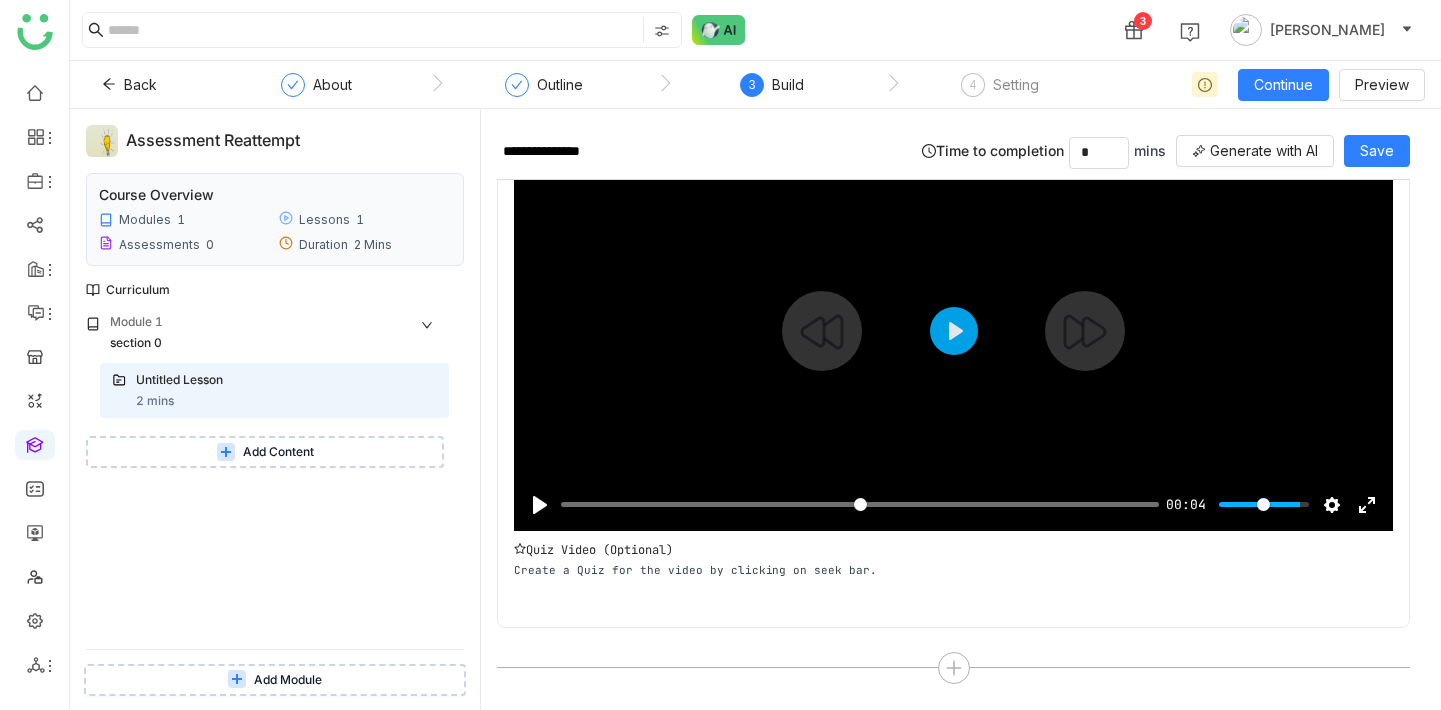 scroll, scrollTop: 0, scrollLeft: 0, axis: both 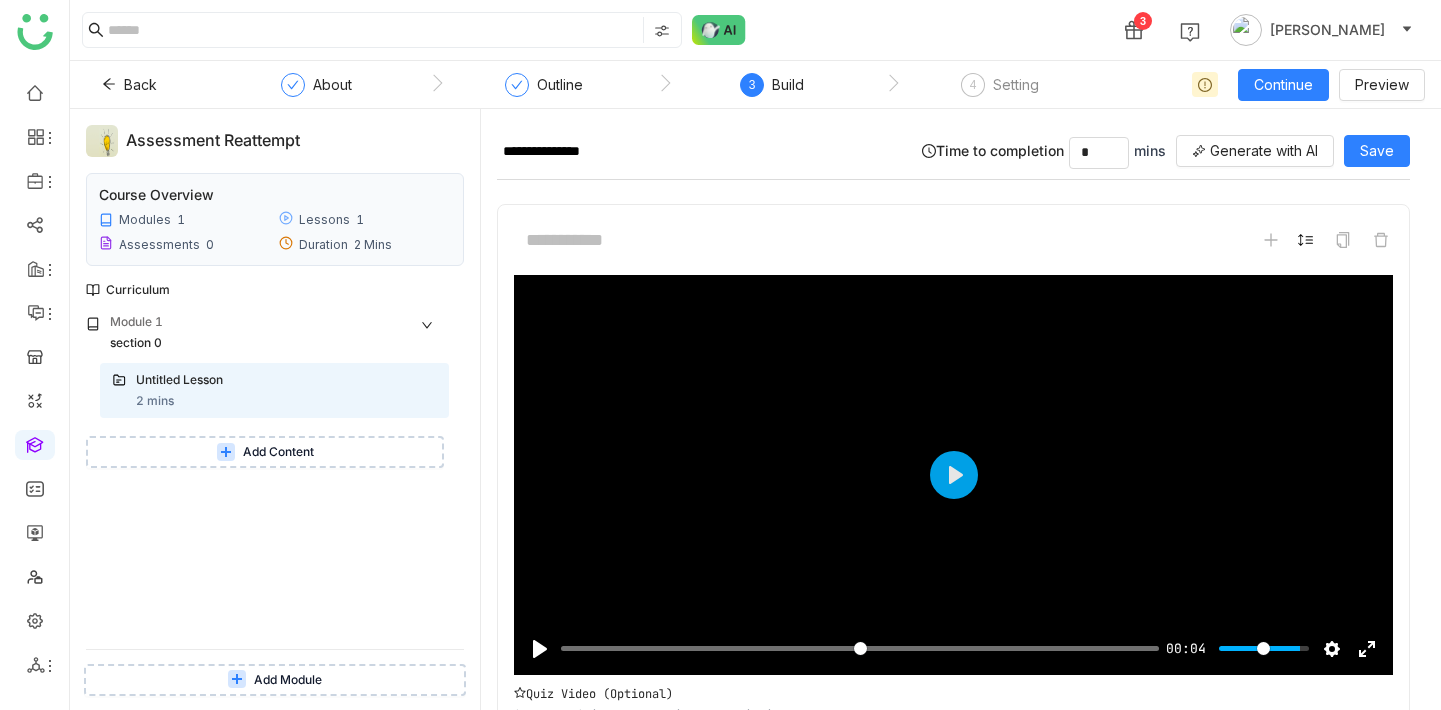 click 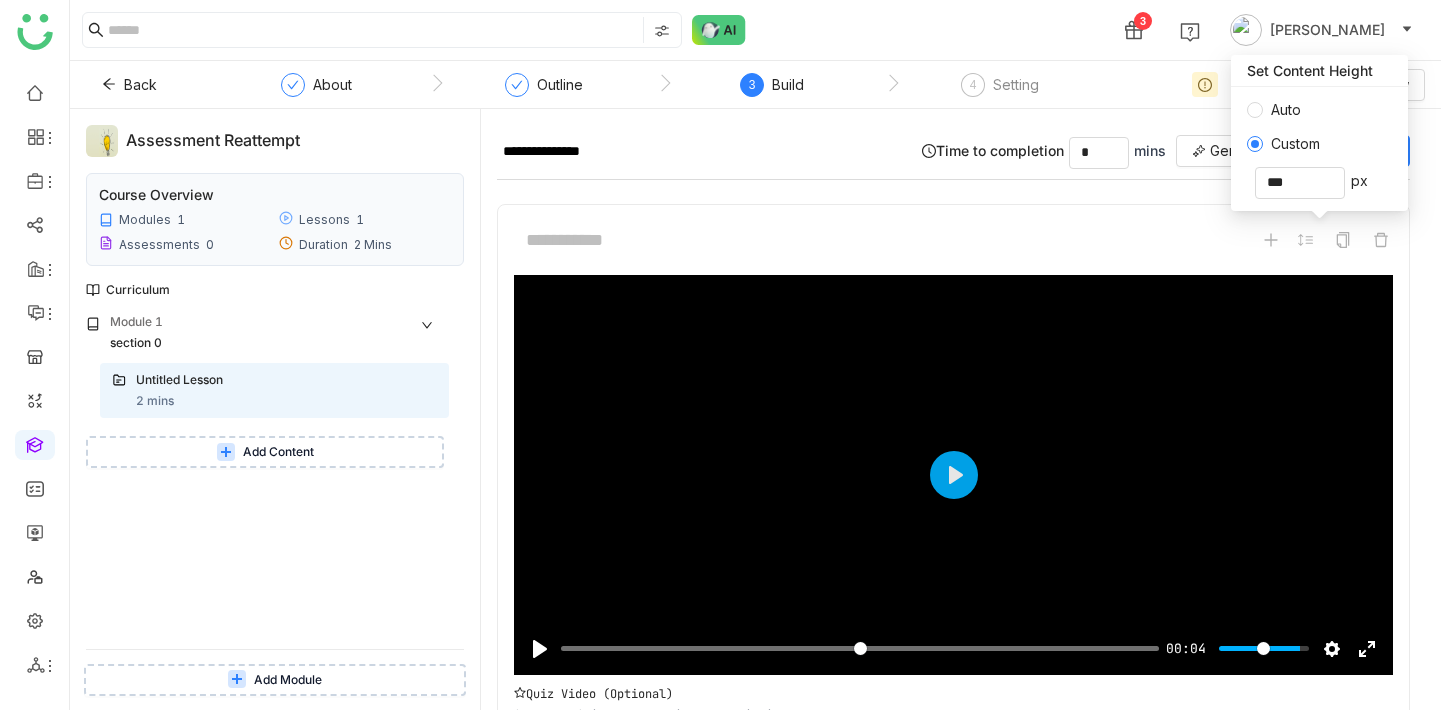 click at bounding box center [953, 240] 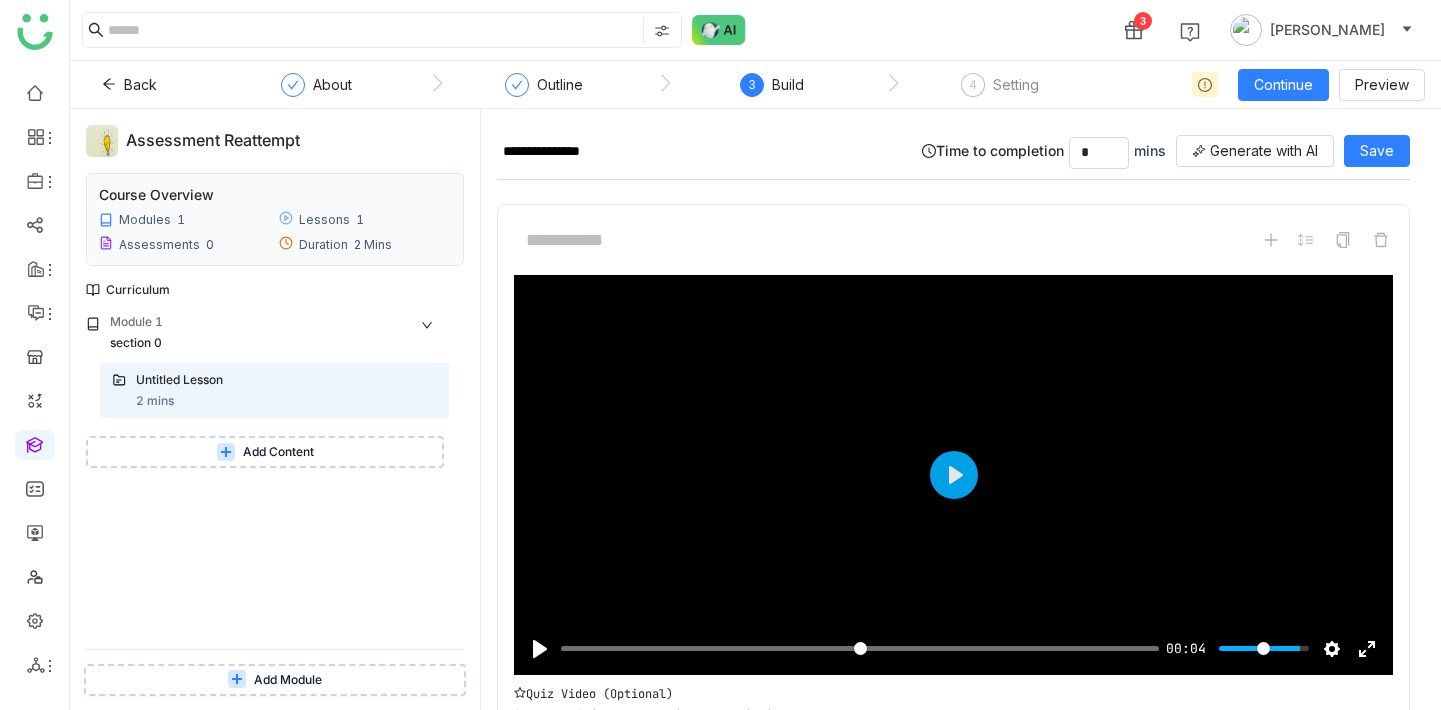 click on "Add Content" at bounding box center [265, 452] 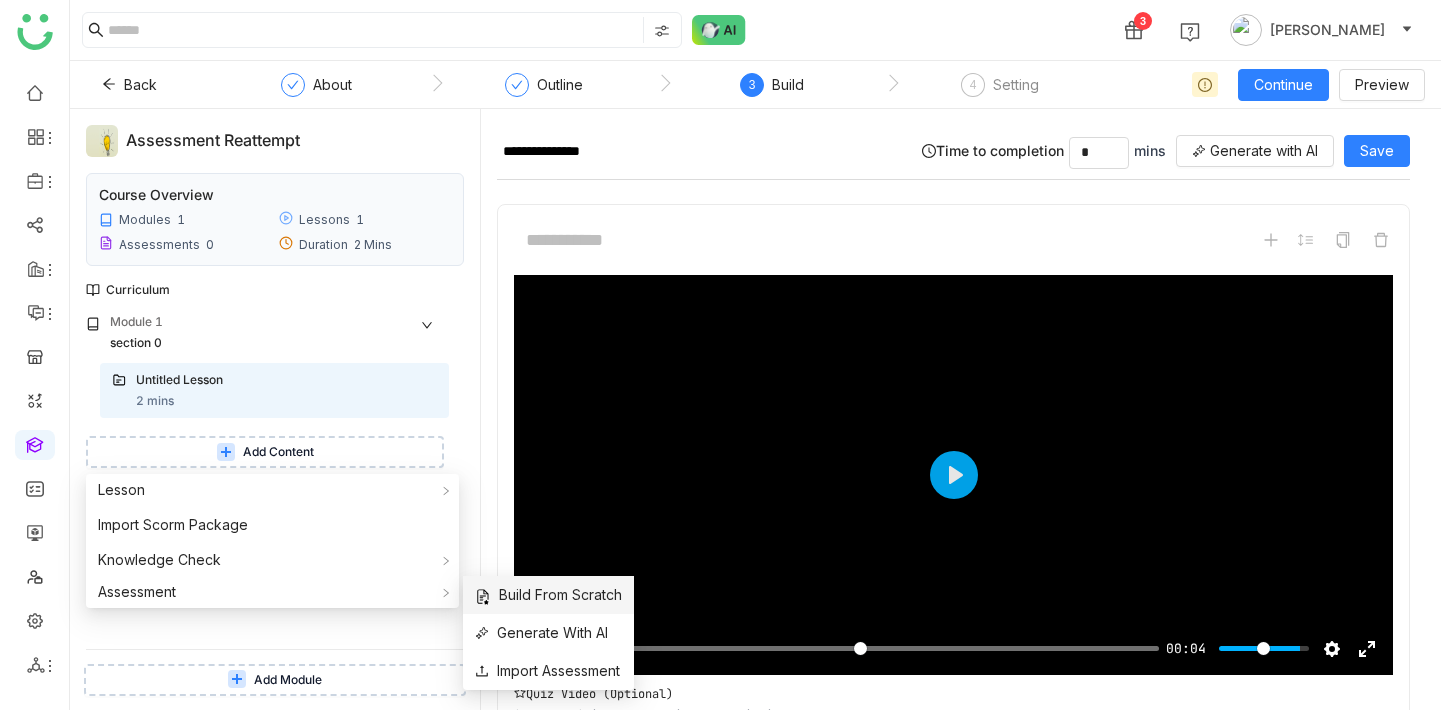 click on "Build From Scratch" at bounding box center [548, 595] 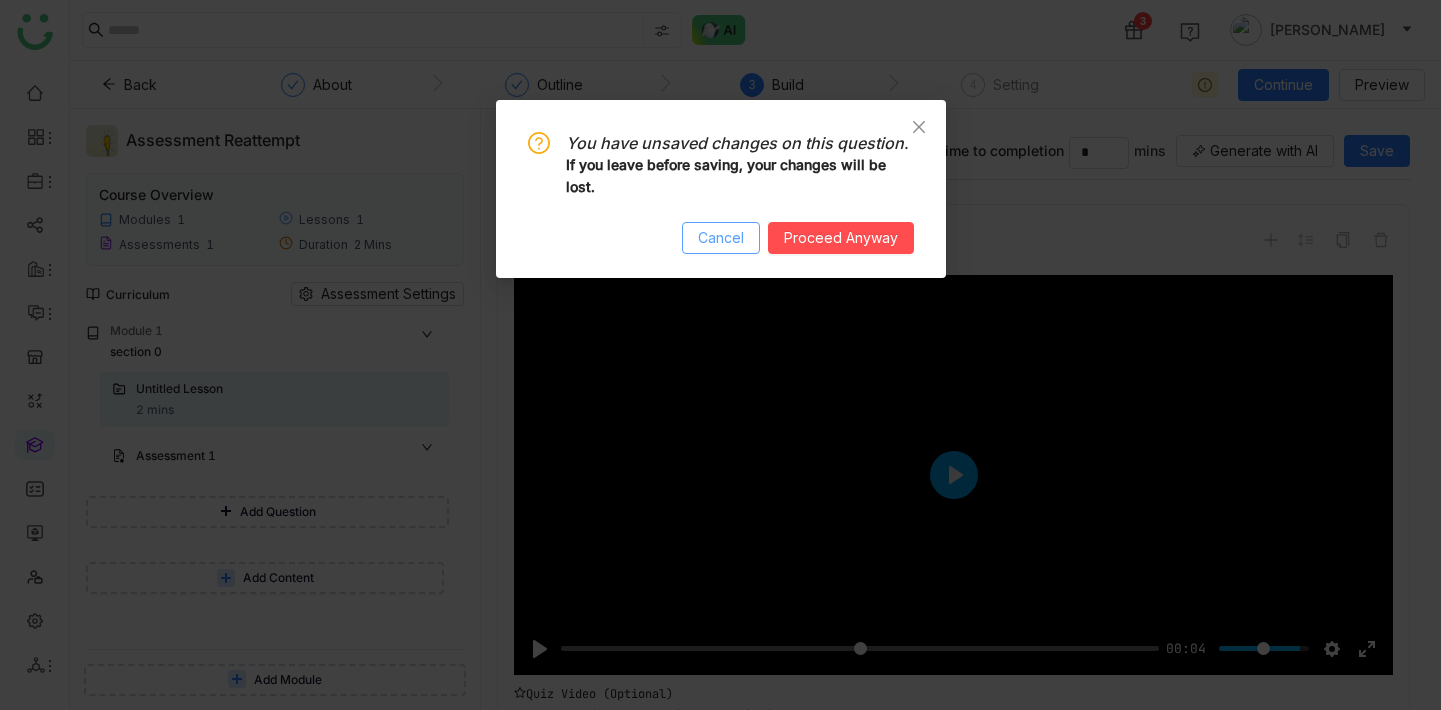 click on "Cancel" at bounding box center (721, 238) 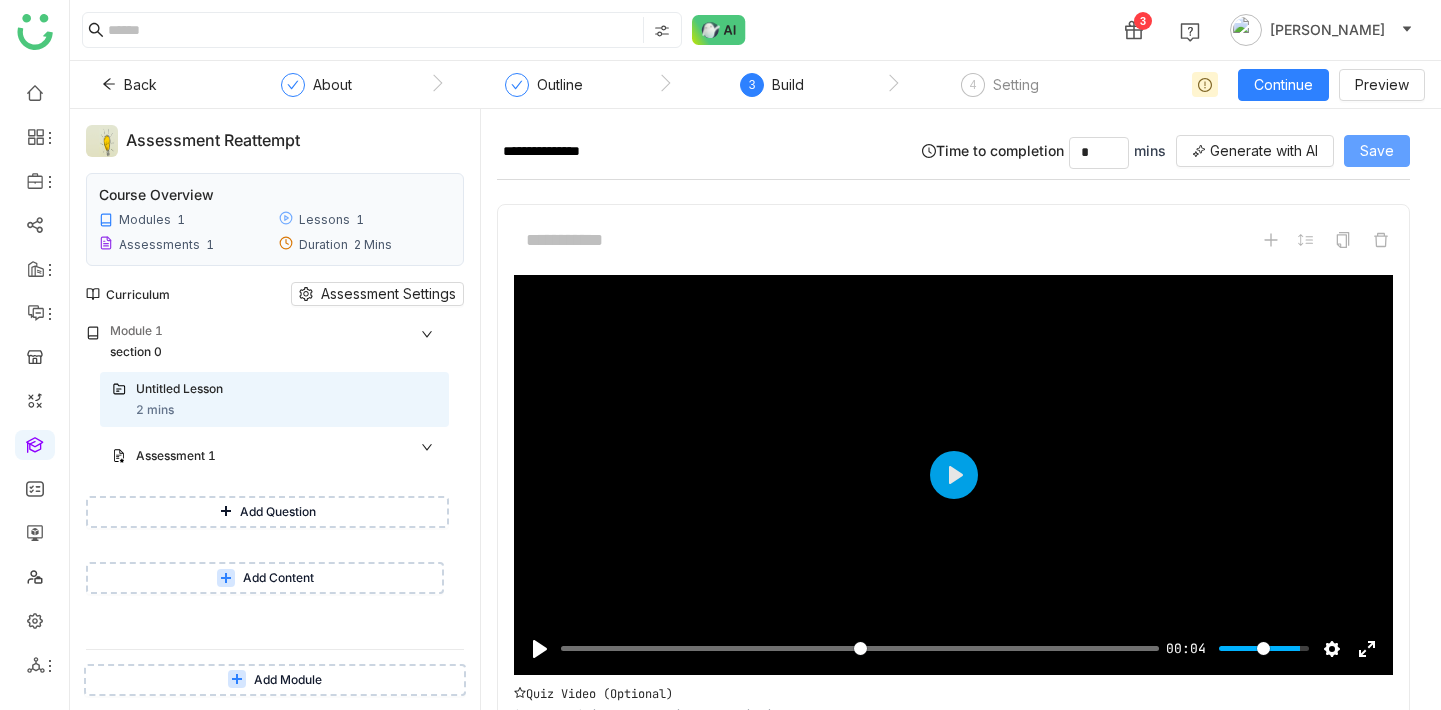 click on "Save" 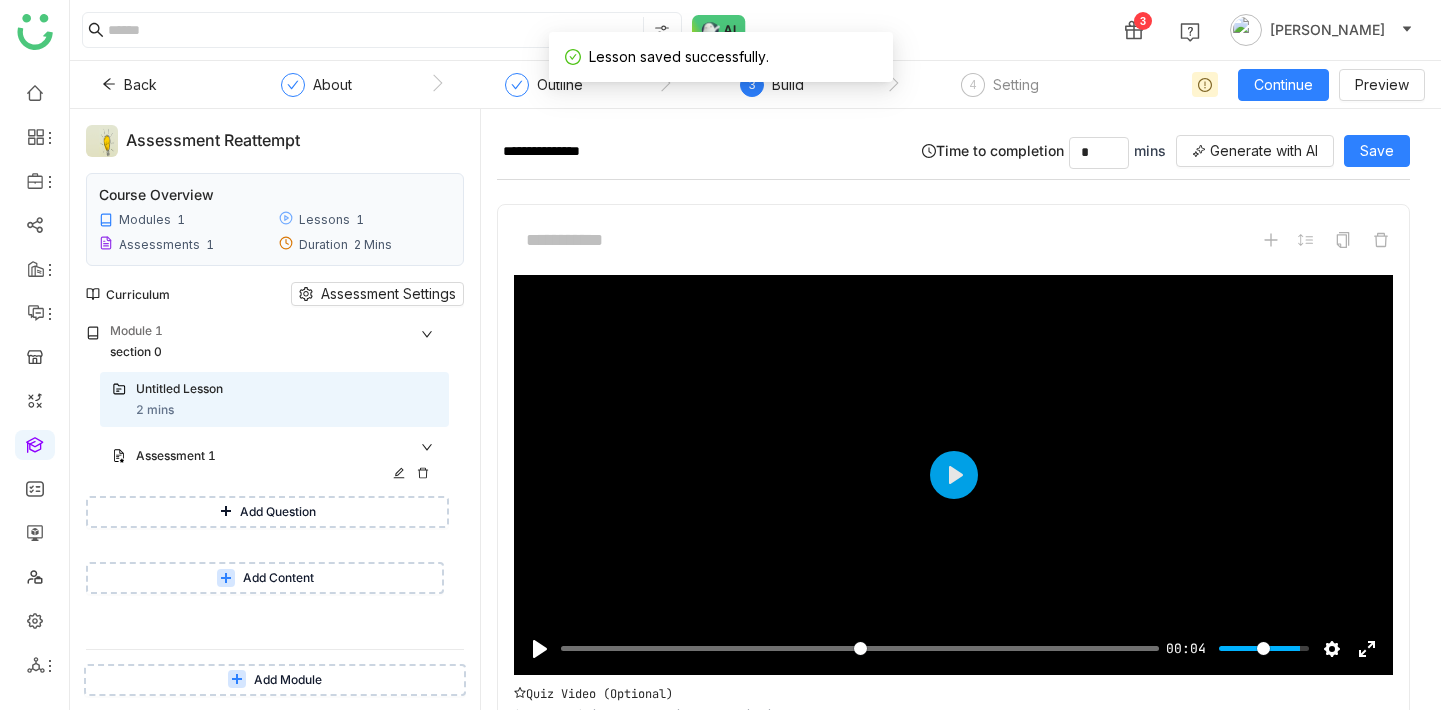 click on "Assessment 1" at bounding box center [268, 456] 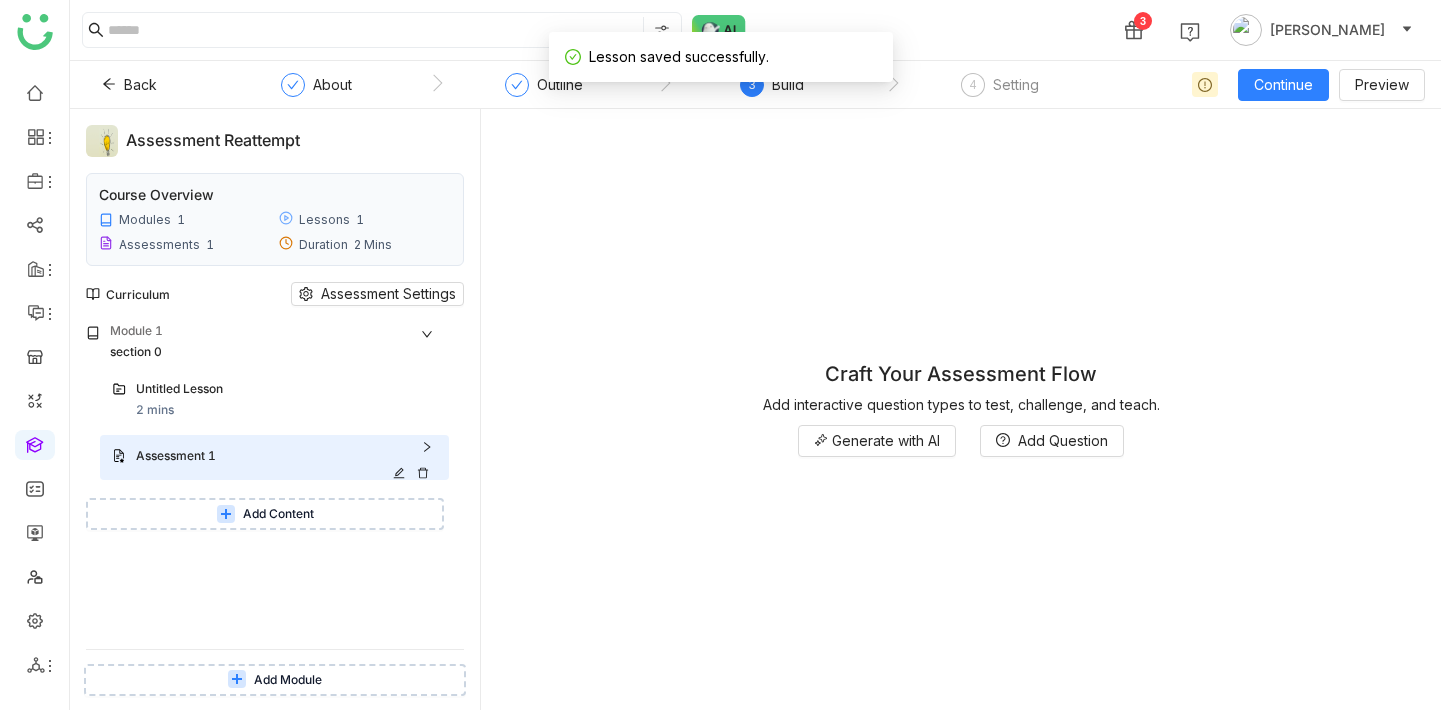 click on "Assessment 1" at bounding box center [268, 456] 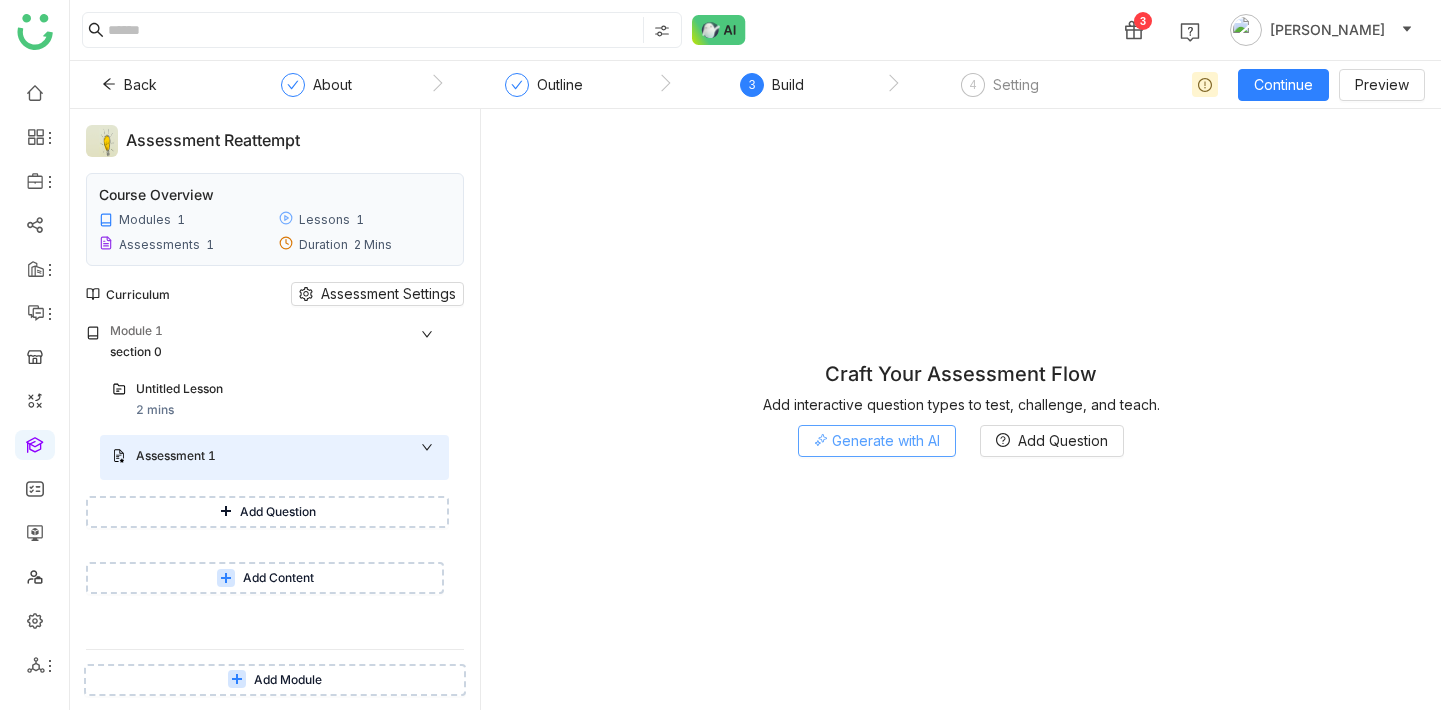 click on "Generate with AI" 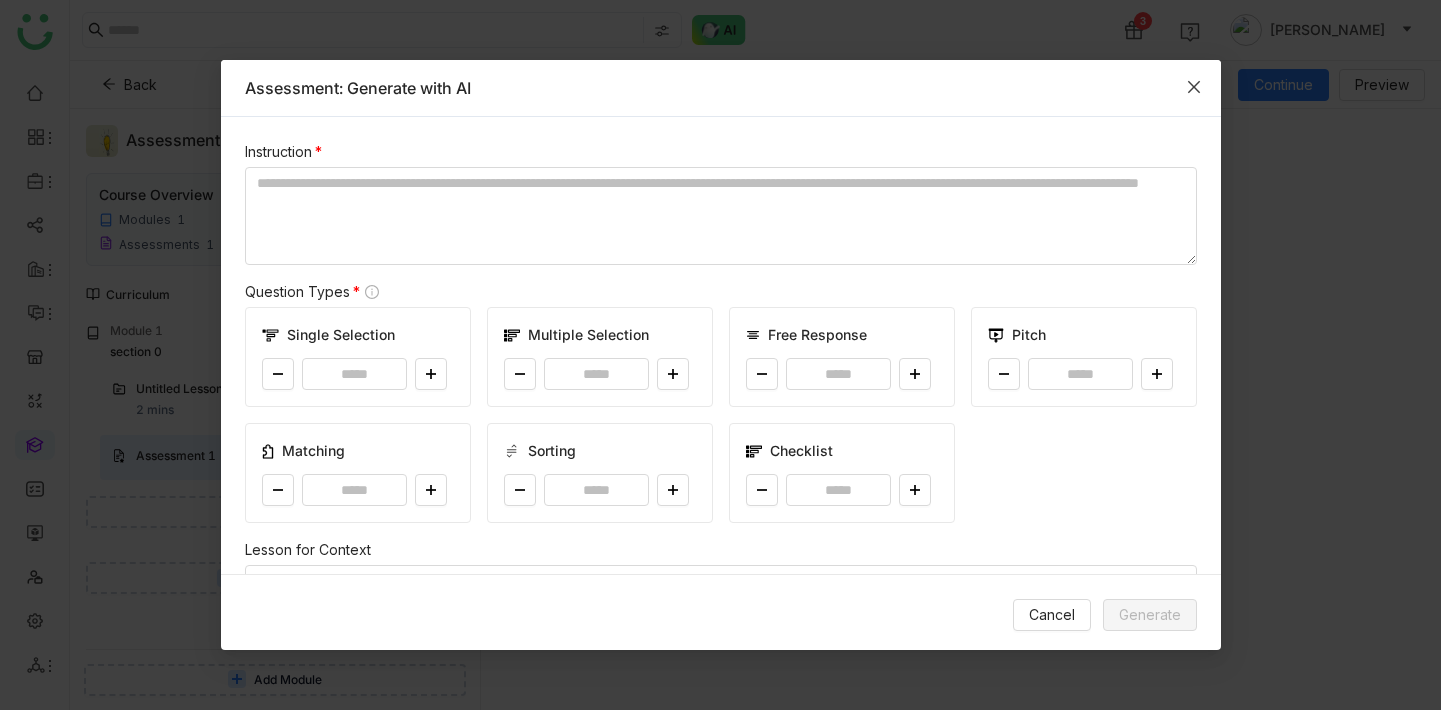 click 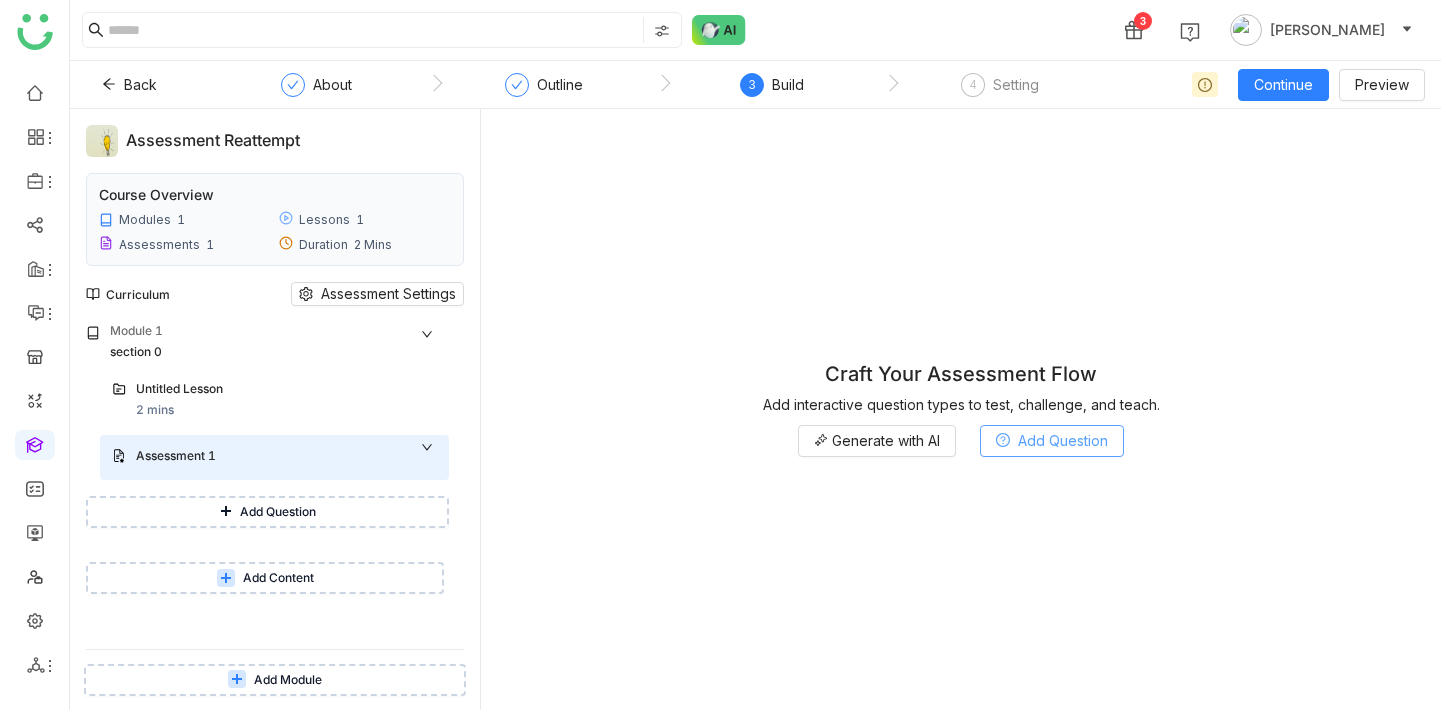 click on "Add Question" 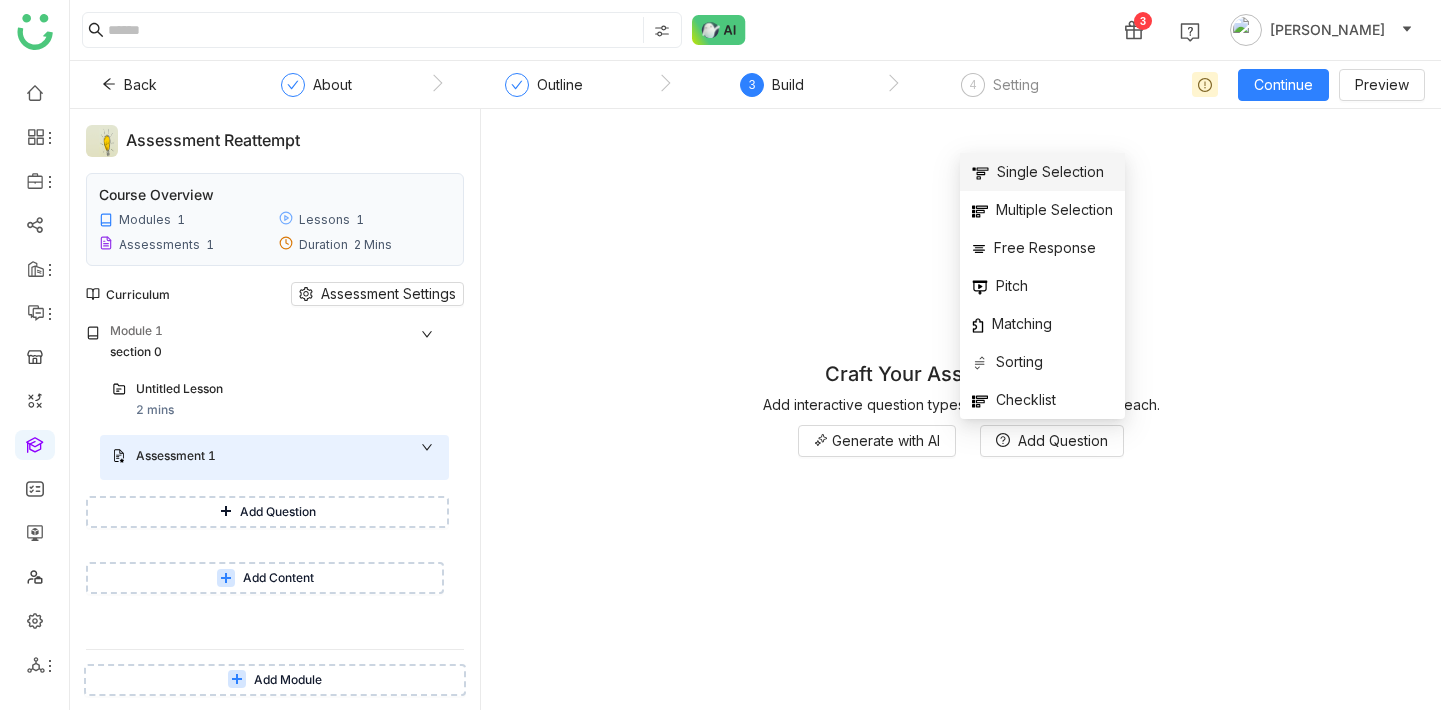 click on "Single Selection" at bounding box center [1042, 172] 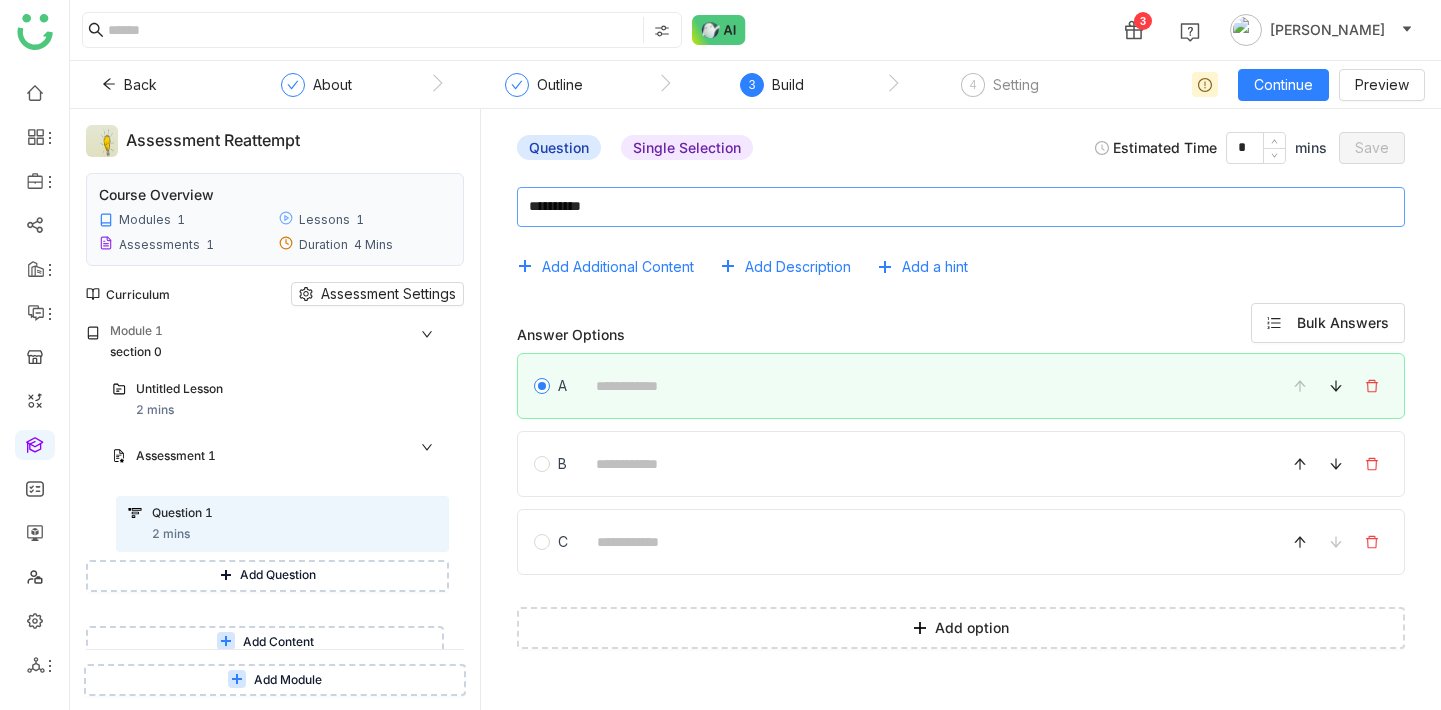 click 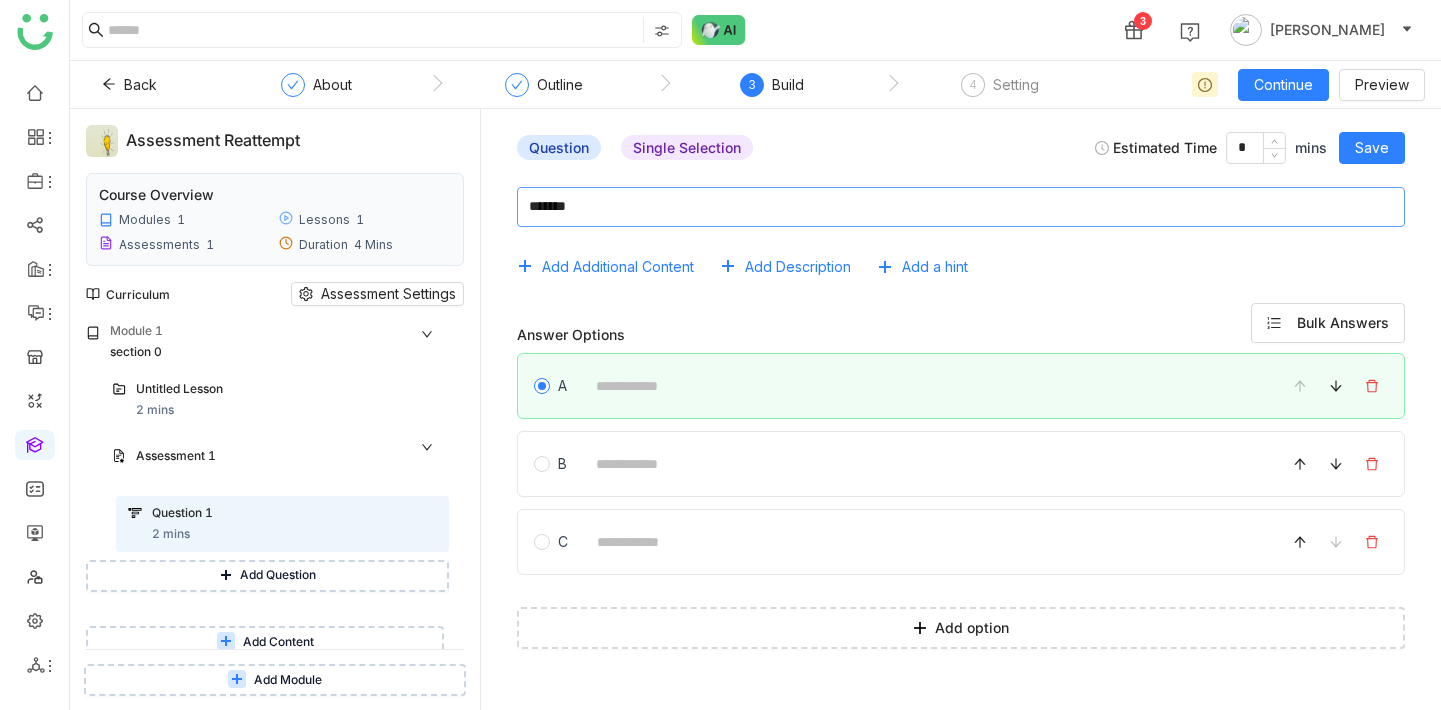 type on "*******" 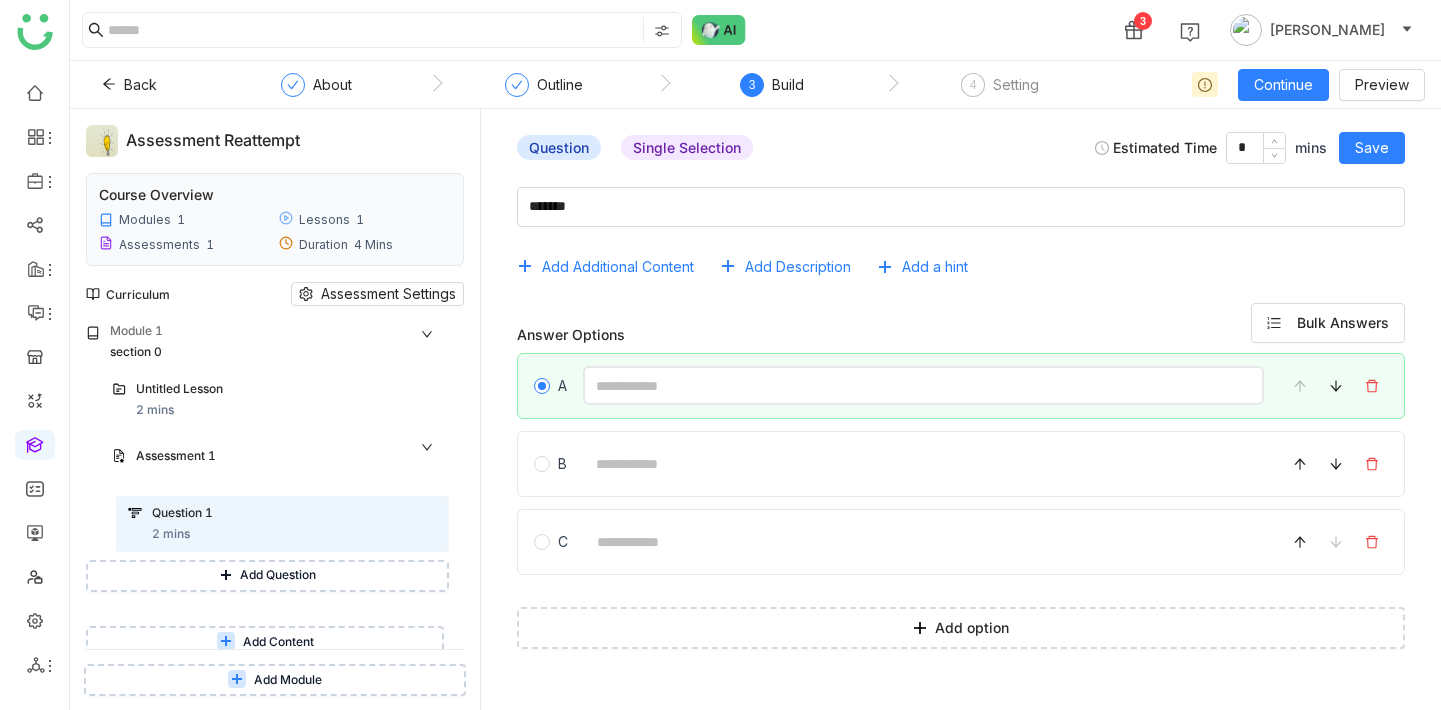 click at bounding box center (923, 385) 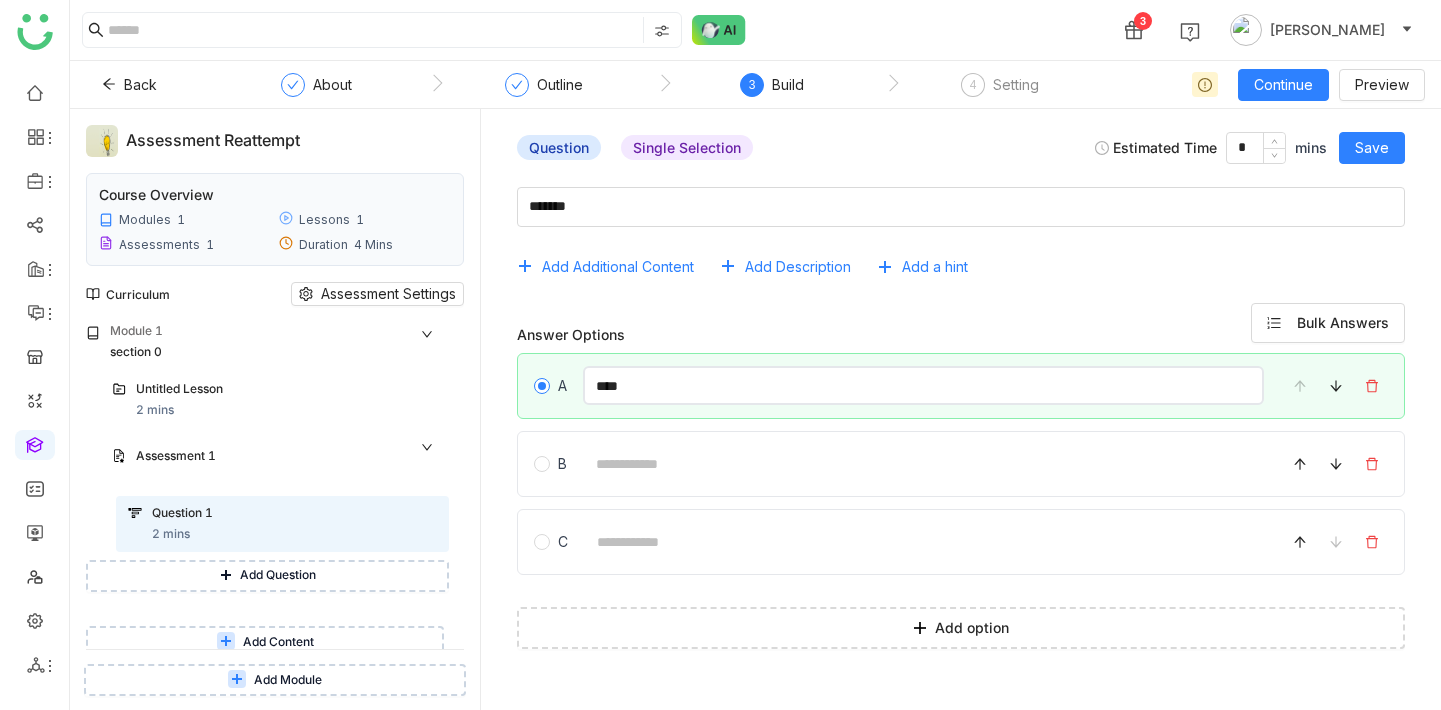 type on "****" 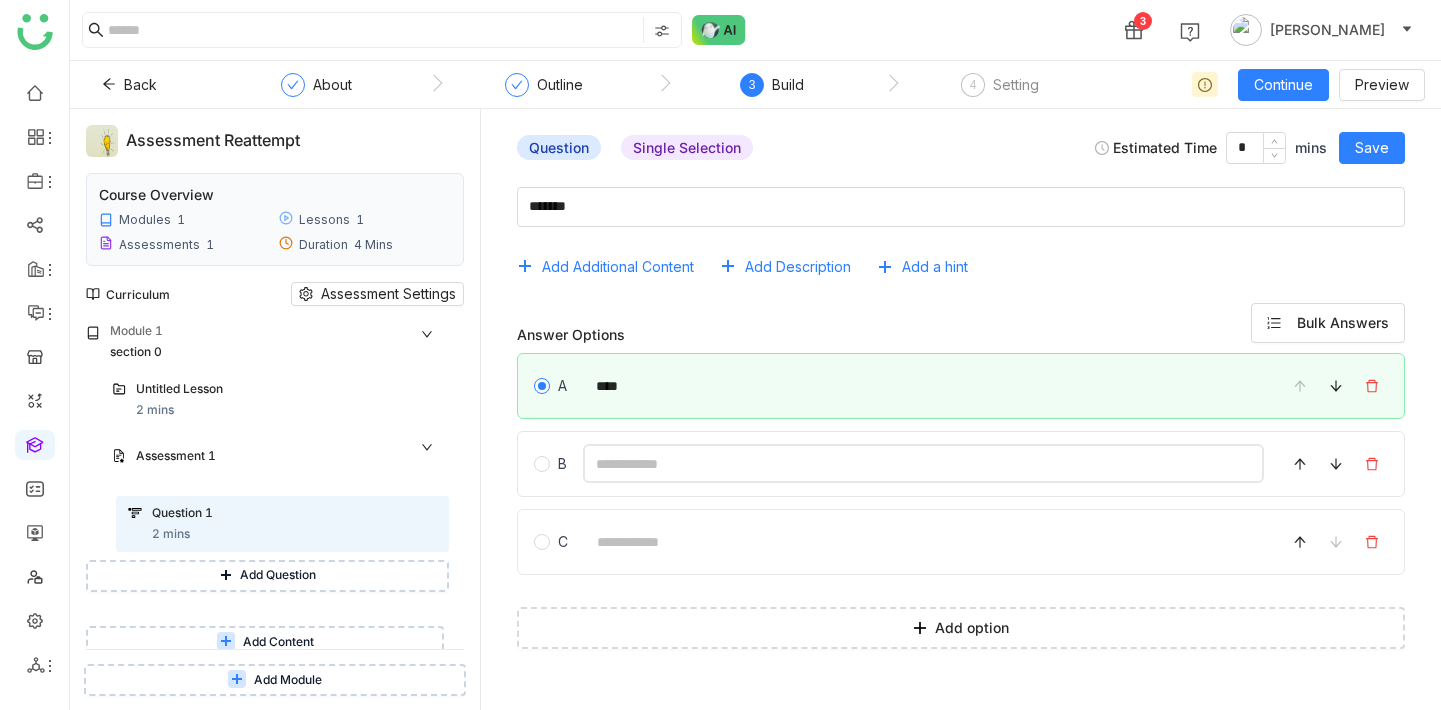 click at bounding box center (923, 463) 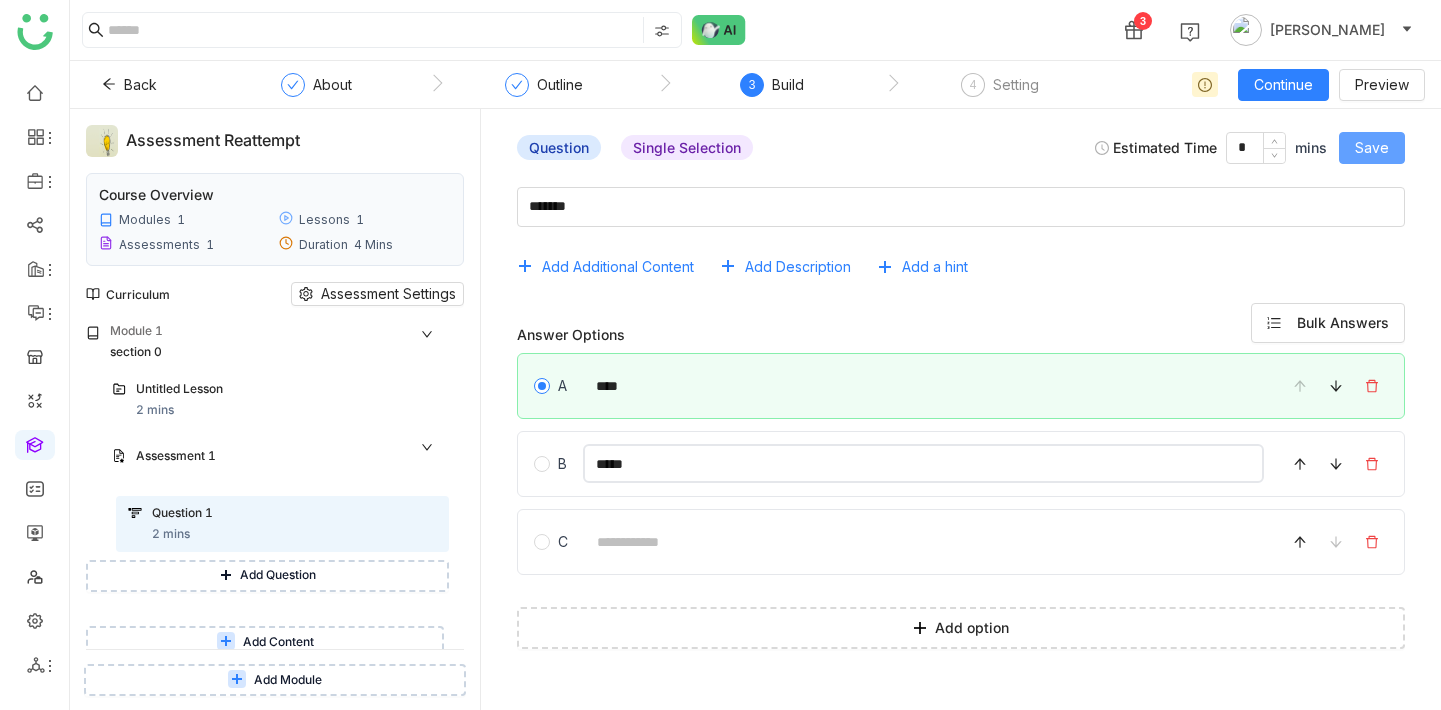 type on "*****" 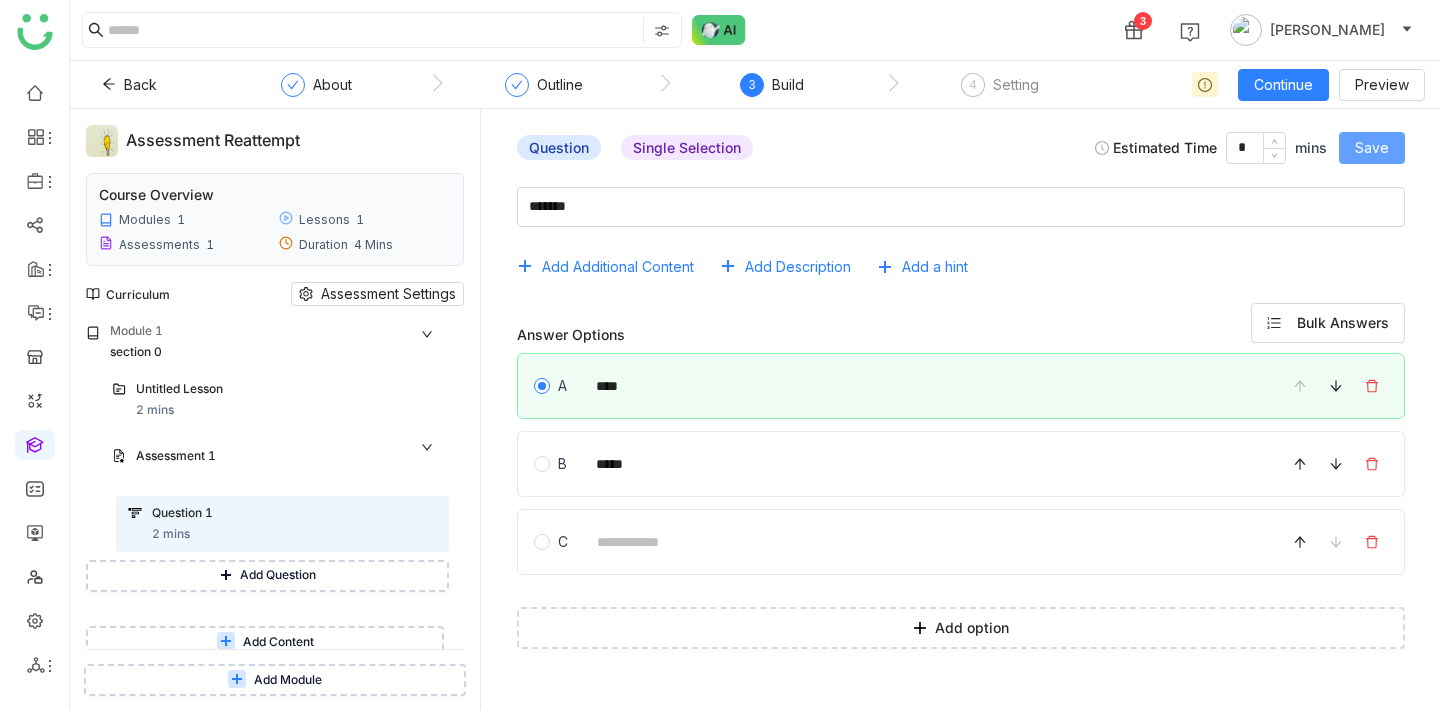 click on "Save" 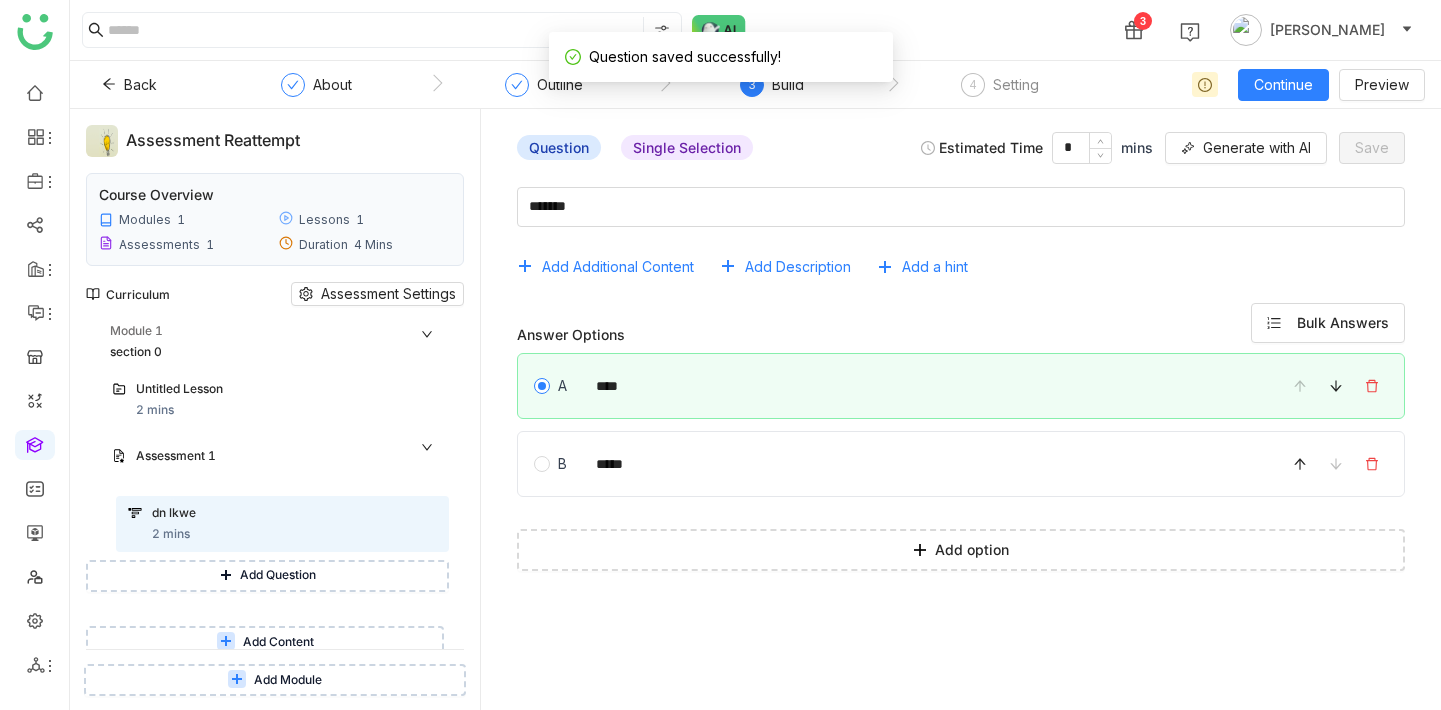 click on "Add Question" at bounding box center (267, 576) 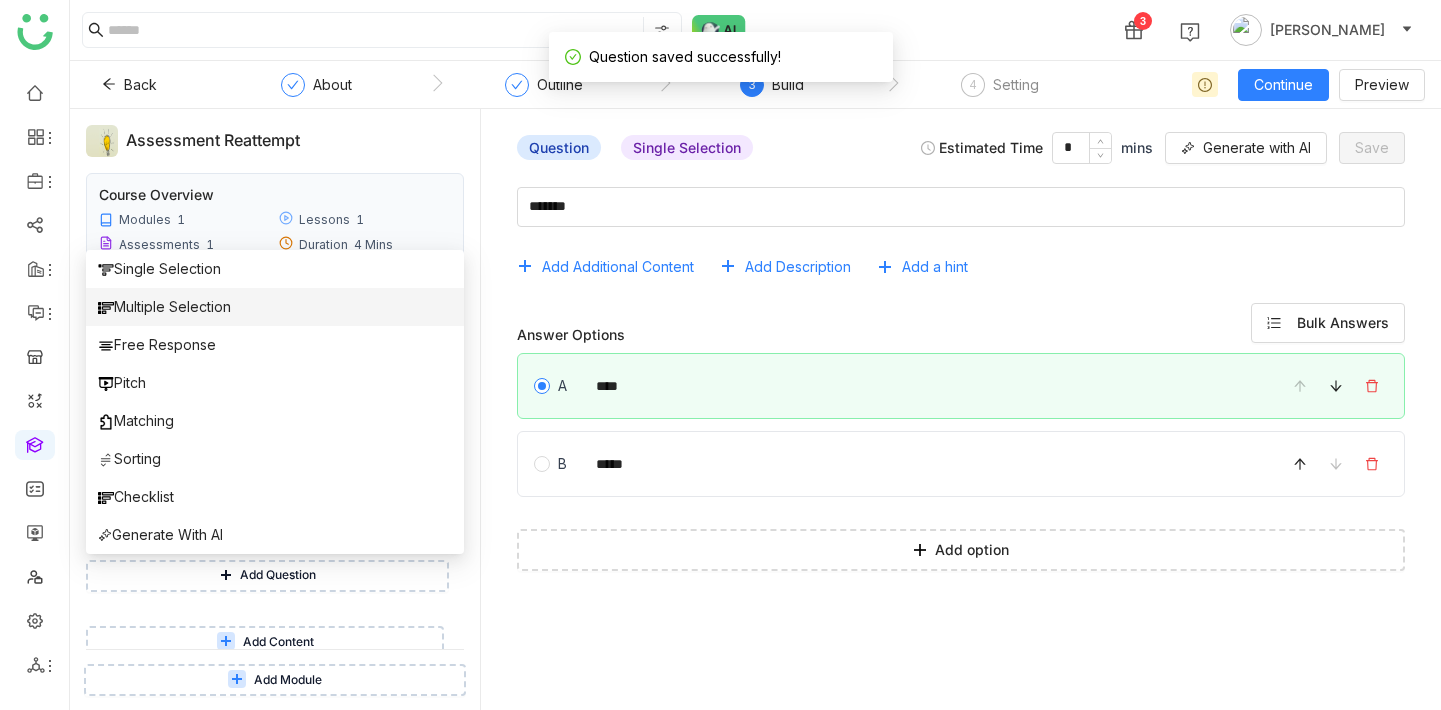 click on "Multiple Selection" at bounding box center (275, 307) 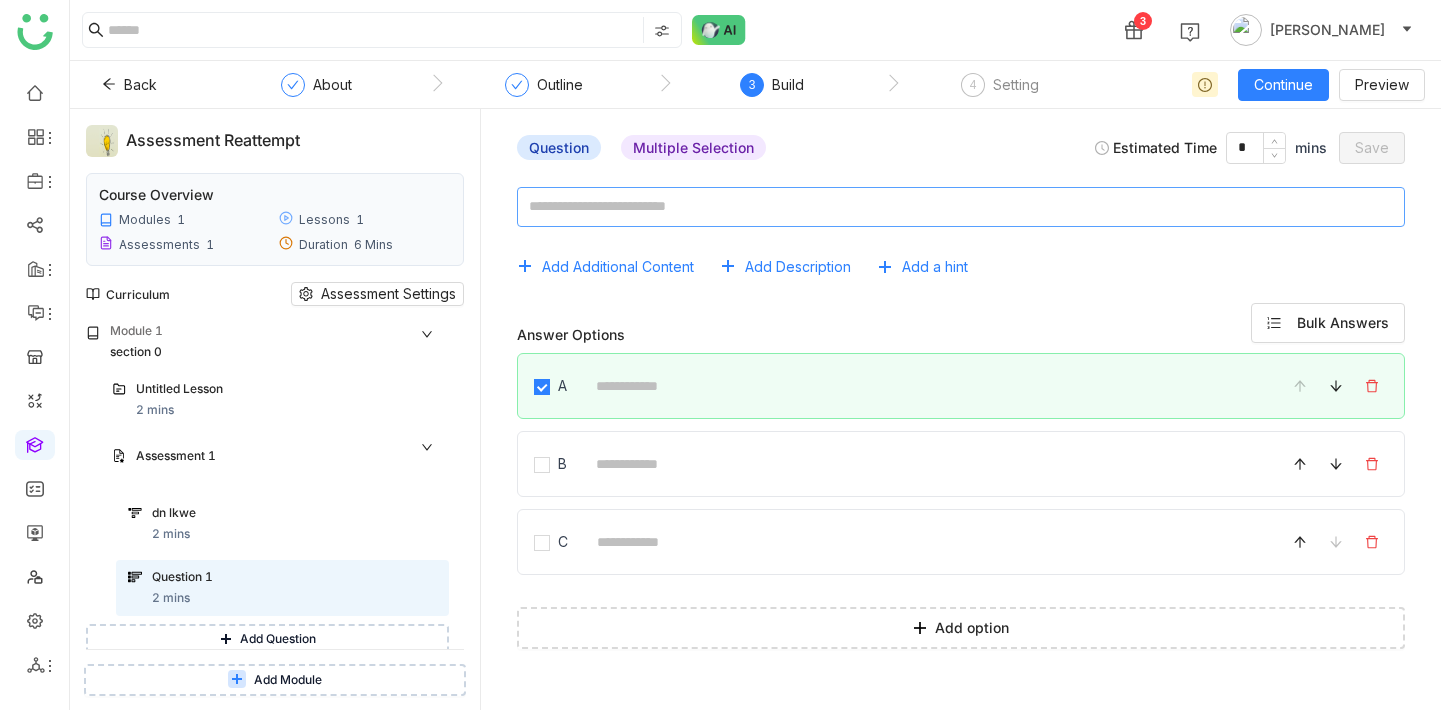 click 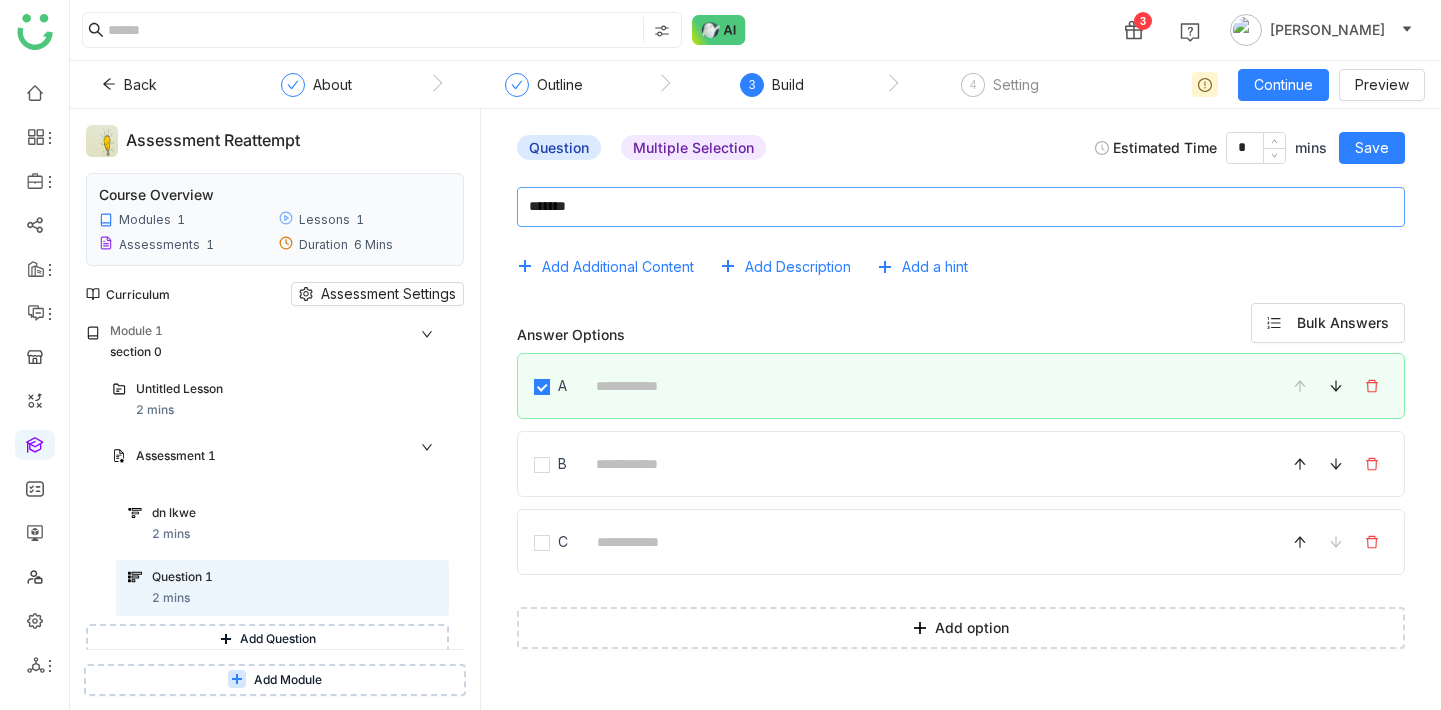 type on "*******" 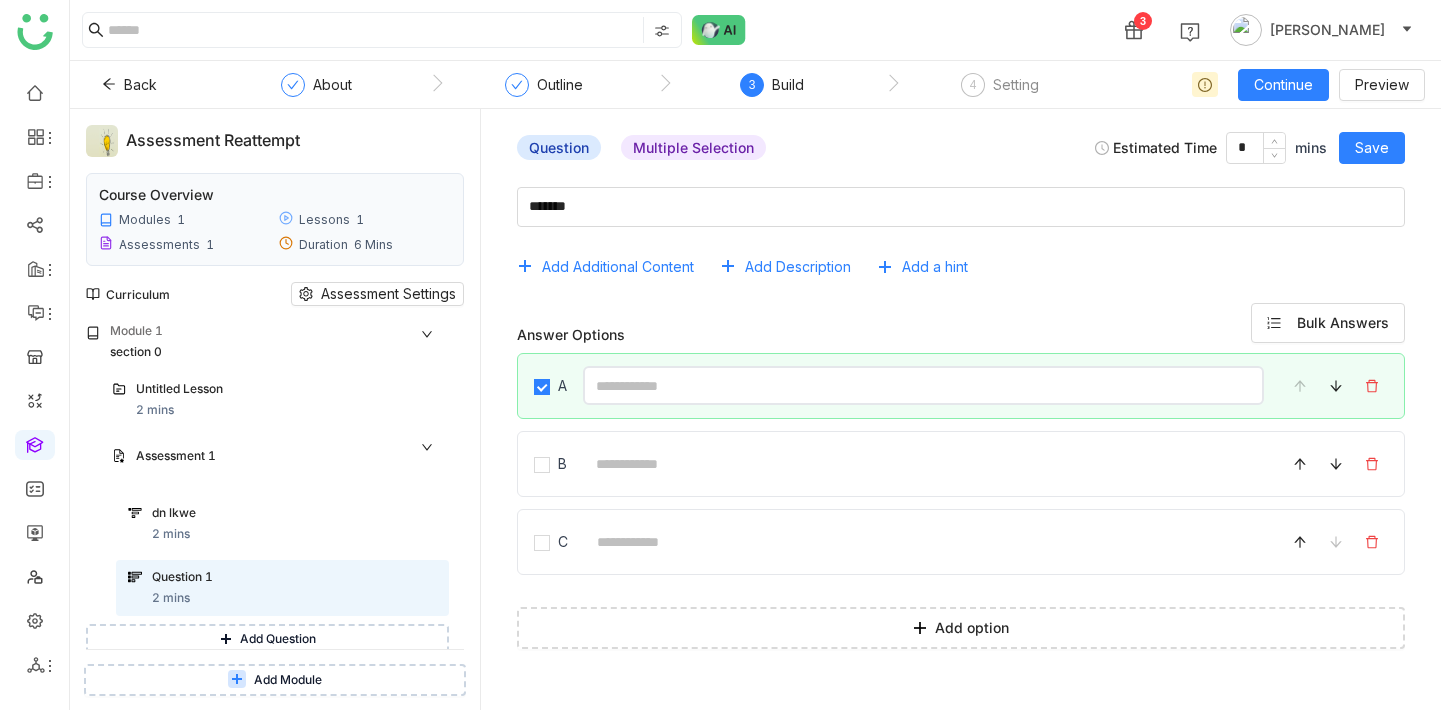 click at bounding box center [923, 385] 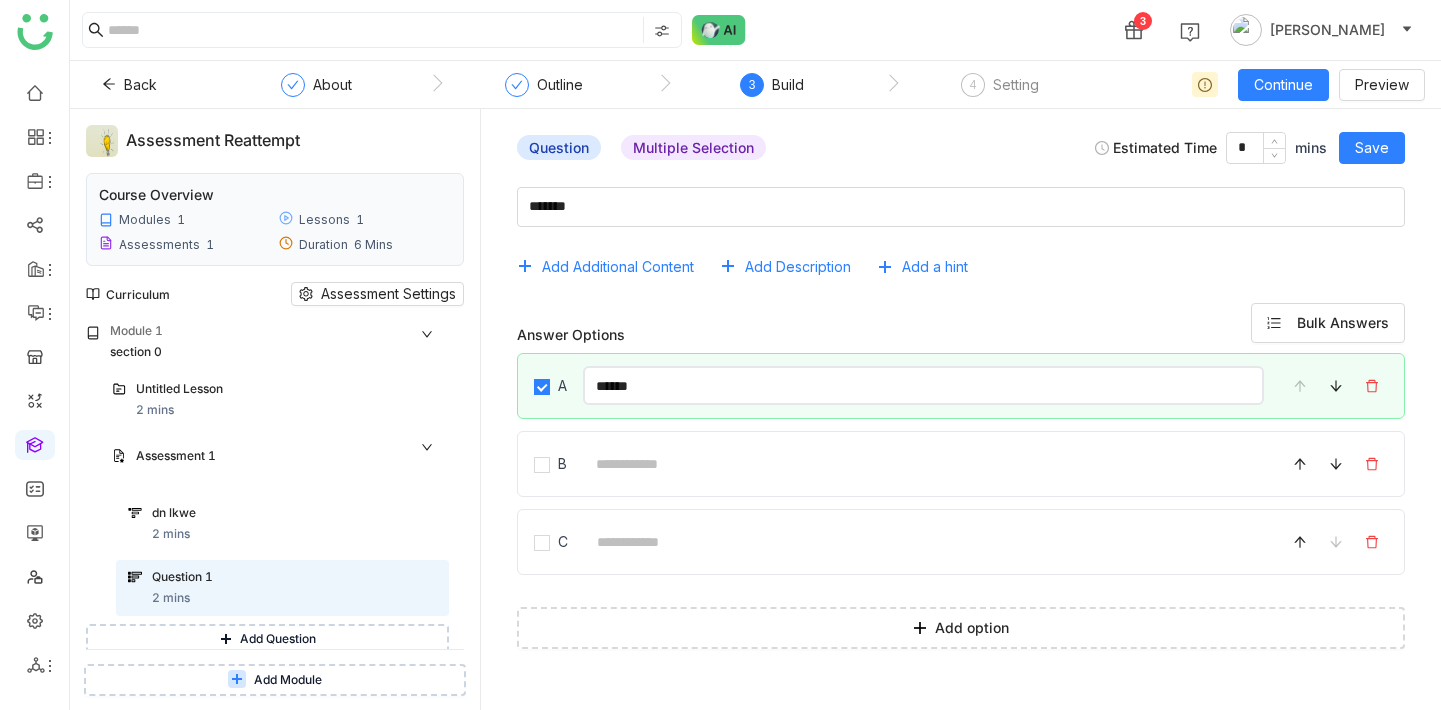 type on "*****" 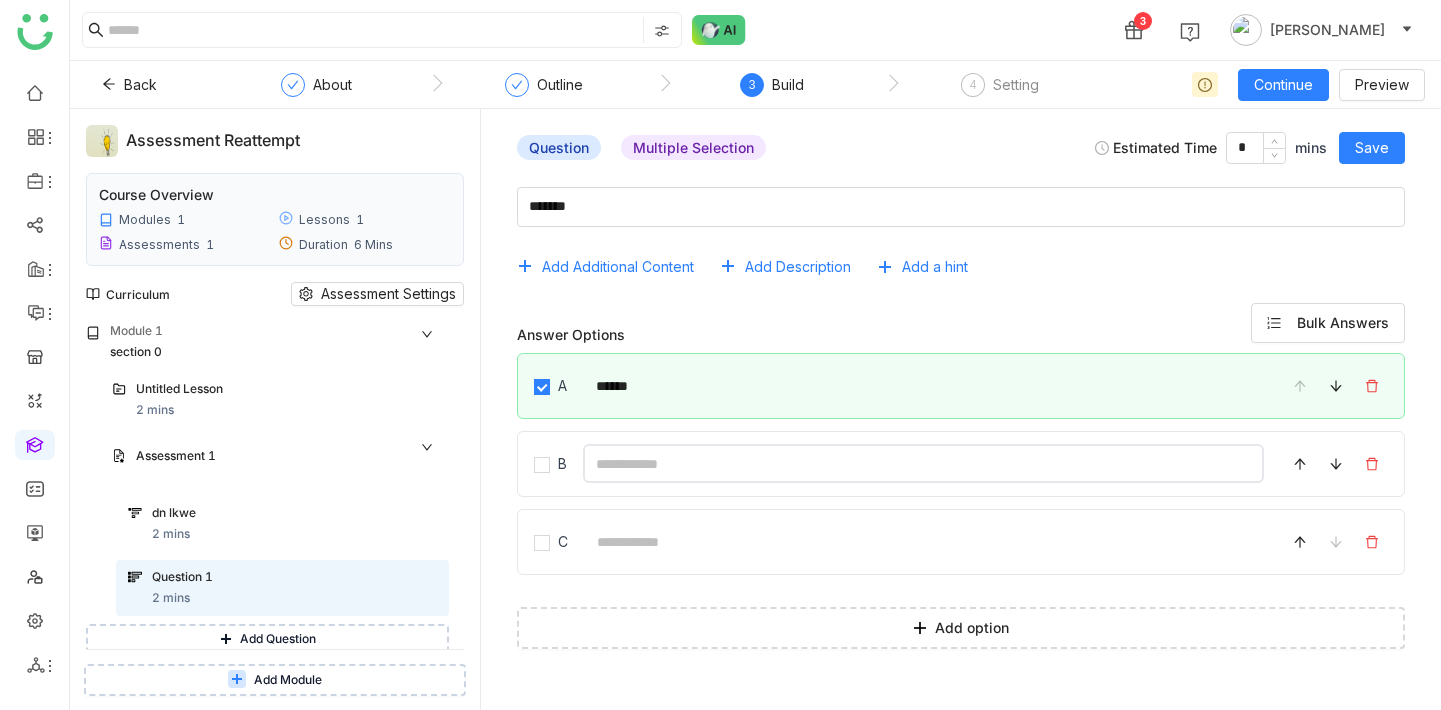 click at bounding box center [923, 463] 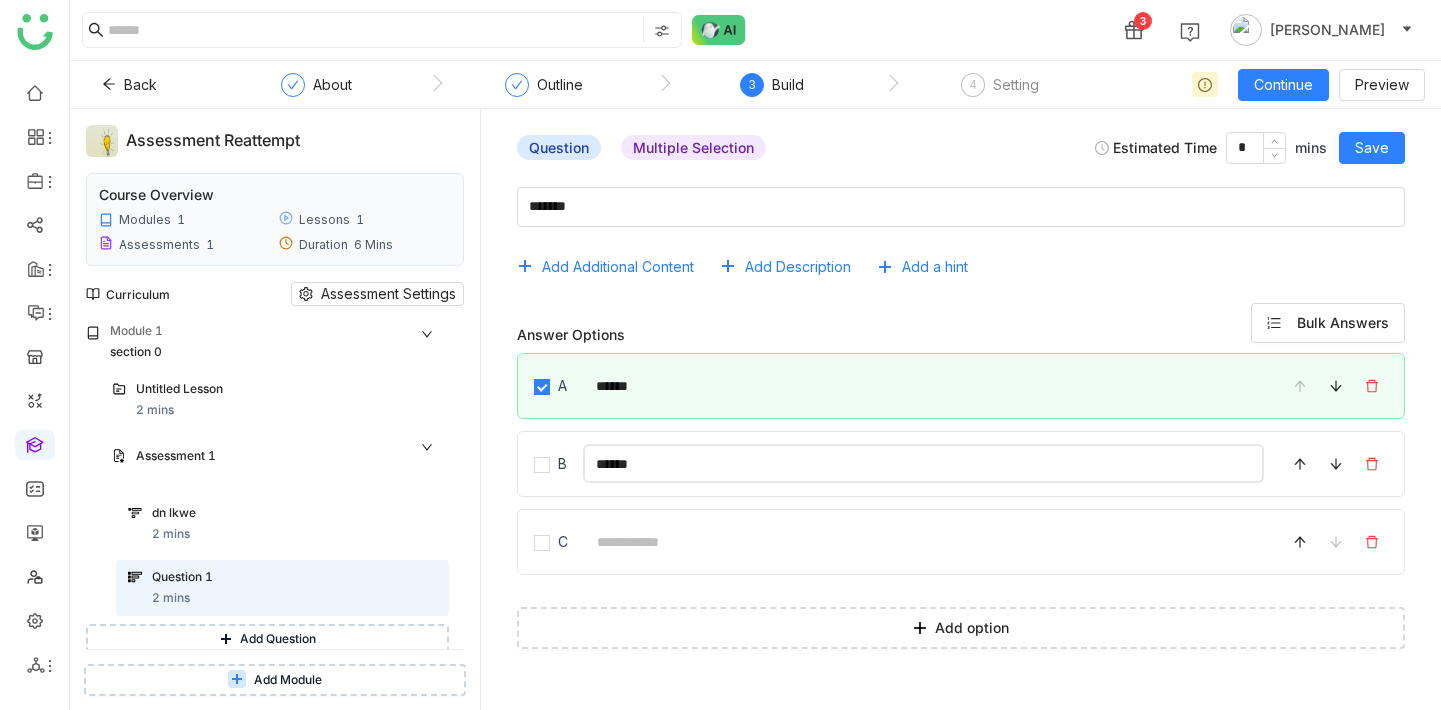 type on "******" 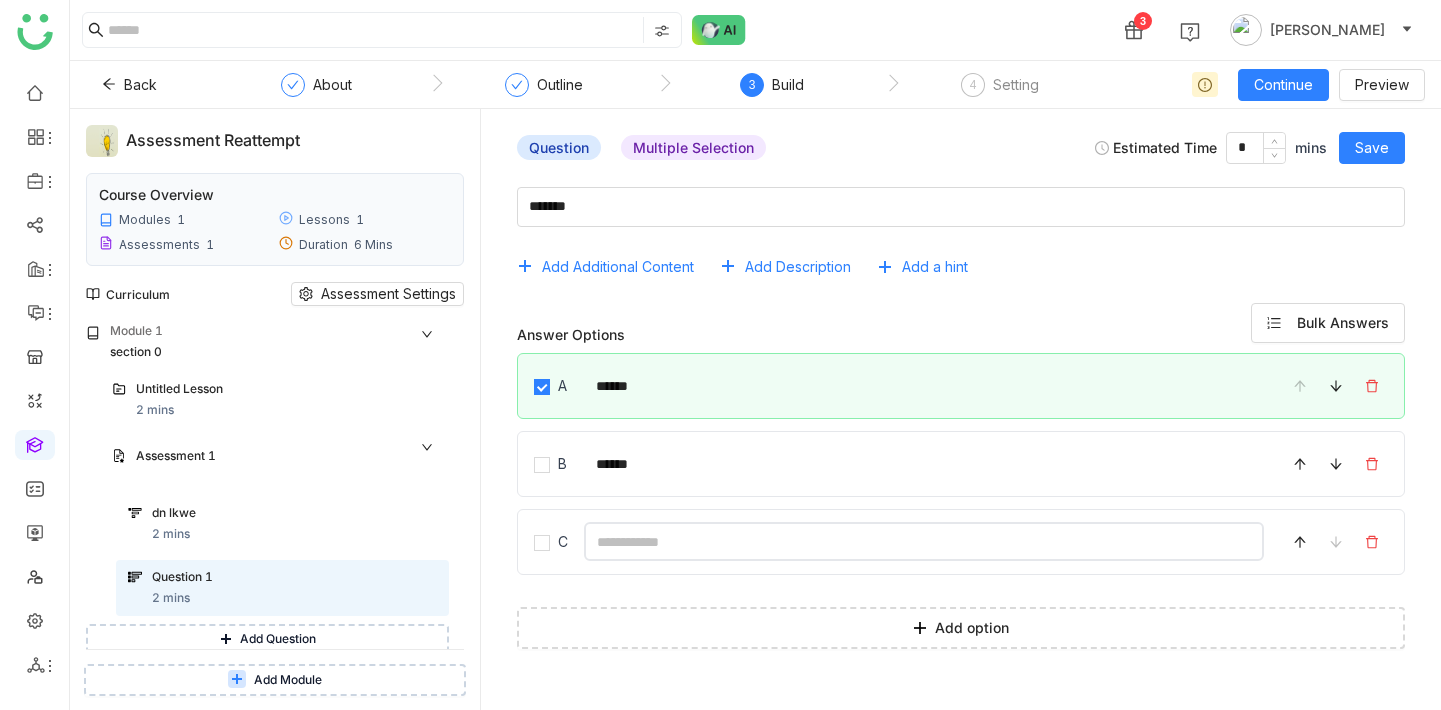 click at bounding box center (924, 541) 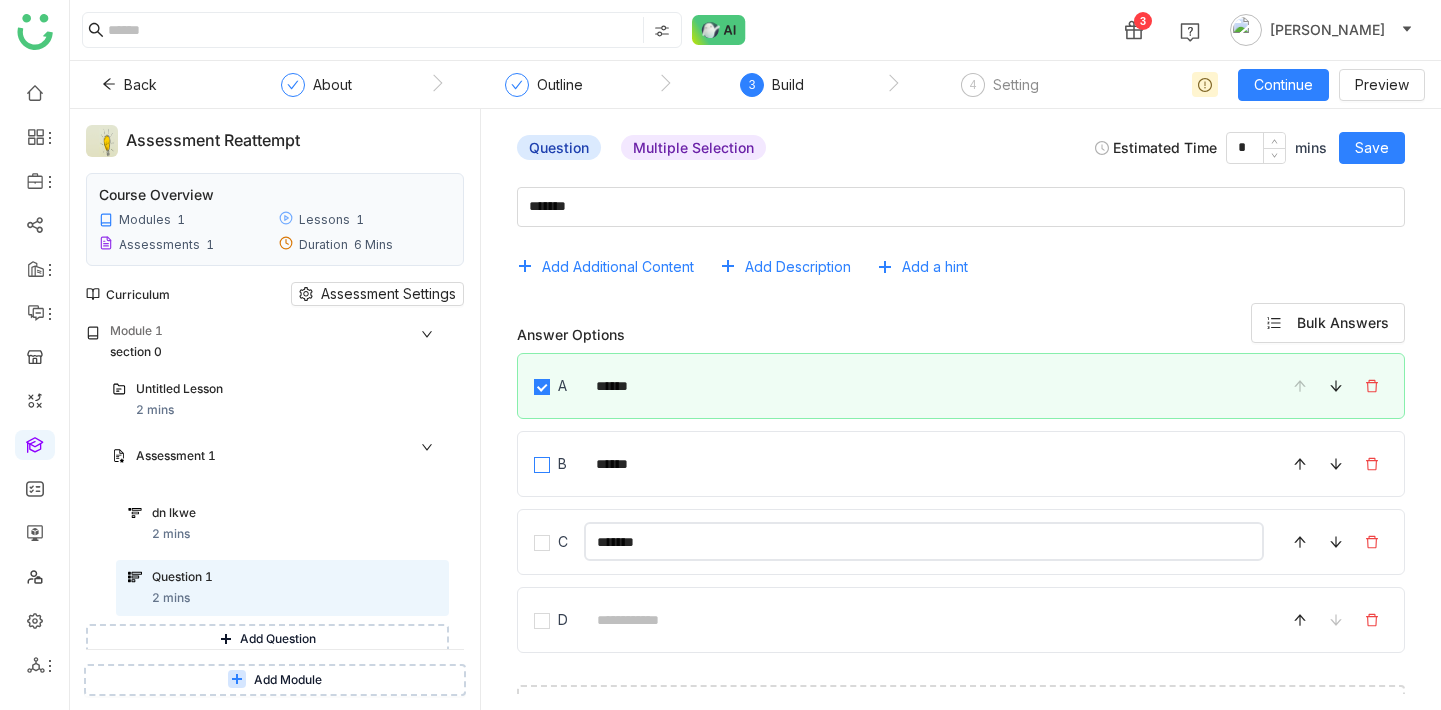 type on "*******" 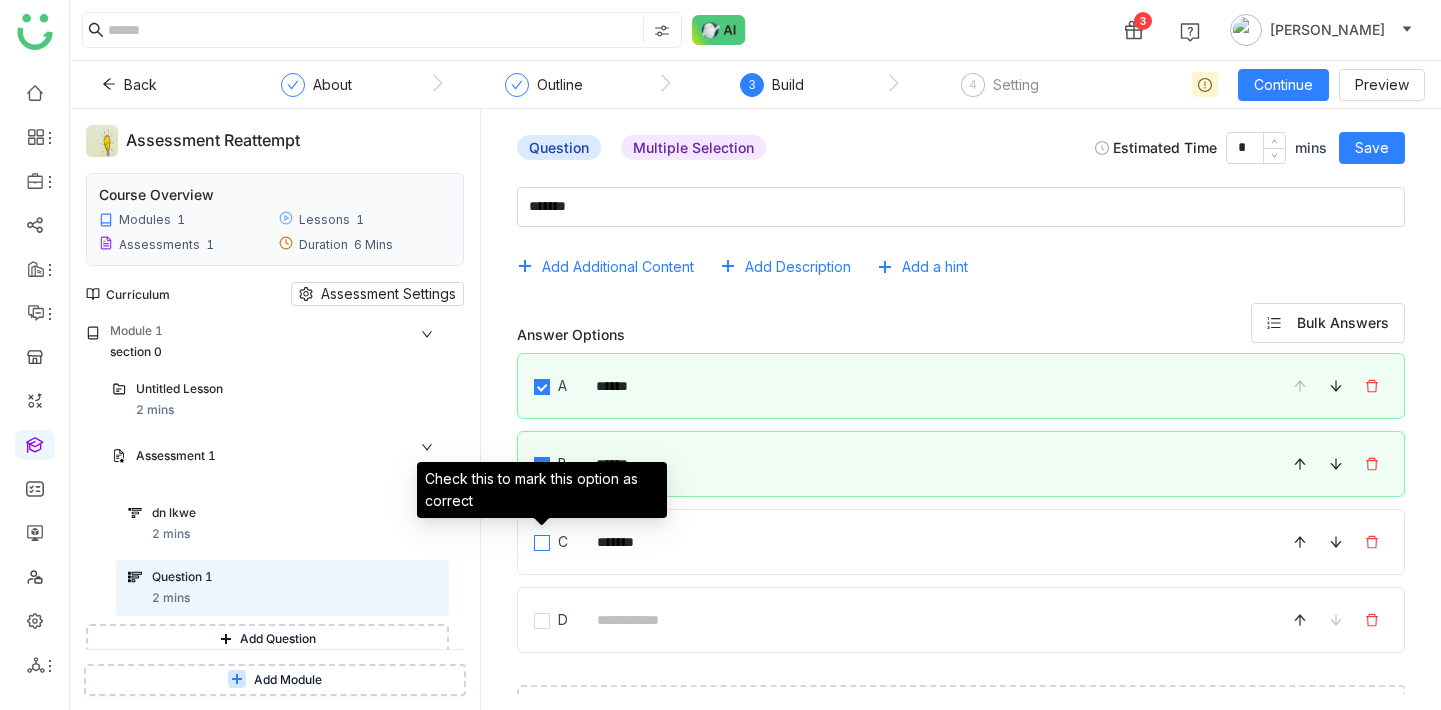 click at bounding box center (542, 541) 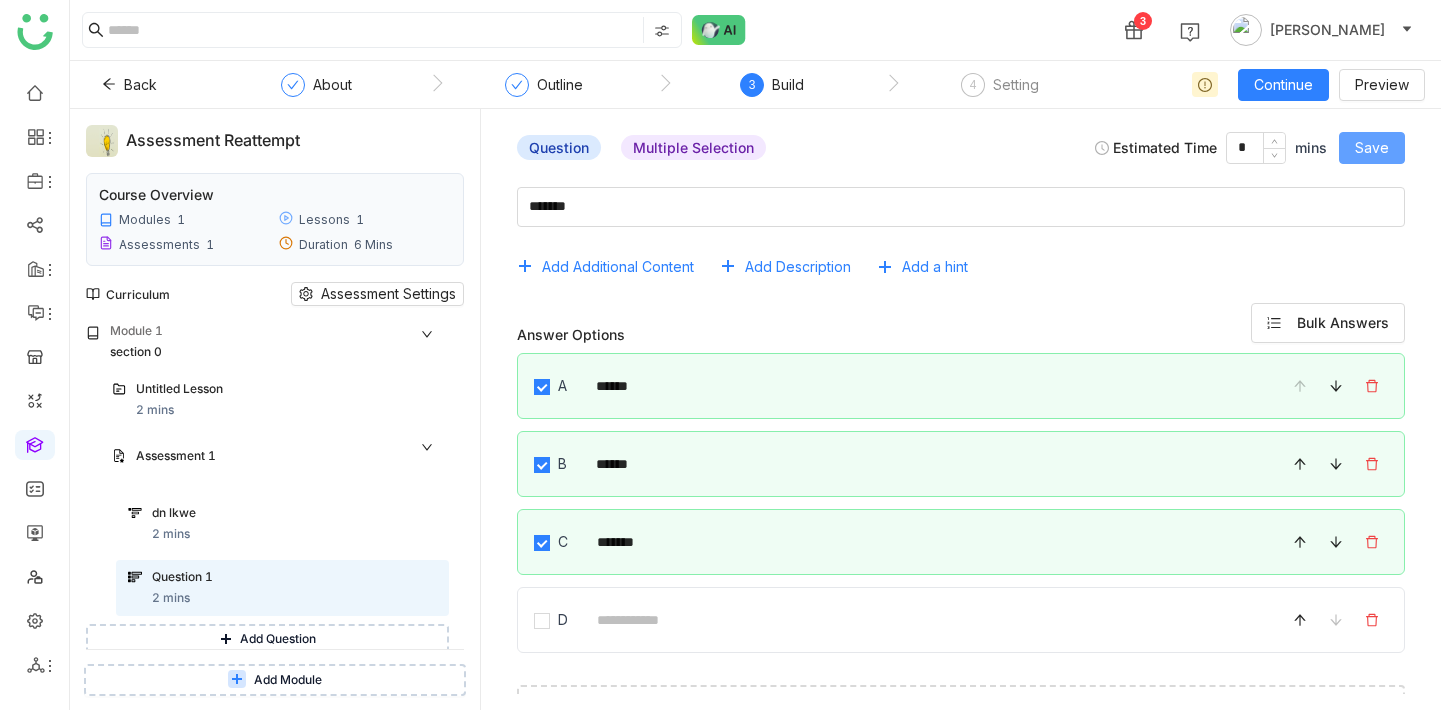 click on "Save" 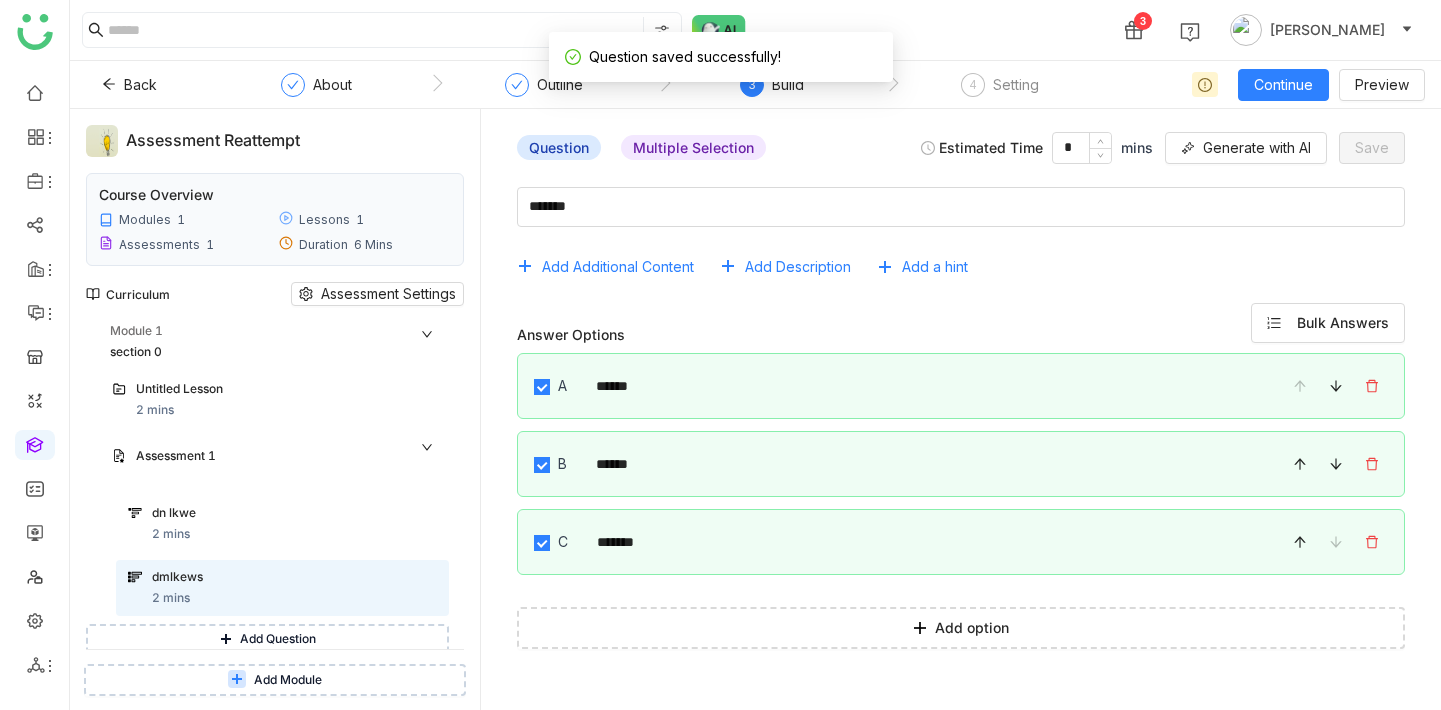 scroll, scrollTop: 72, scrollLeft: 0, axis: vertical 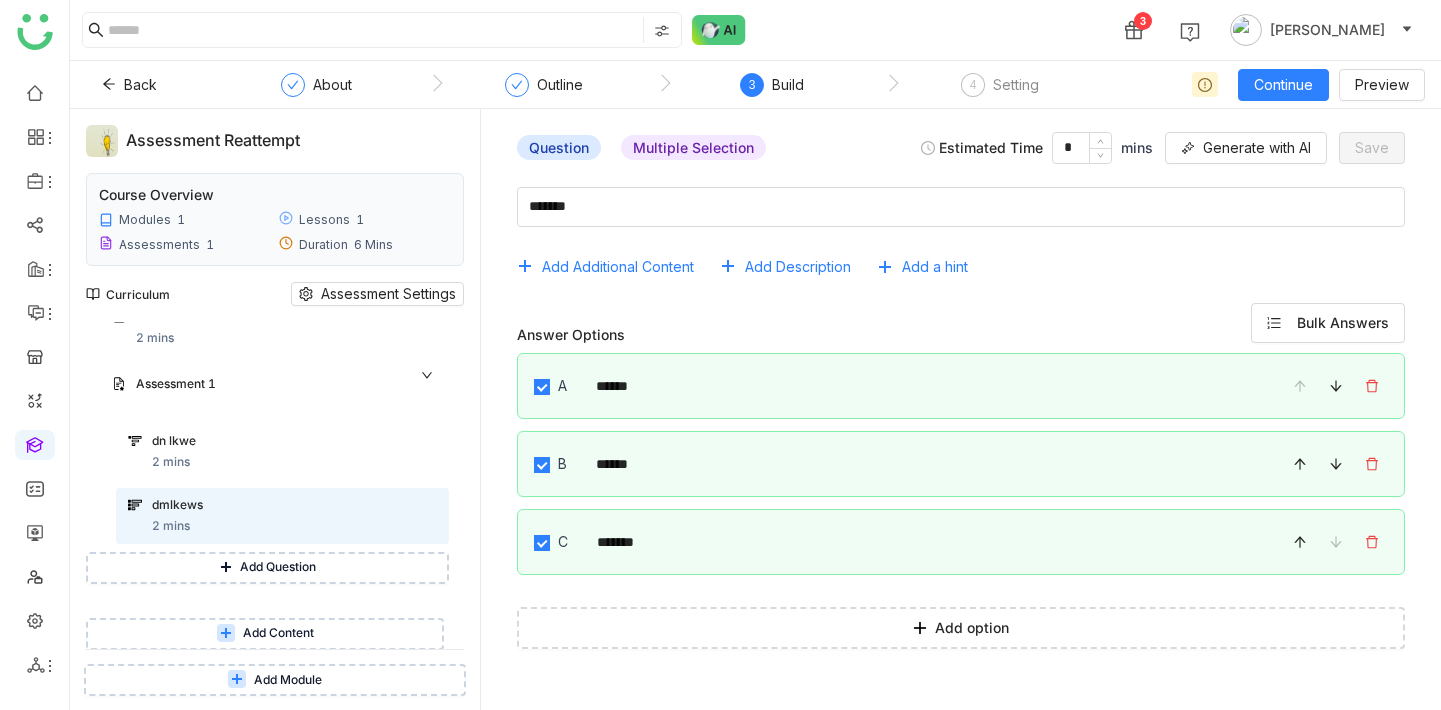 click on "Add Module" at bounding box center [288, 680] 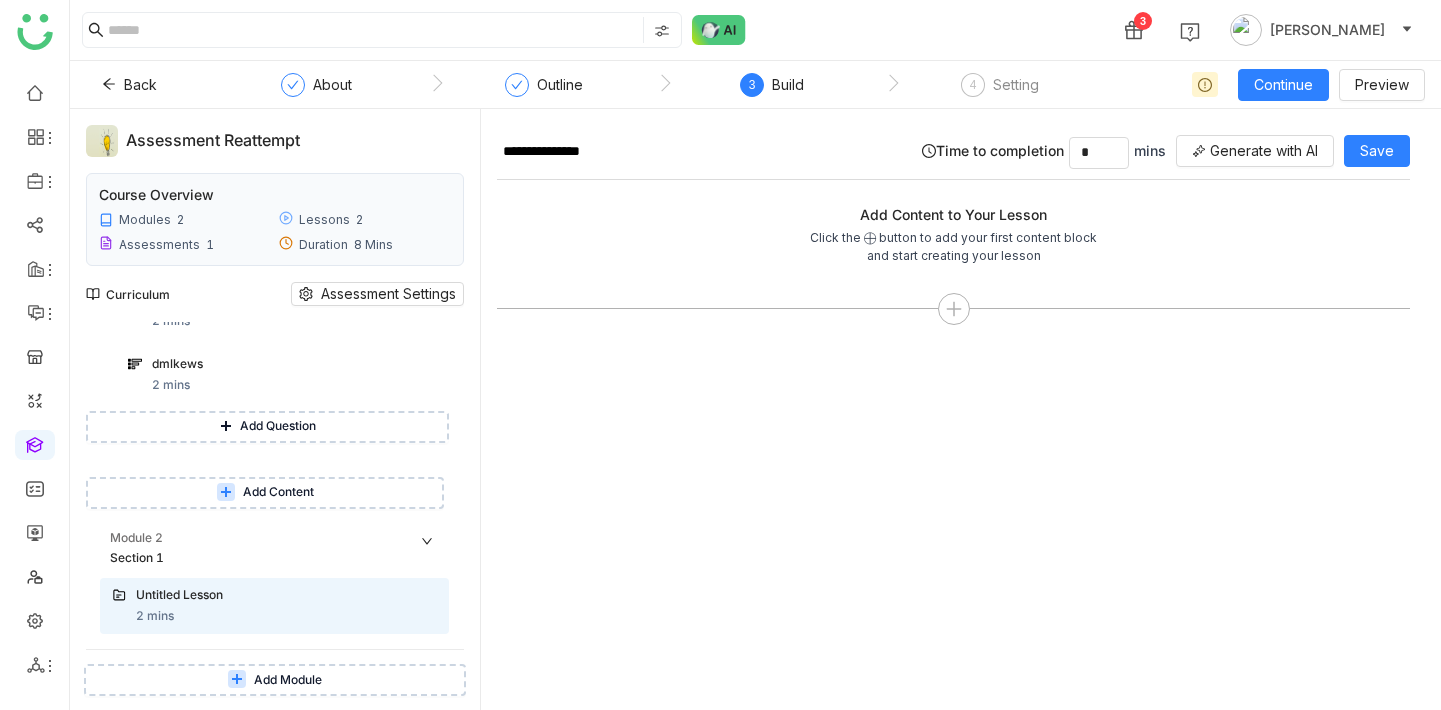 scroll, scrollTop: 248, scrollLeft: 0, axis: vertical 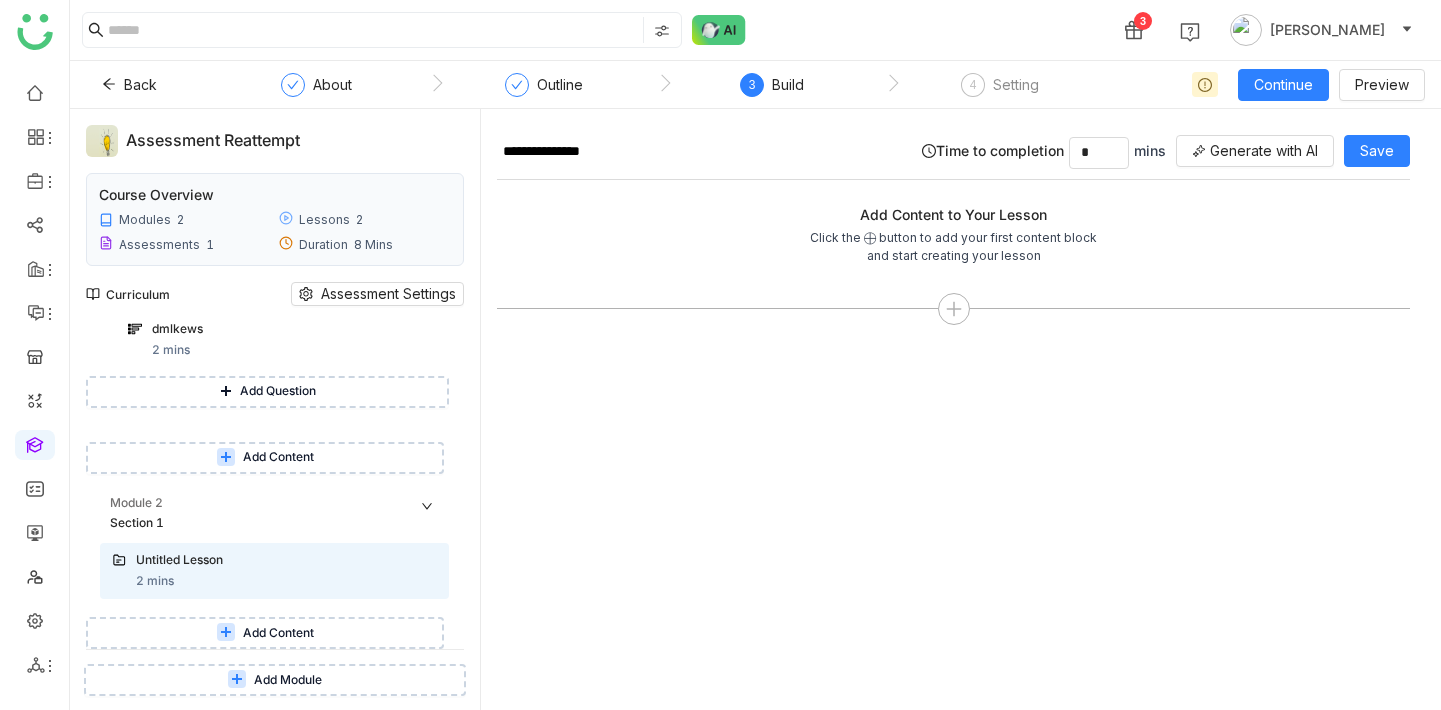 click on "Add Content" at bounding box center [278, 633] 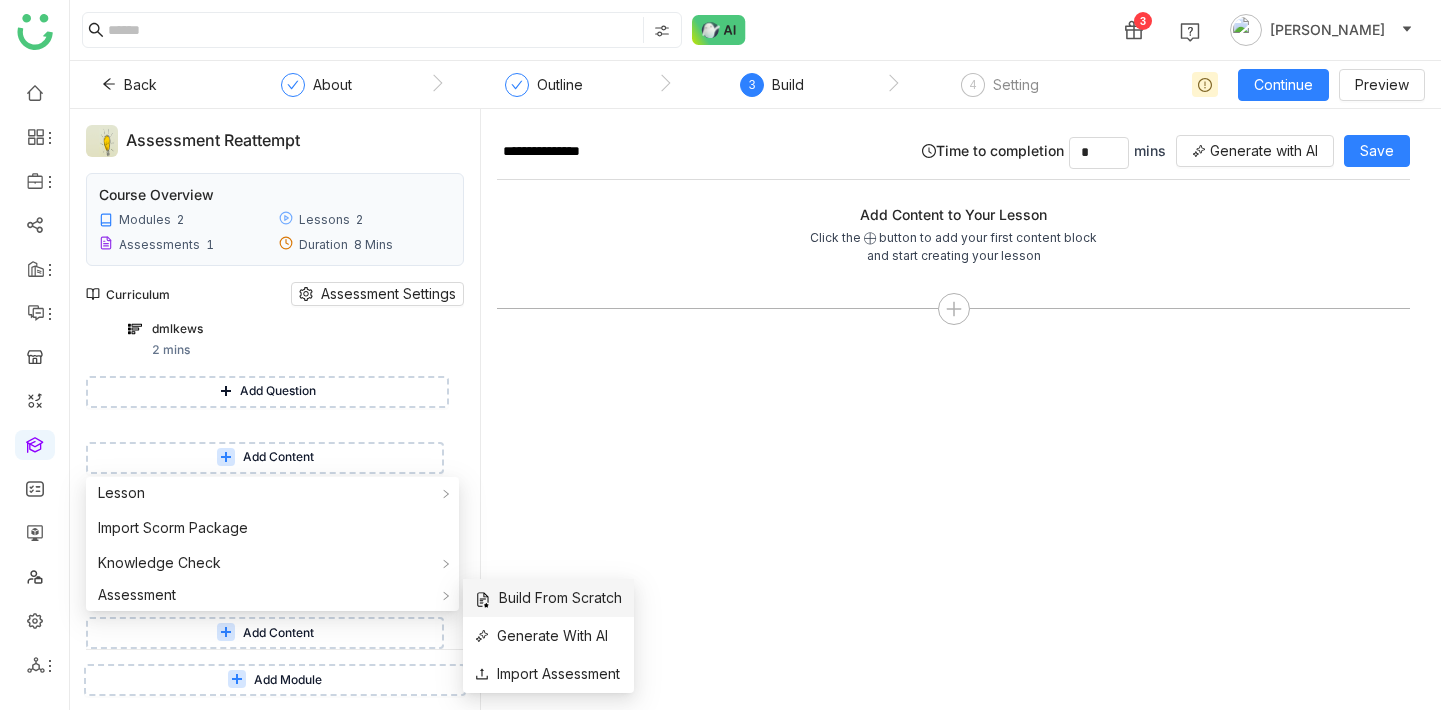 click at bounding box center (483, 600) 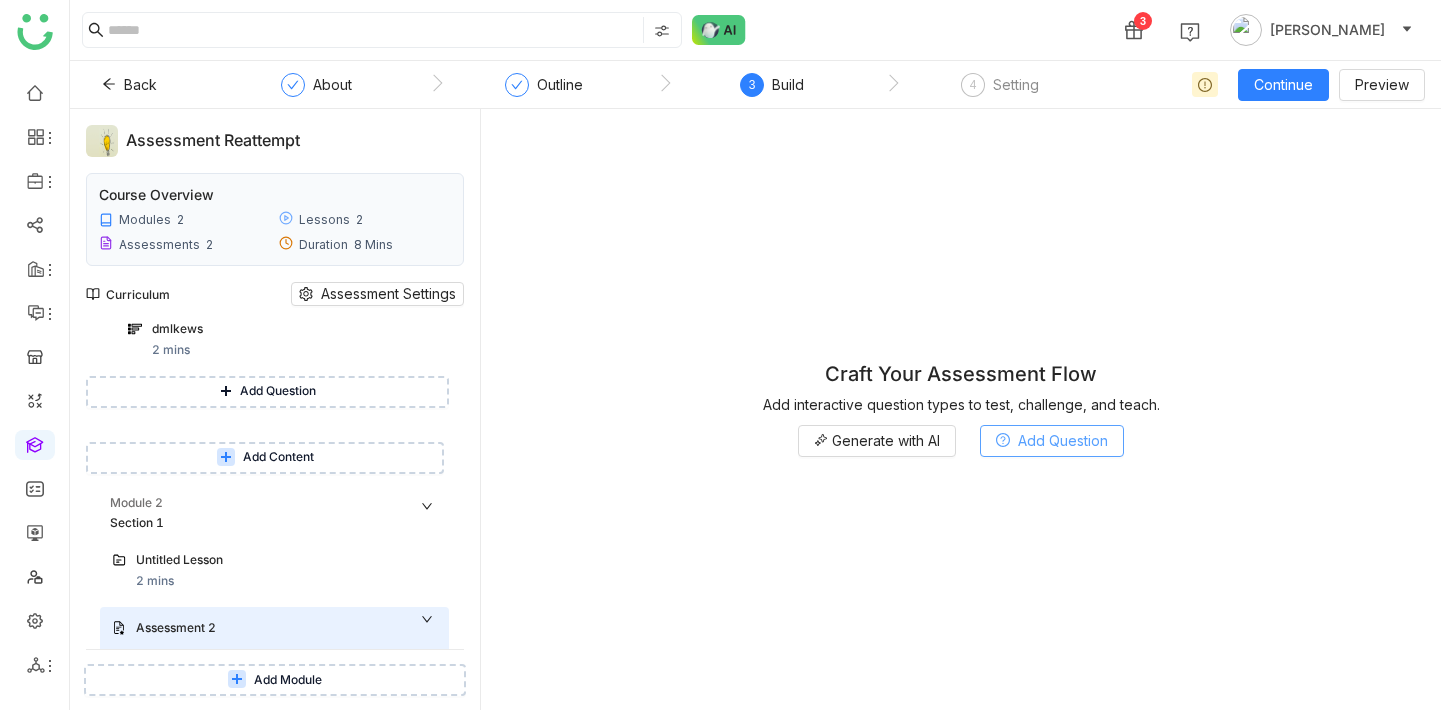 click on "Add Question" 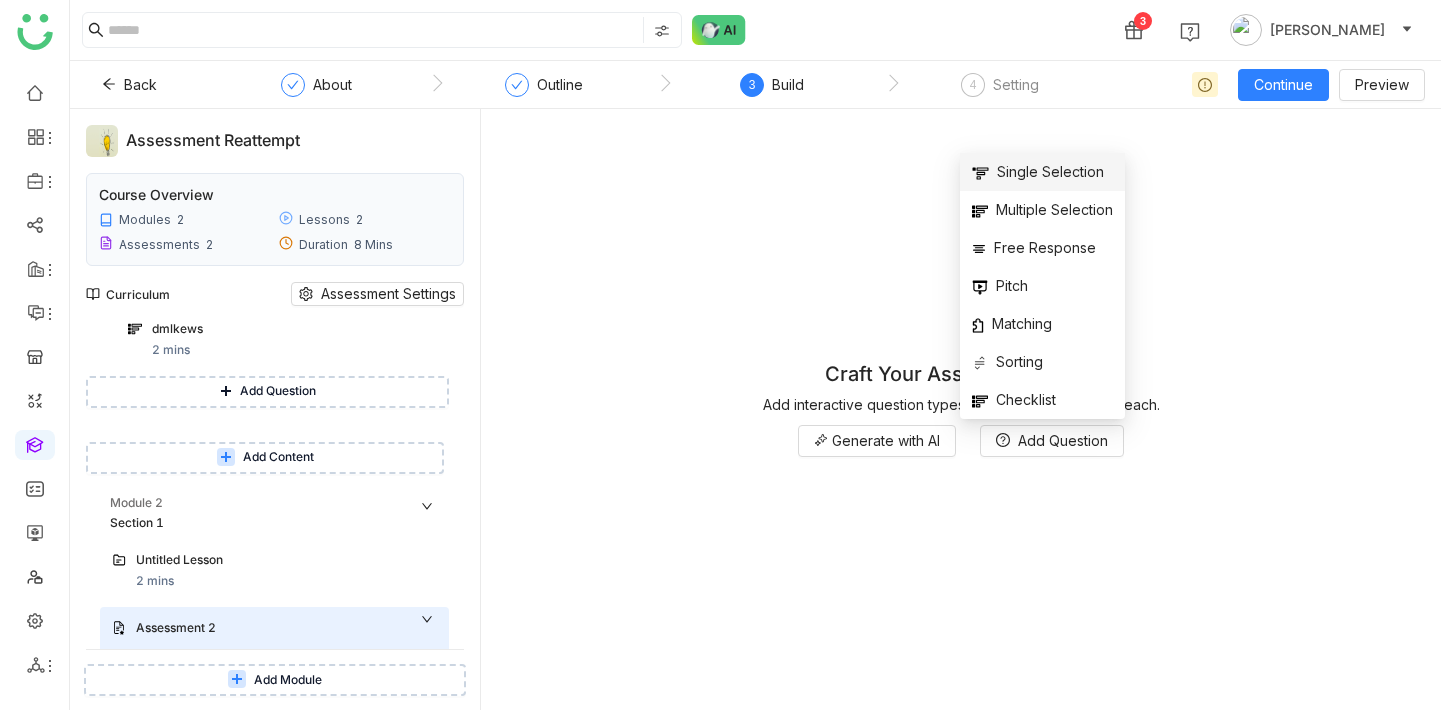 click on "Single Selection" at bounding box center (1038, 172) 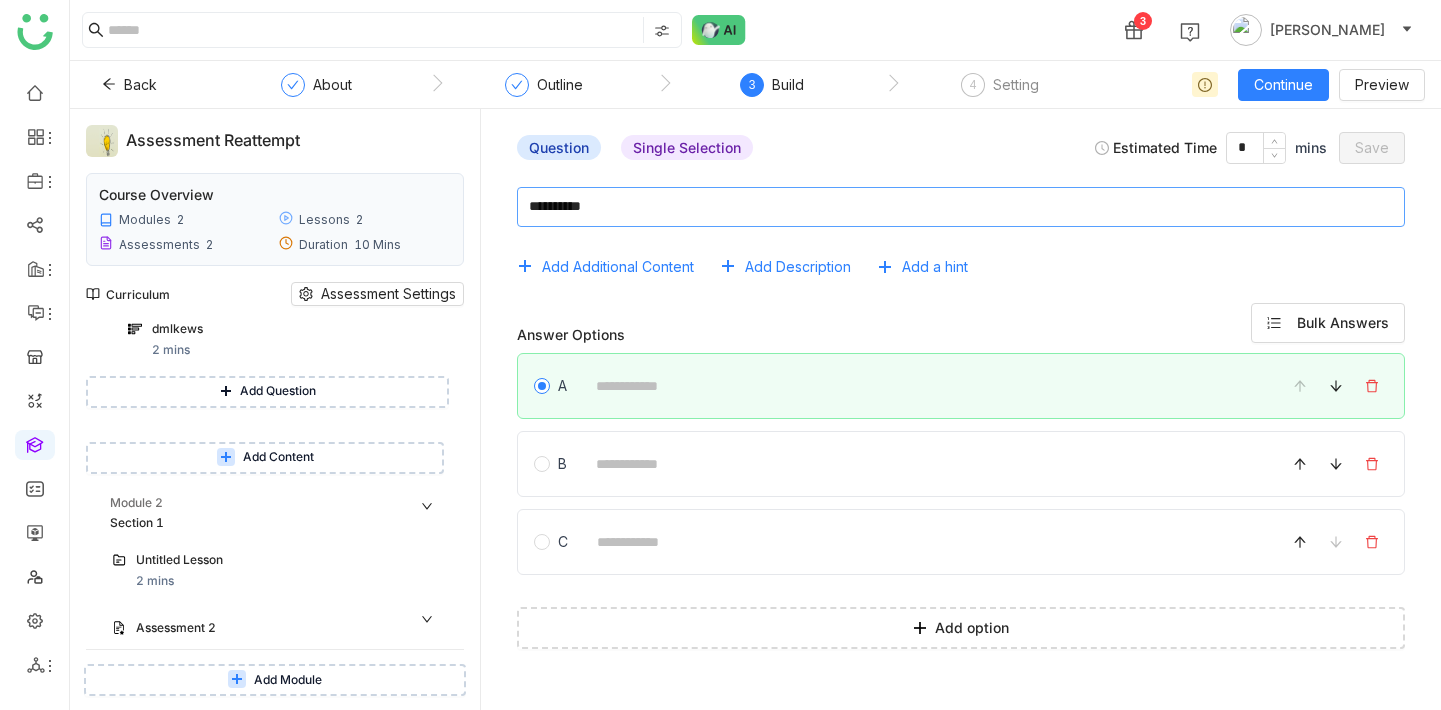 click 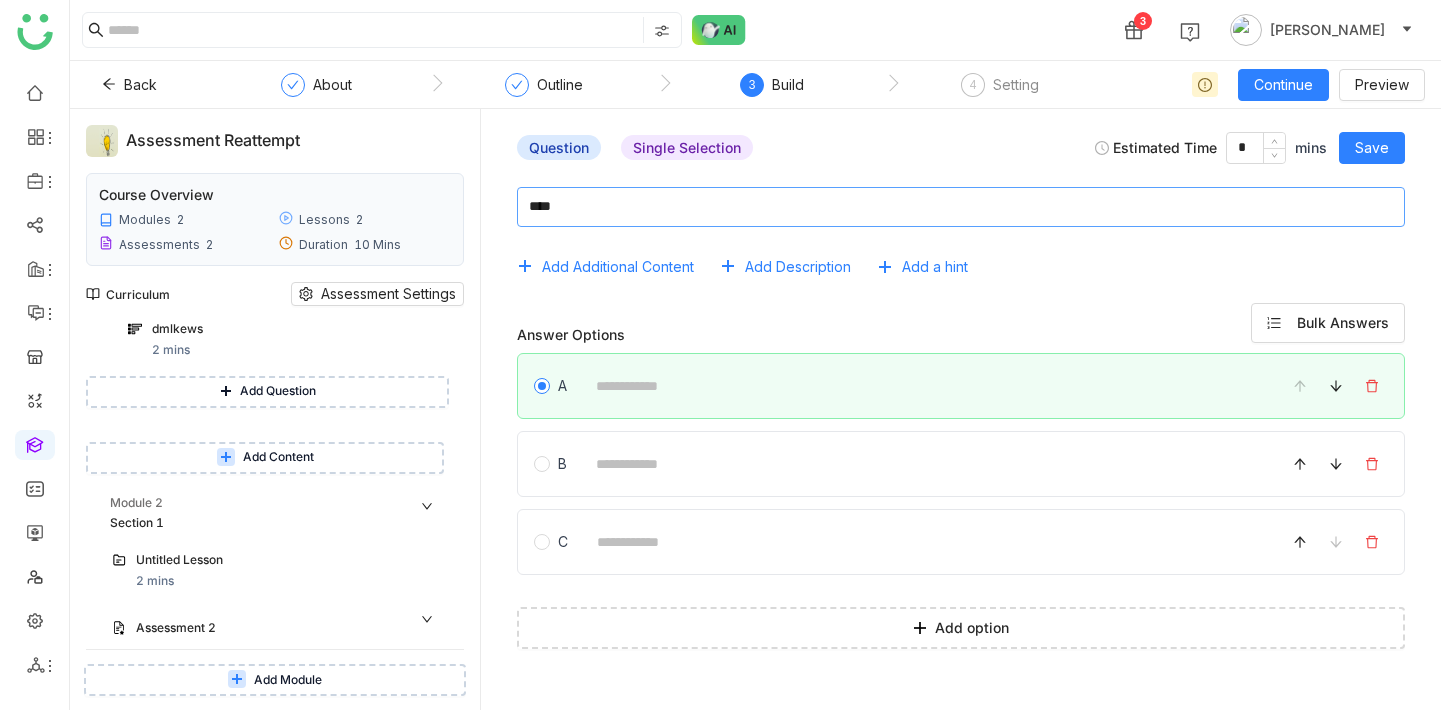 type on "****" 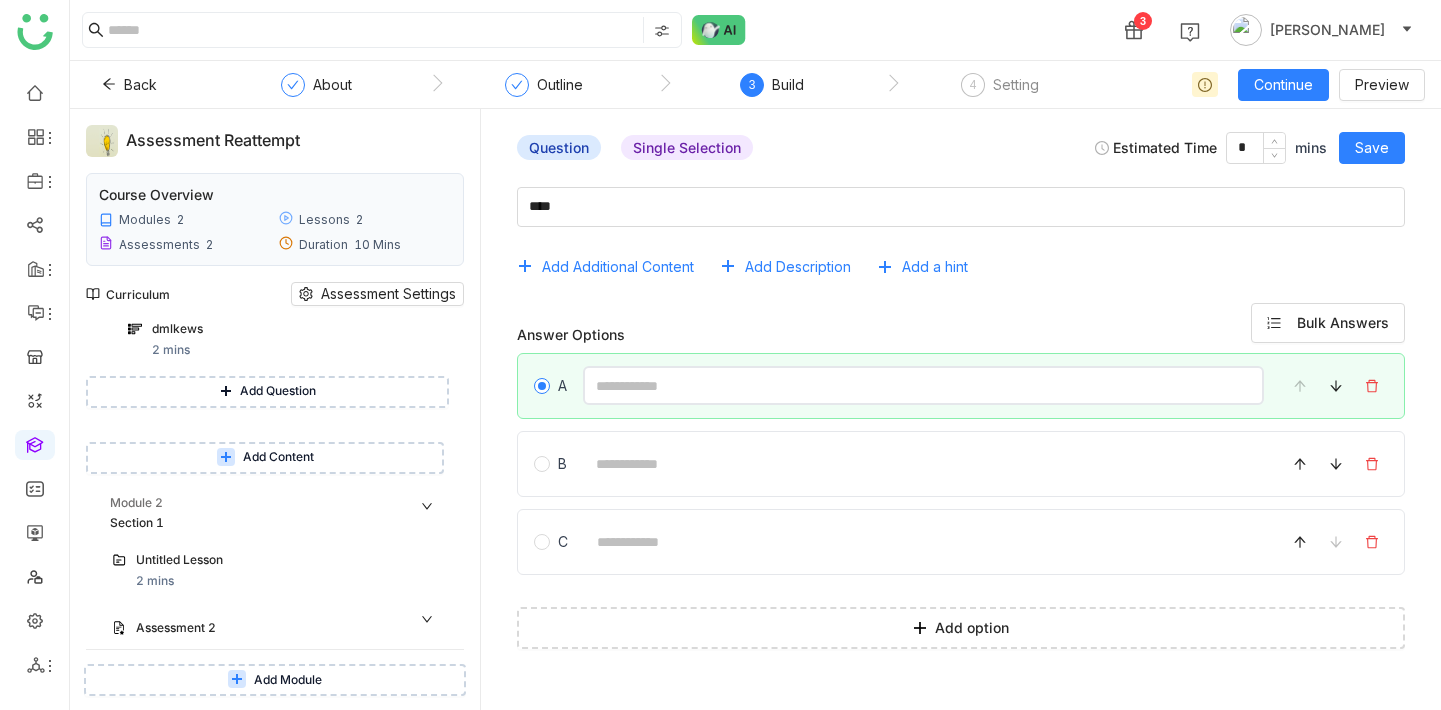 click at bounding box center (923, 385) 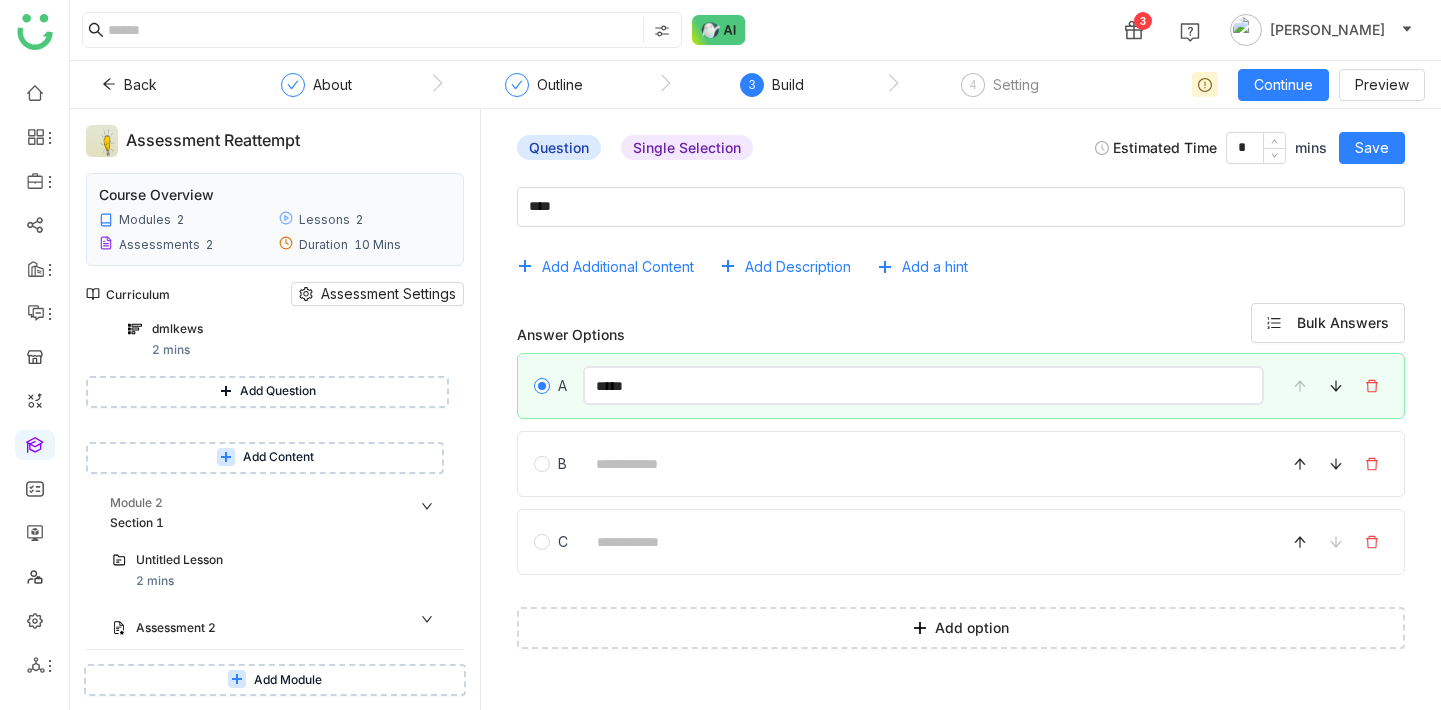 type on "*****" 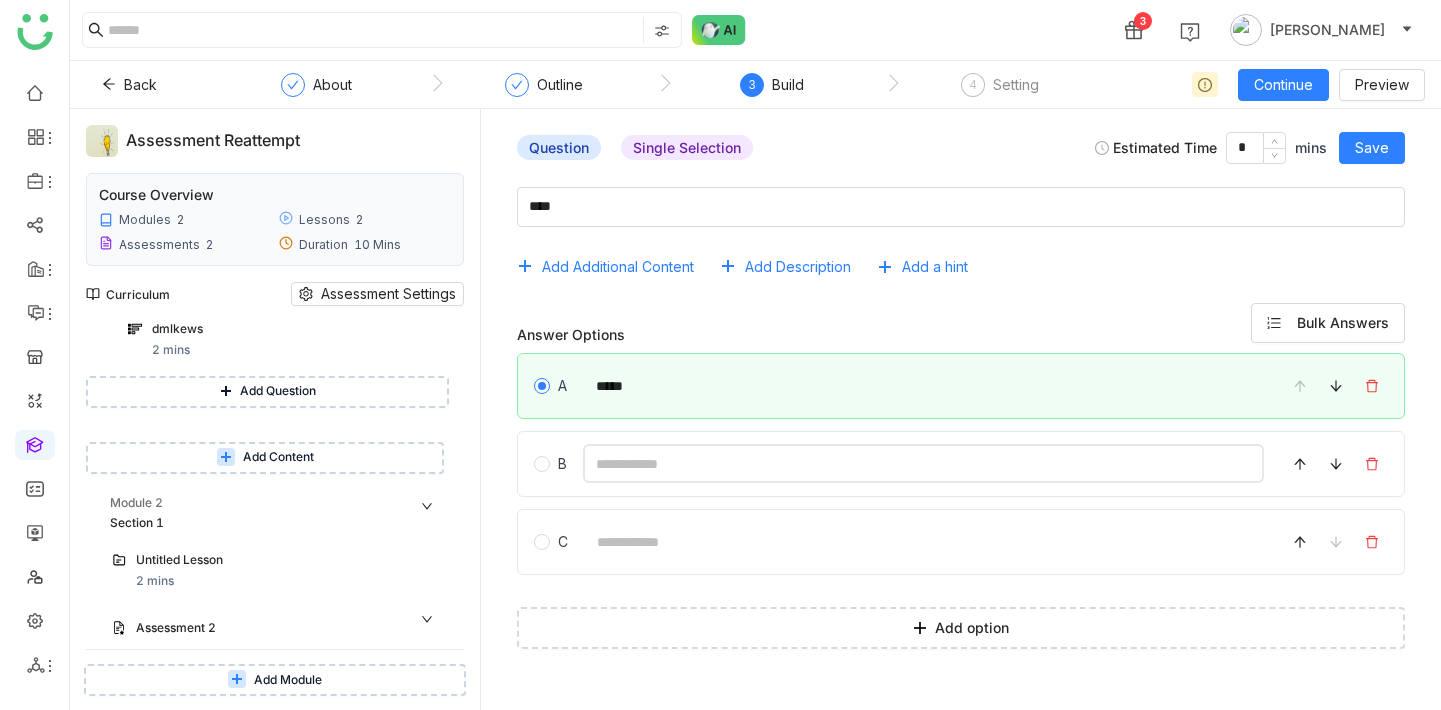 click at bounding box center [923, 463] 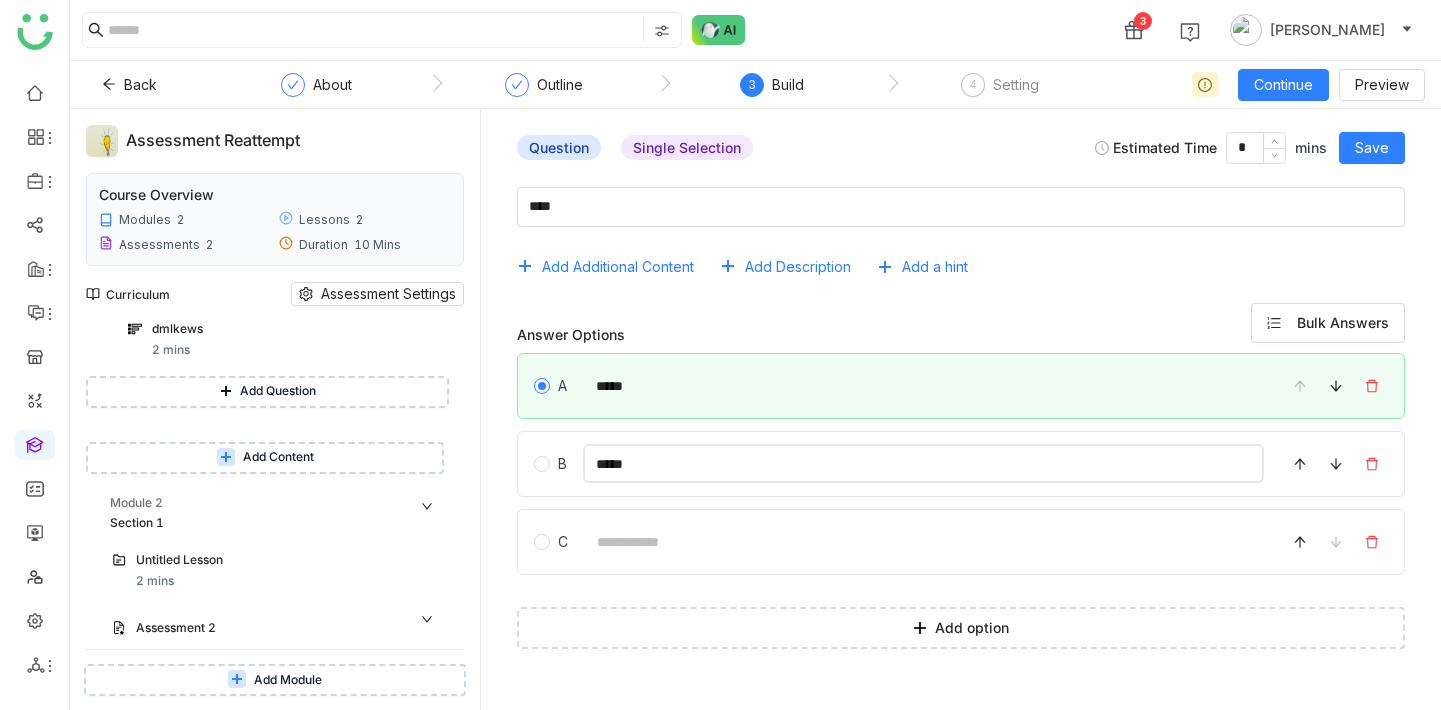 type on "*****" 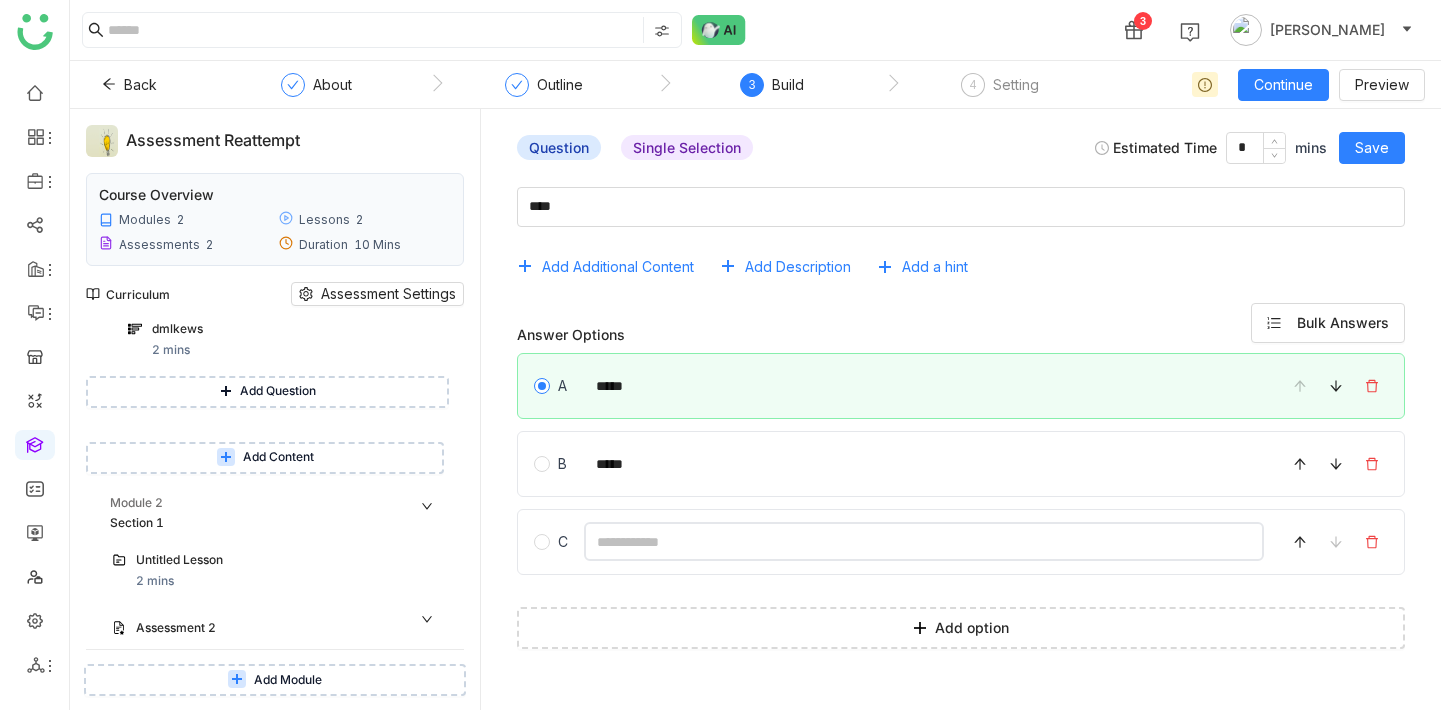 click at bounding box center (924, 541) 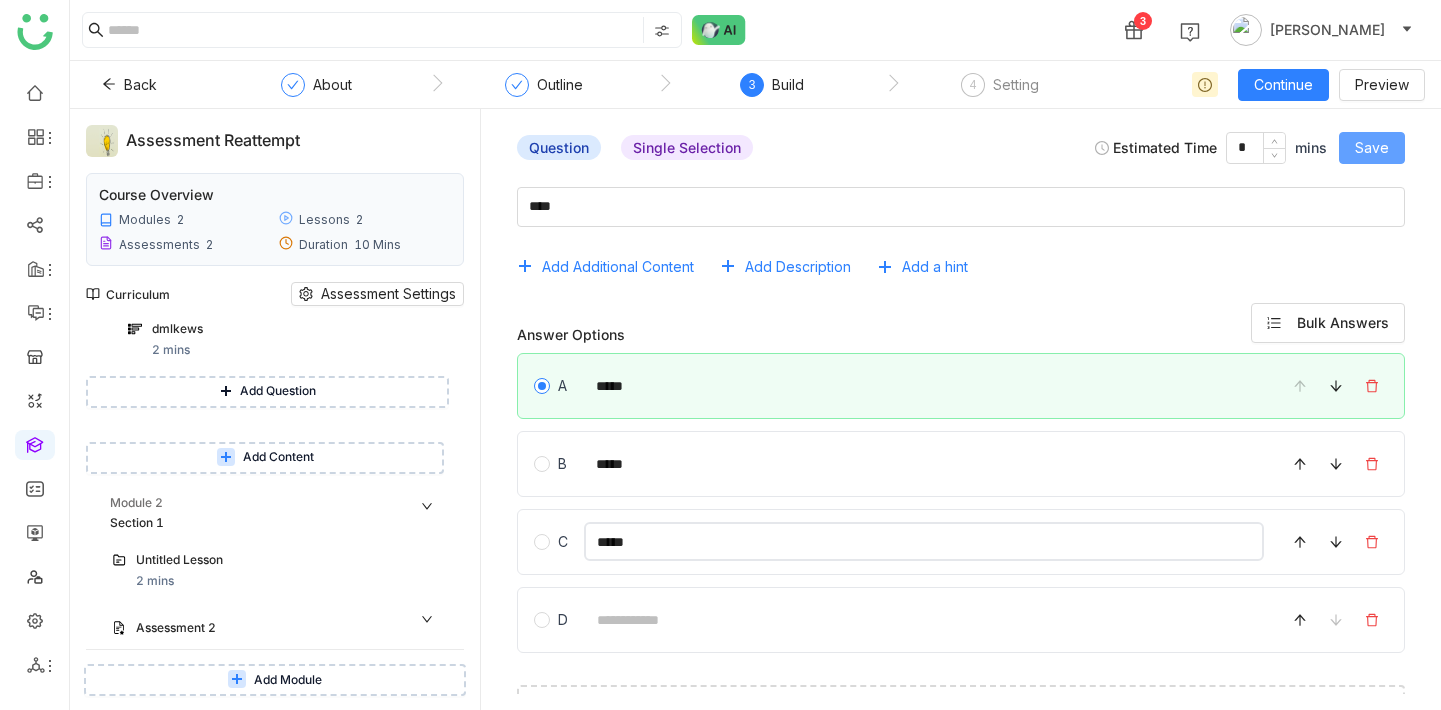 type on "*****" 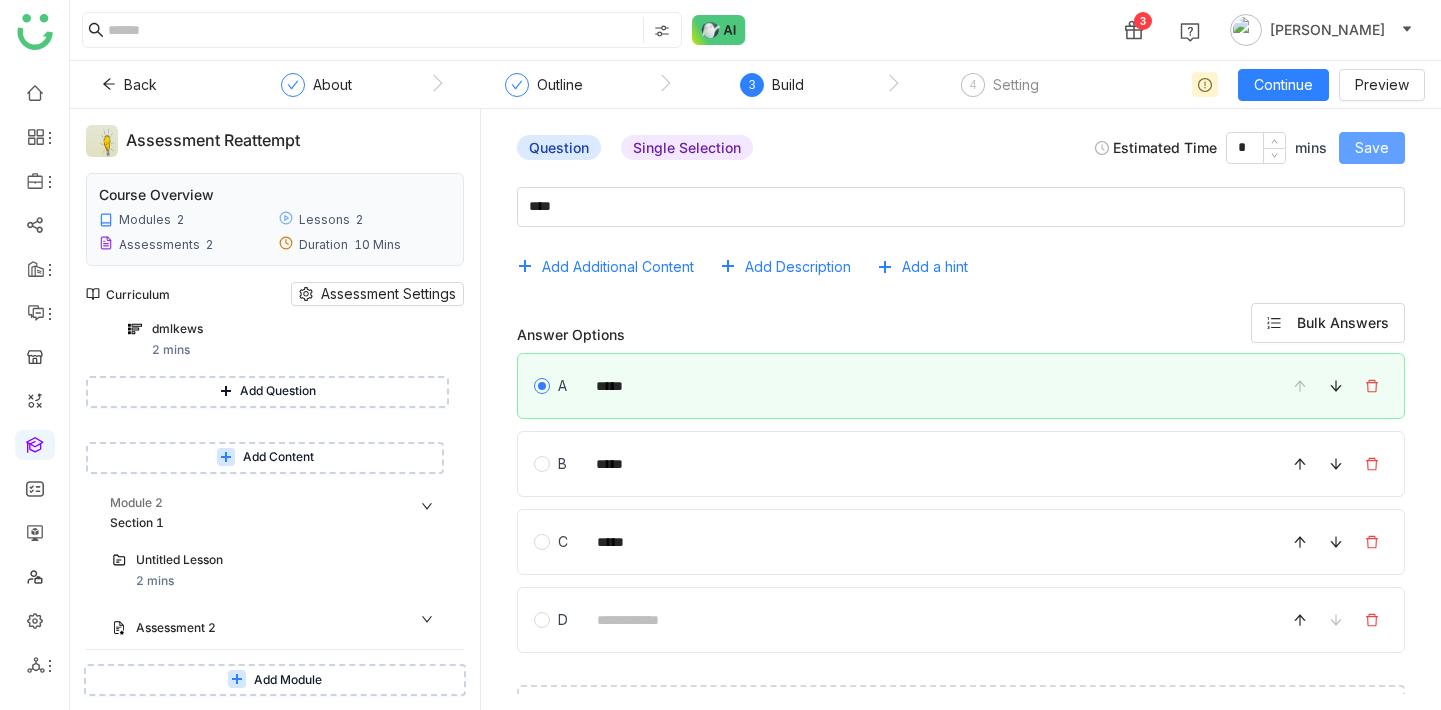 click on "Save" 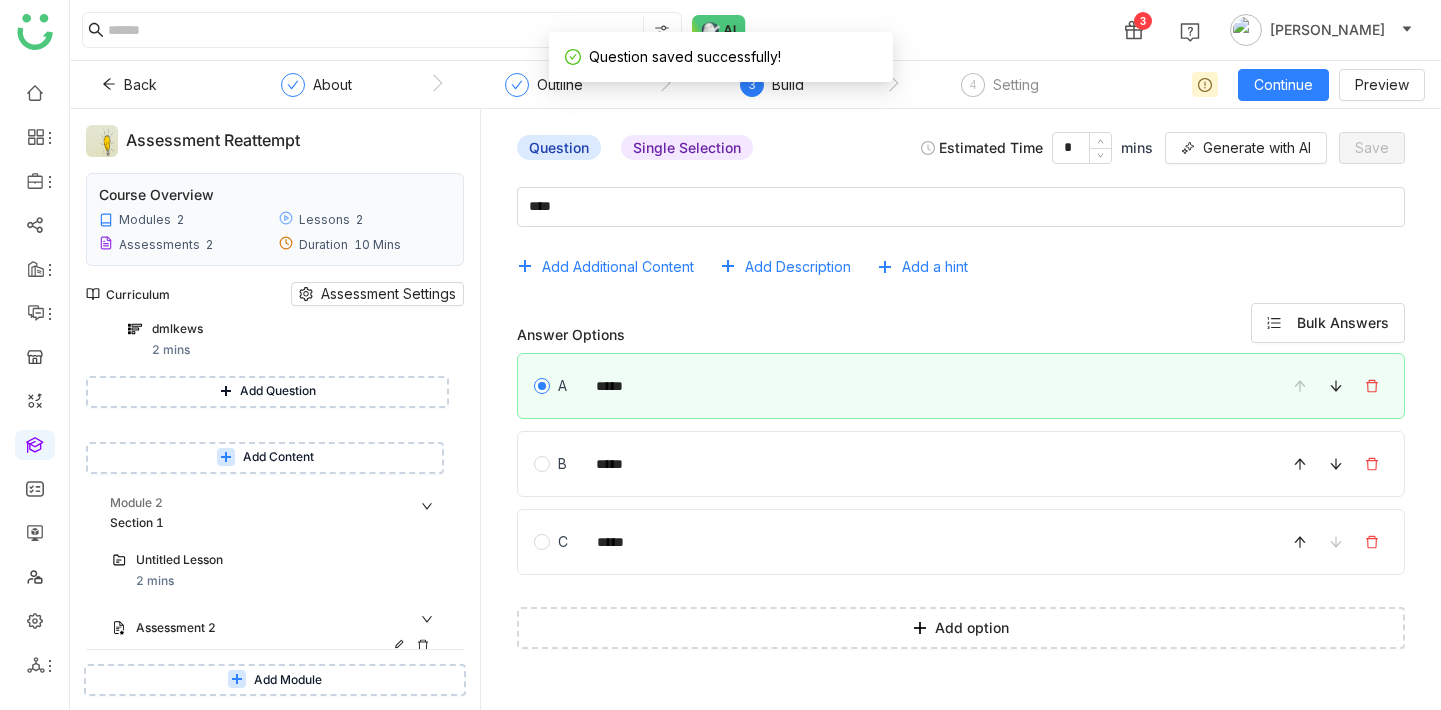 scroll, scrollTop: 428, scrollLeft: 0, axis: vertical 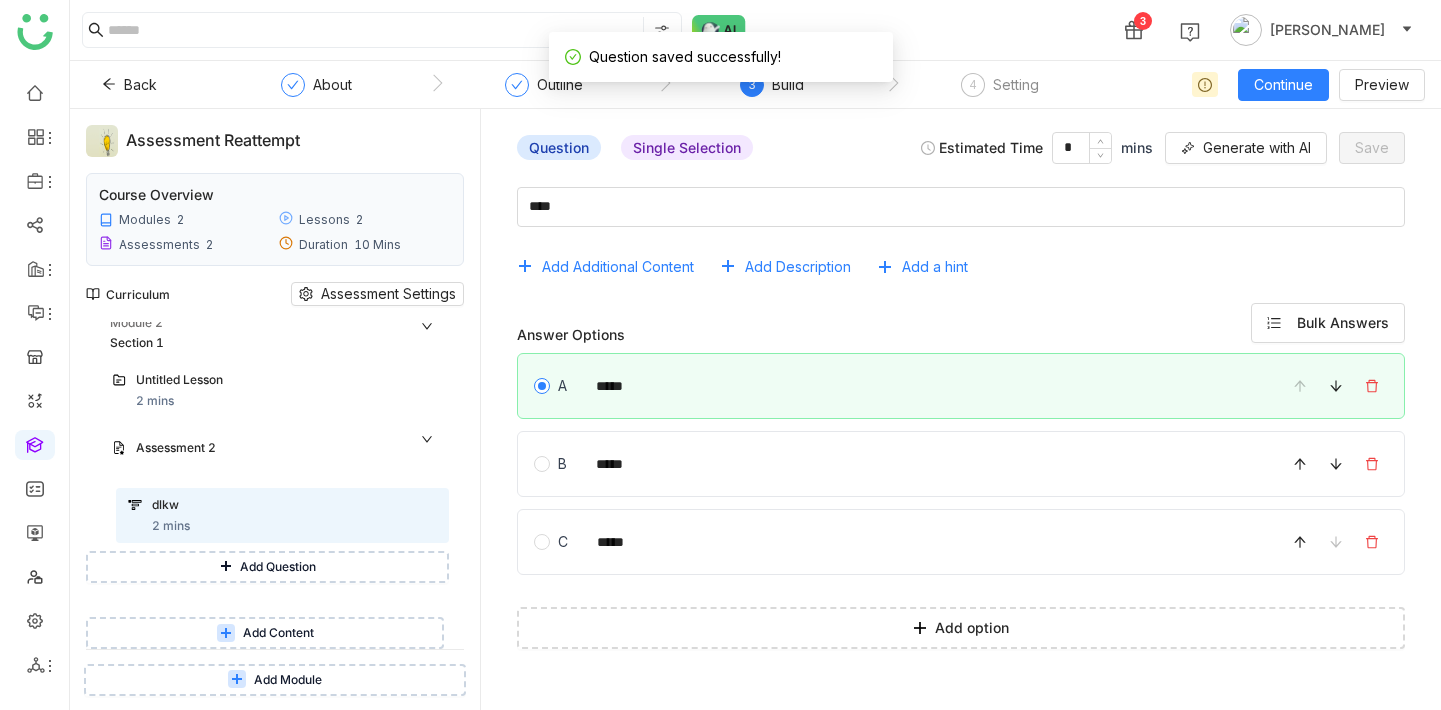 click 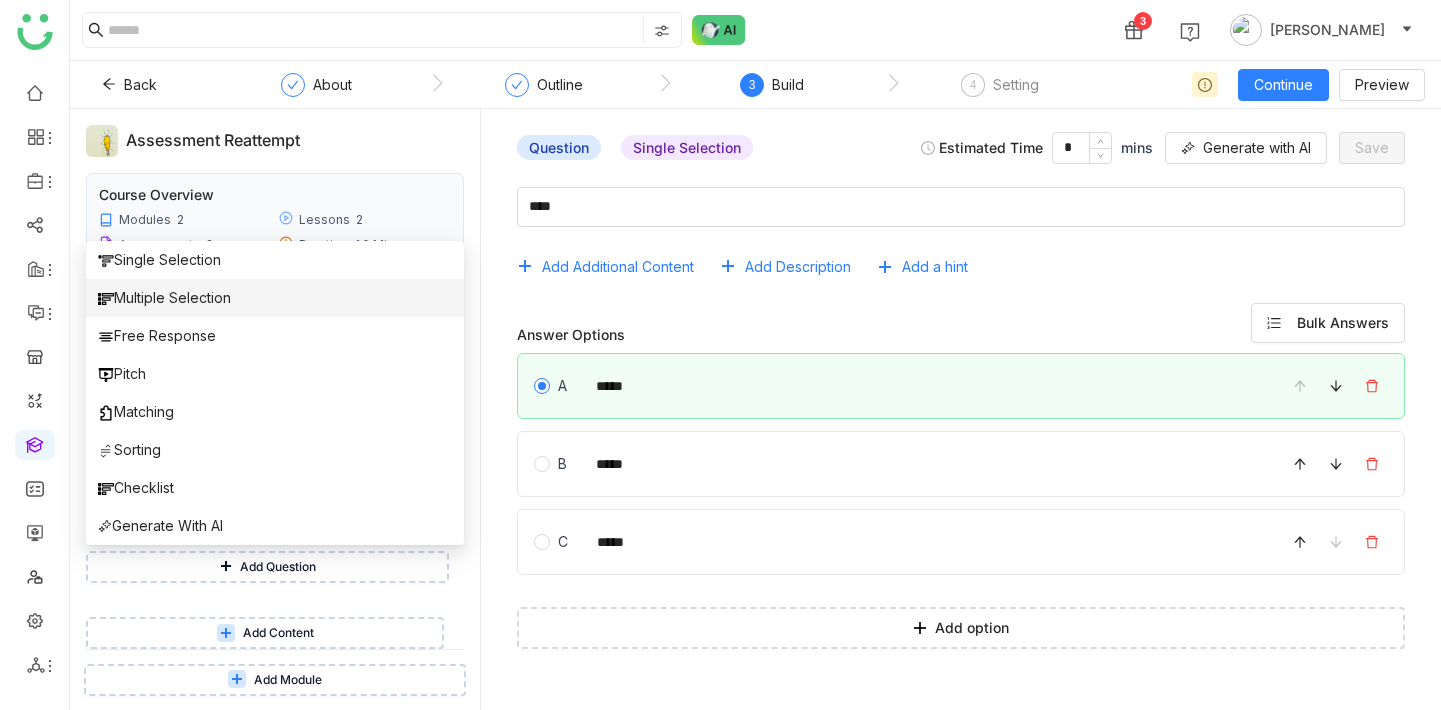 click on "Multiple Selection" at bounding box center (164, 298) 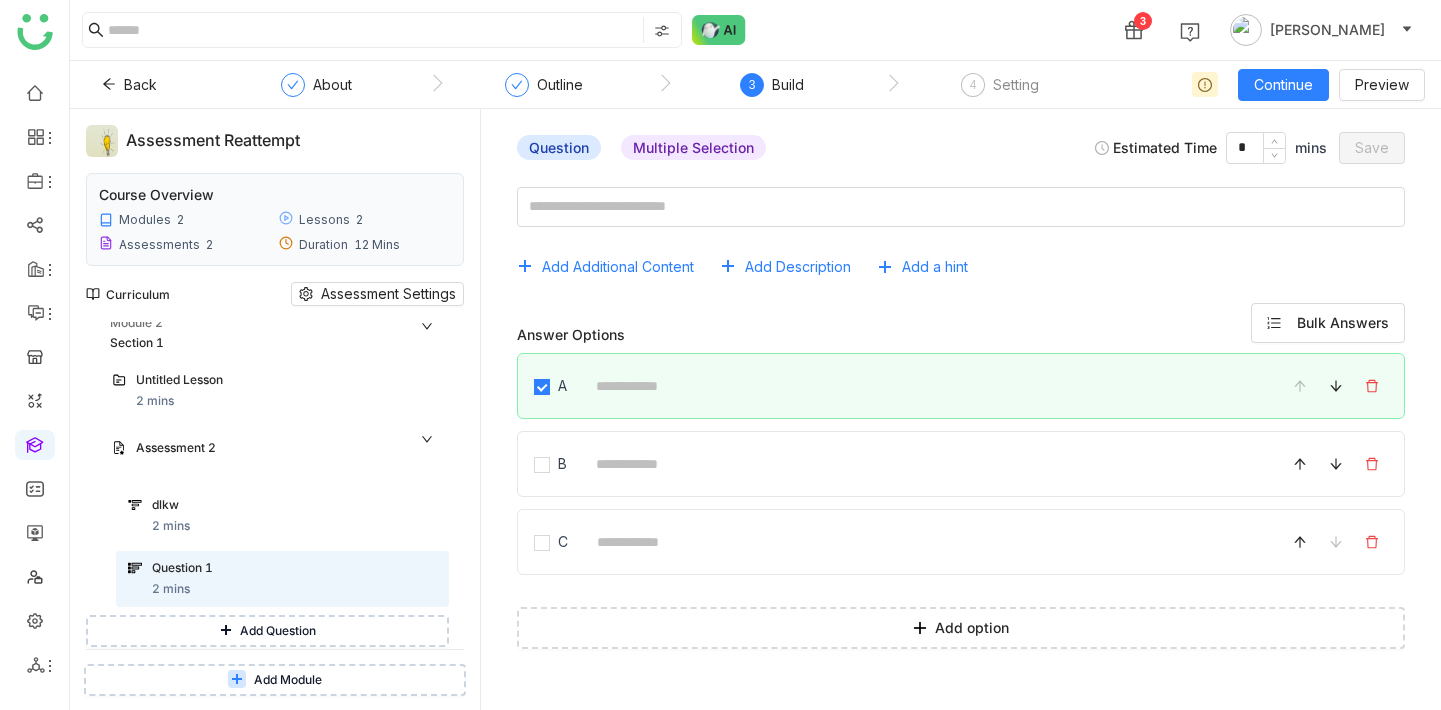 click on "Add Additional Content   Add Description   Add a hint  Answer Options  Bulk Answers  A B C  Add option" 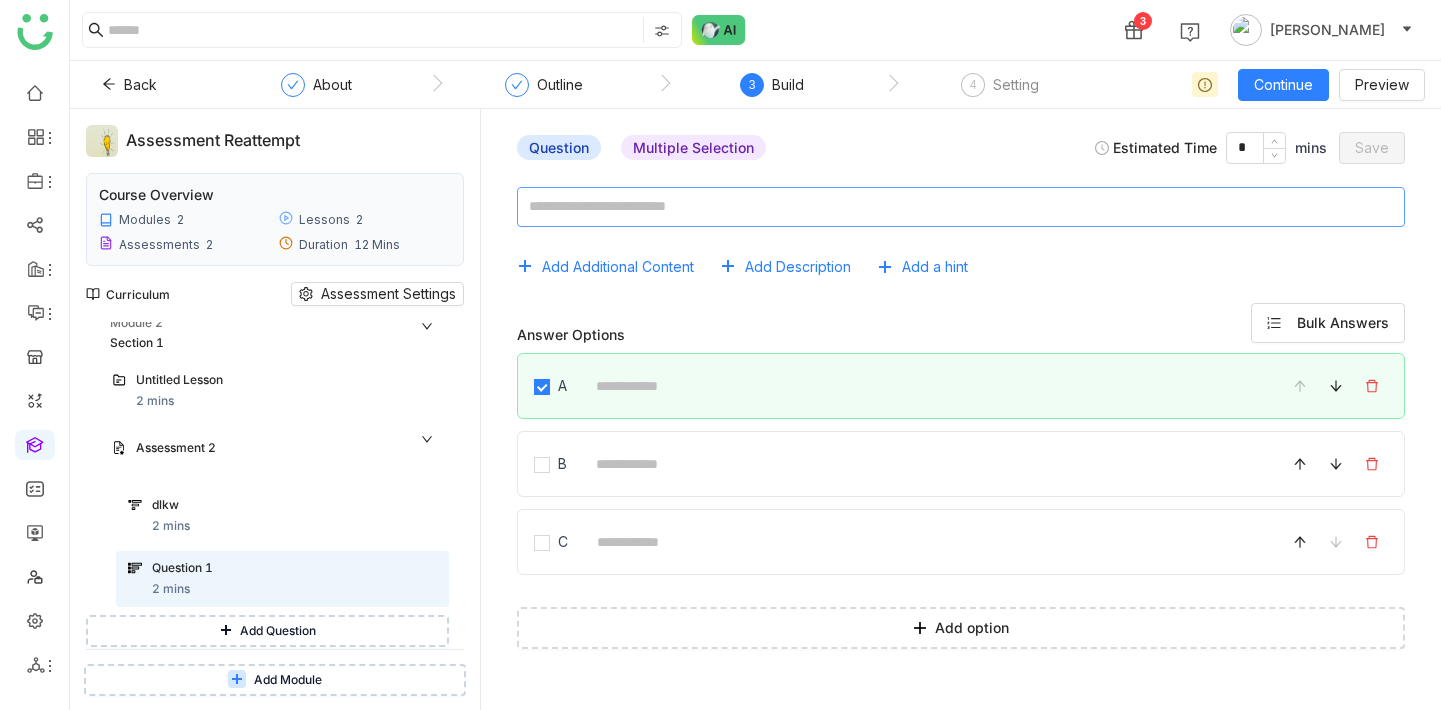 click 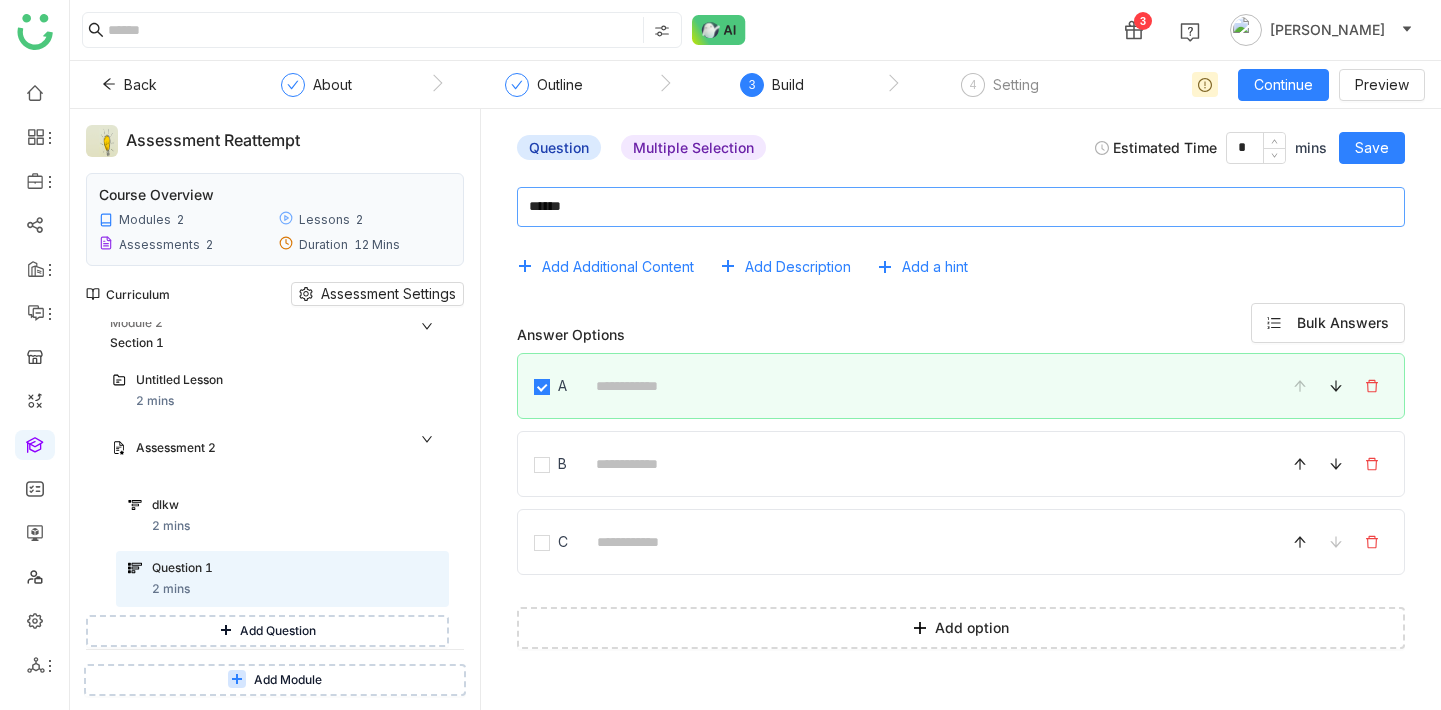 type on "******" 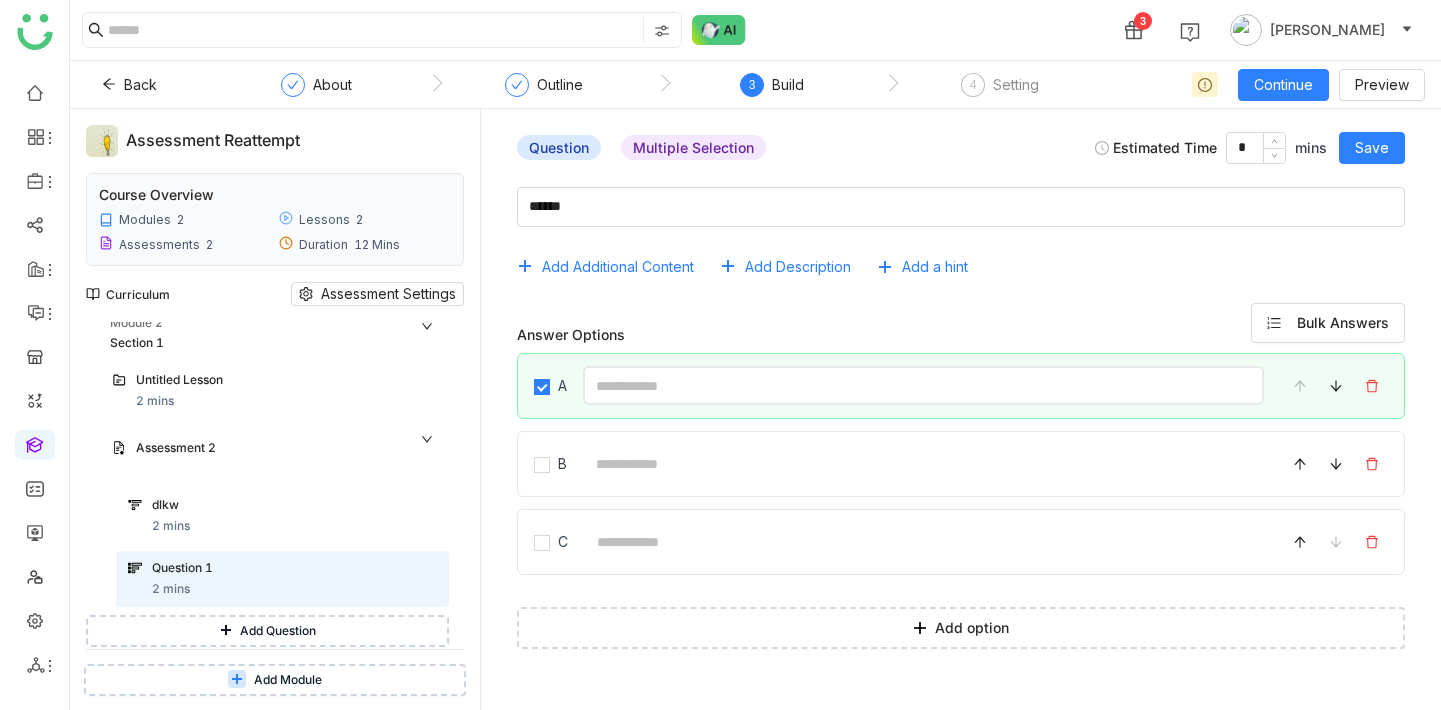 click at bounding box center (923, 385) 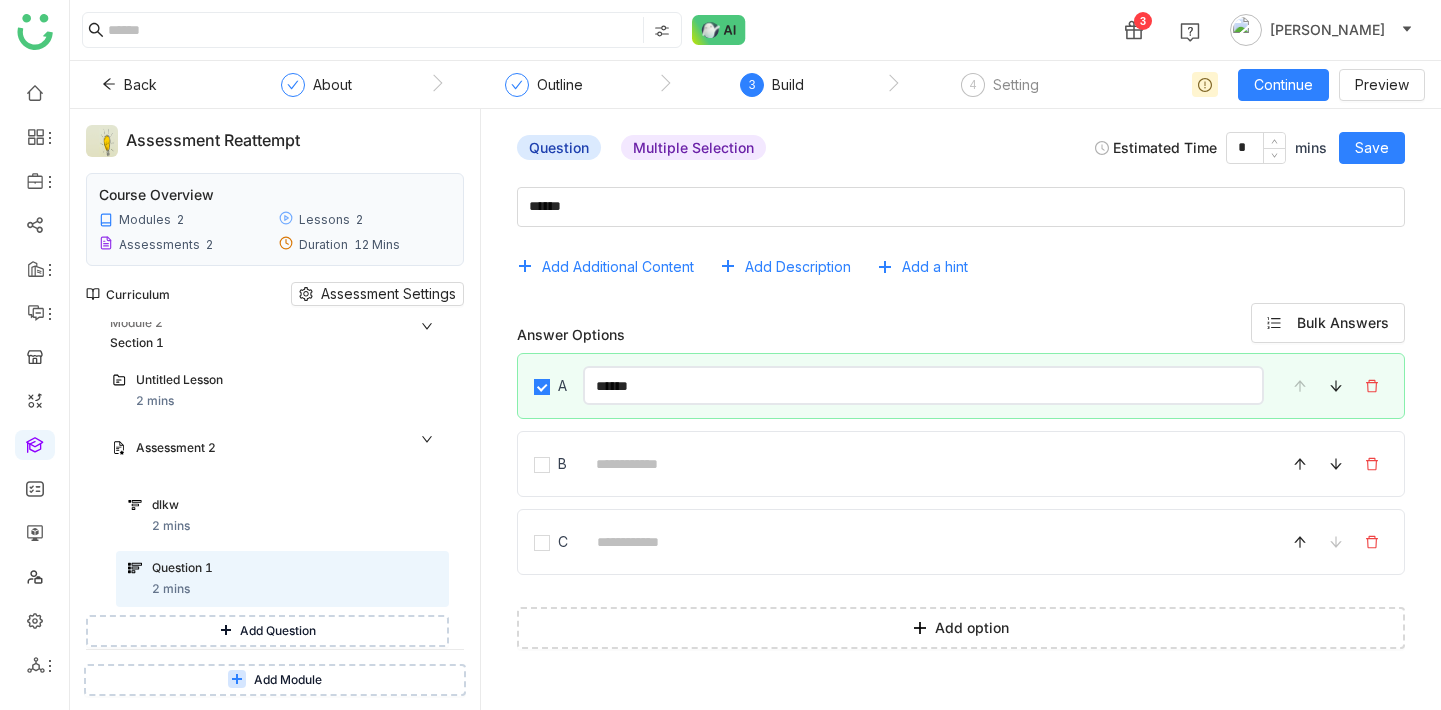 type on "******" 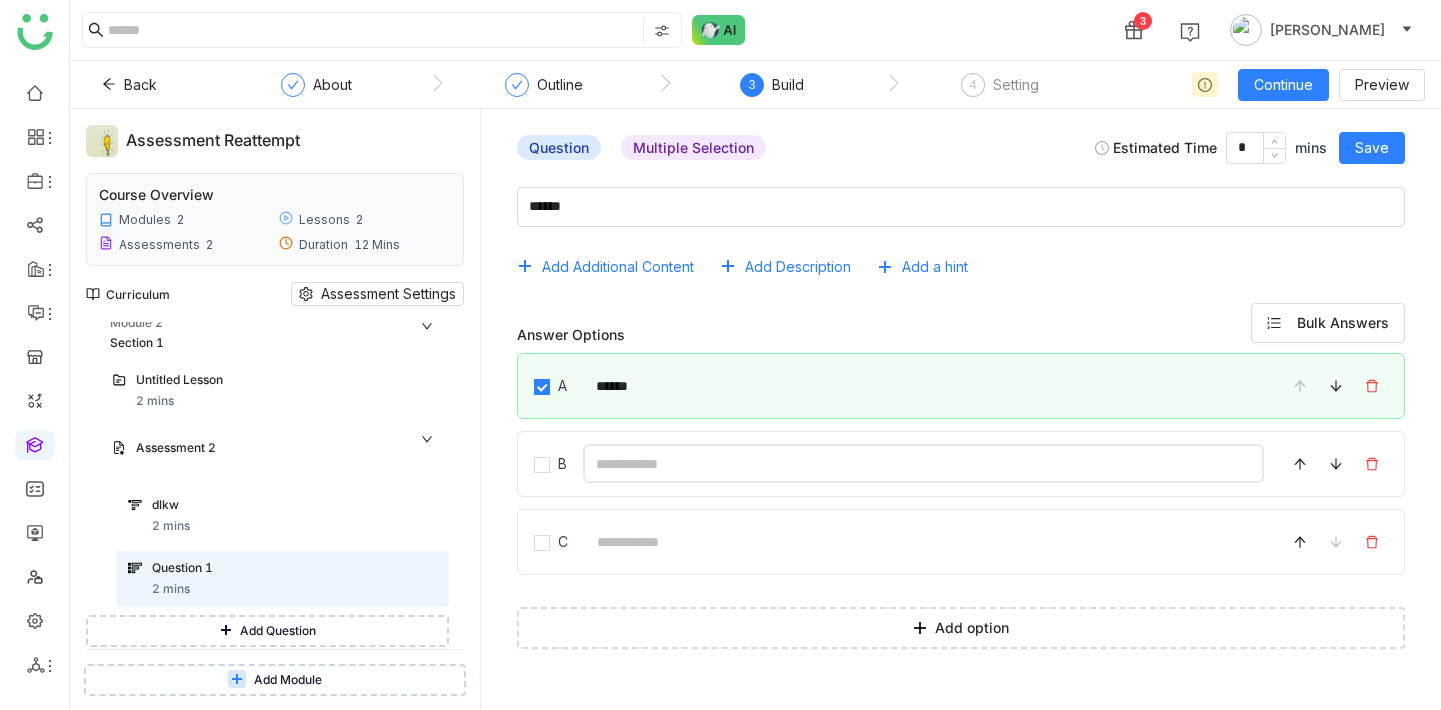 click at bounding box center (923, 463) 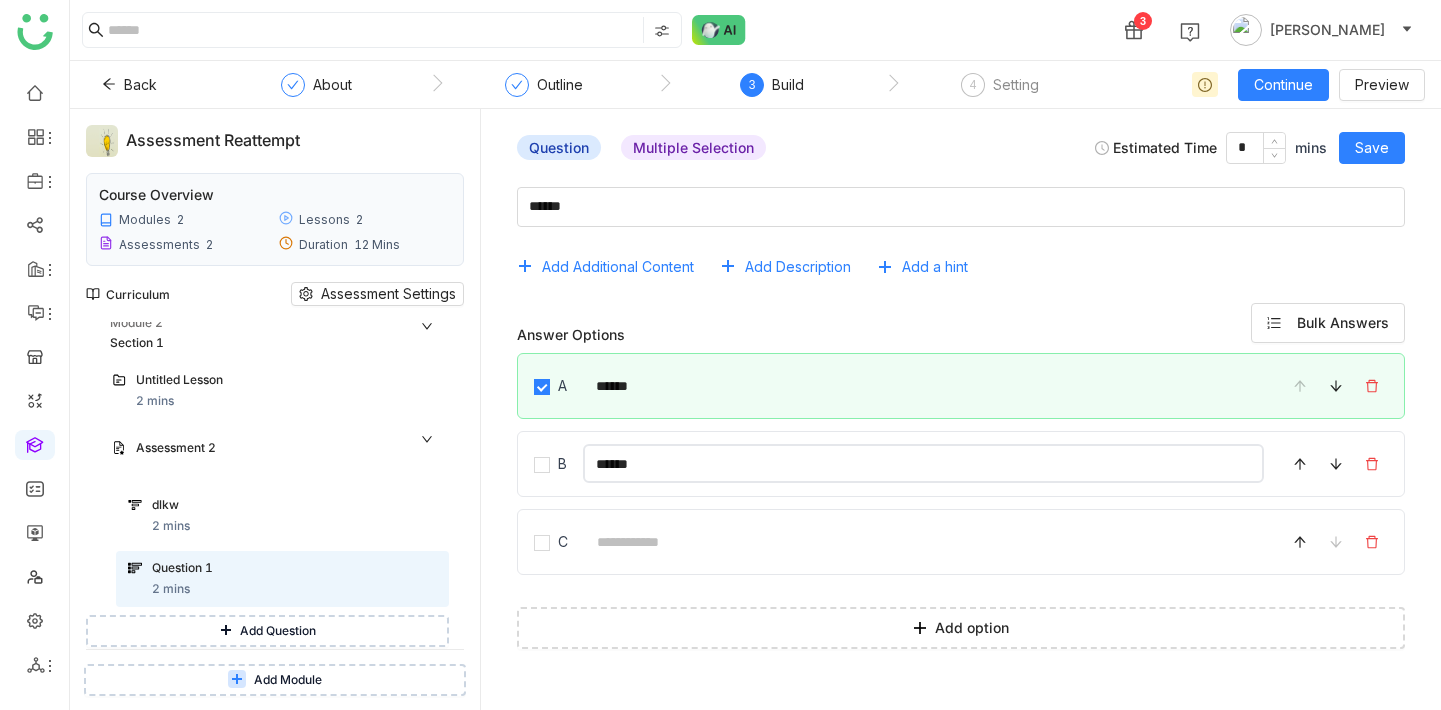 type on "******" 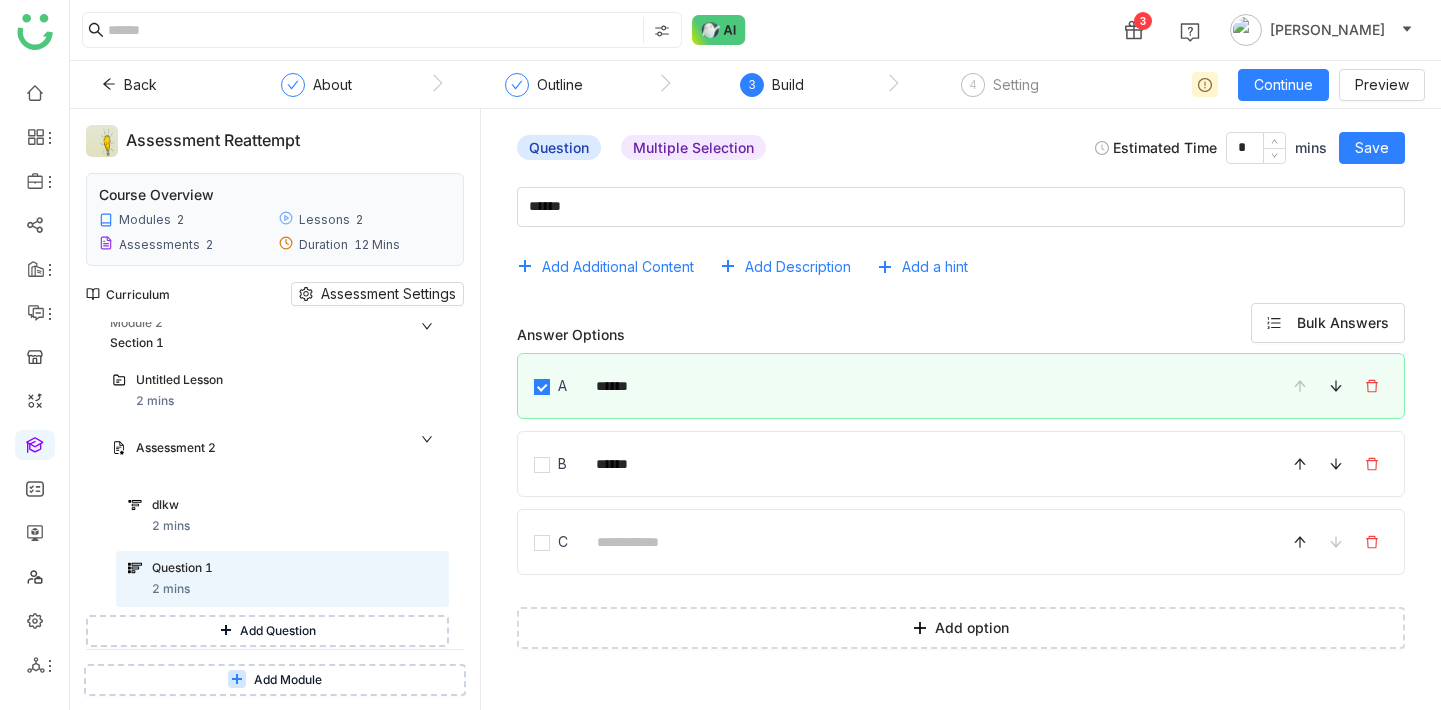 click on "C" at bounding box center (961, 542) 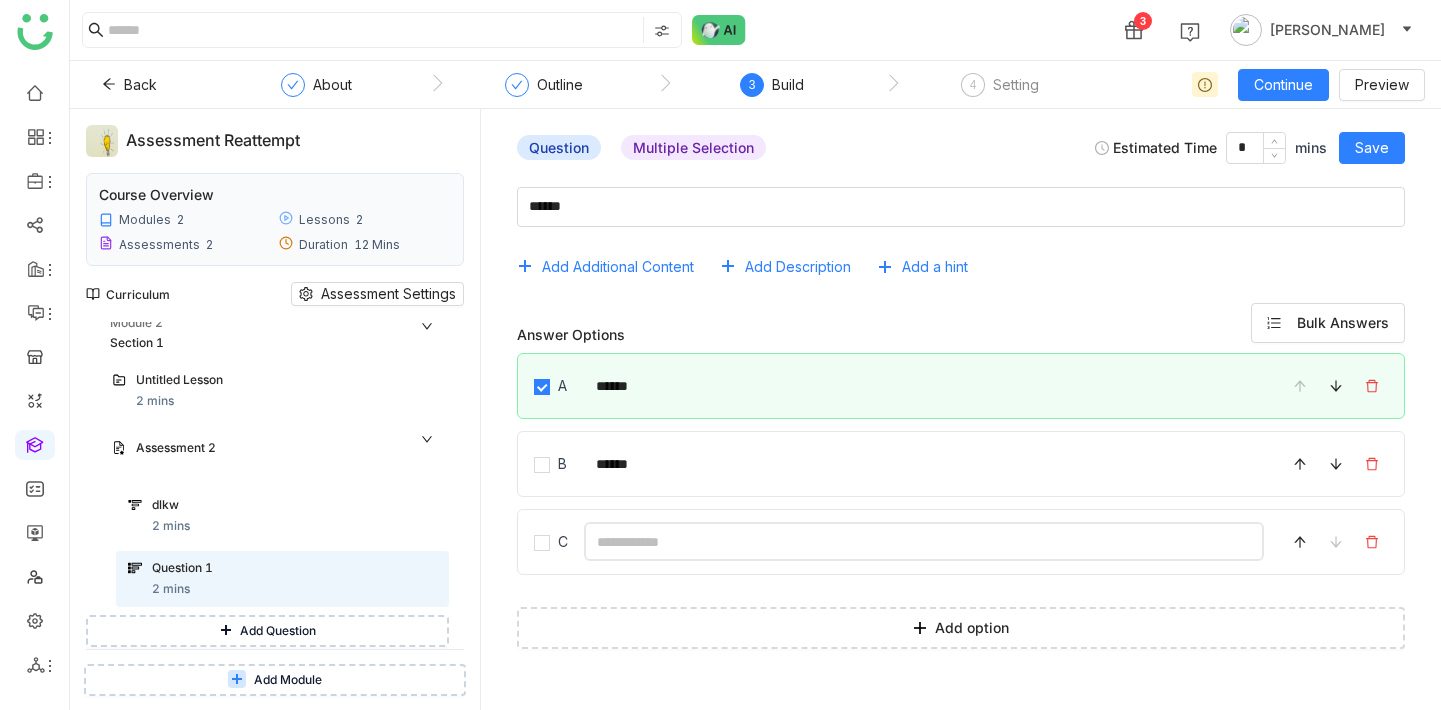 click at bounding box center [924, 541] 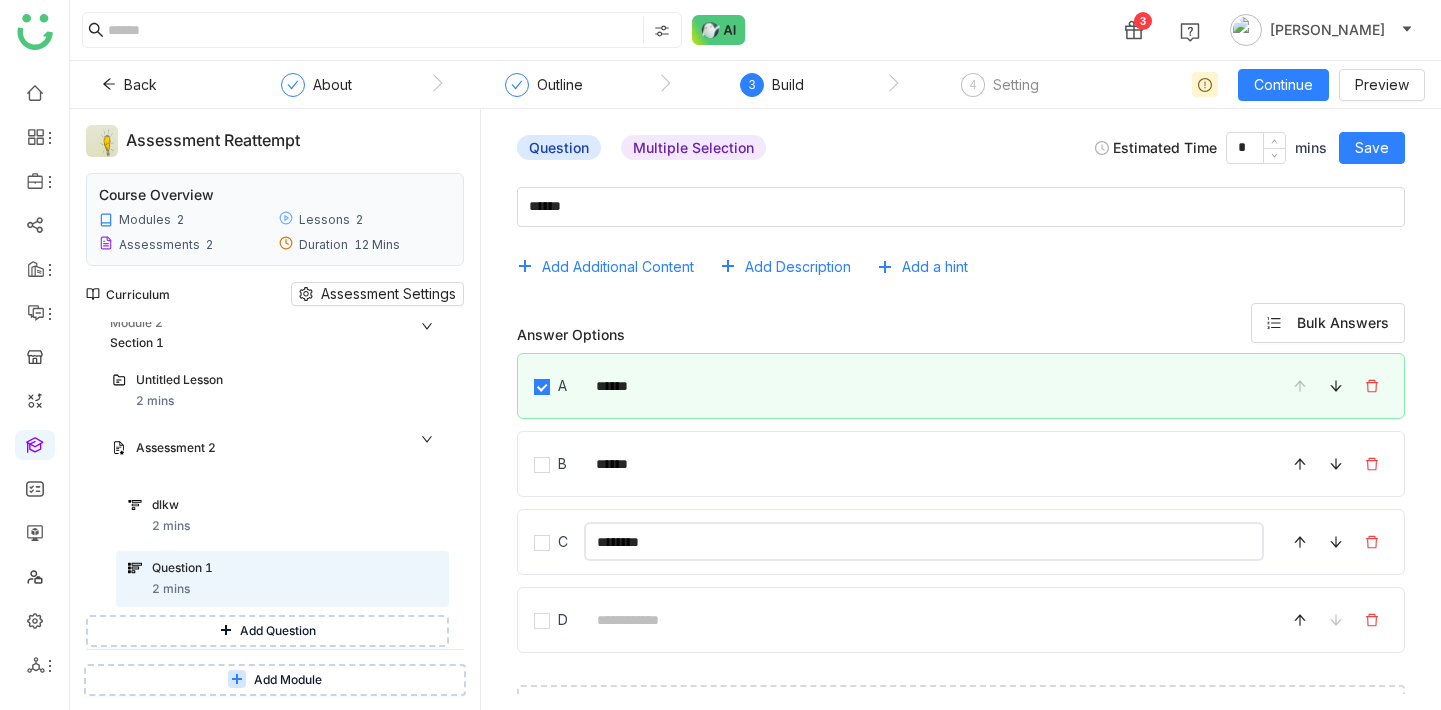 type on "********" 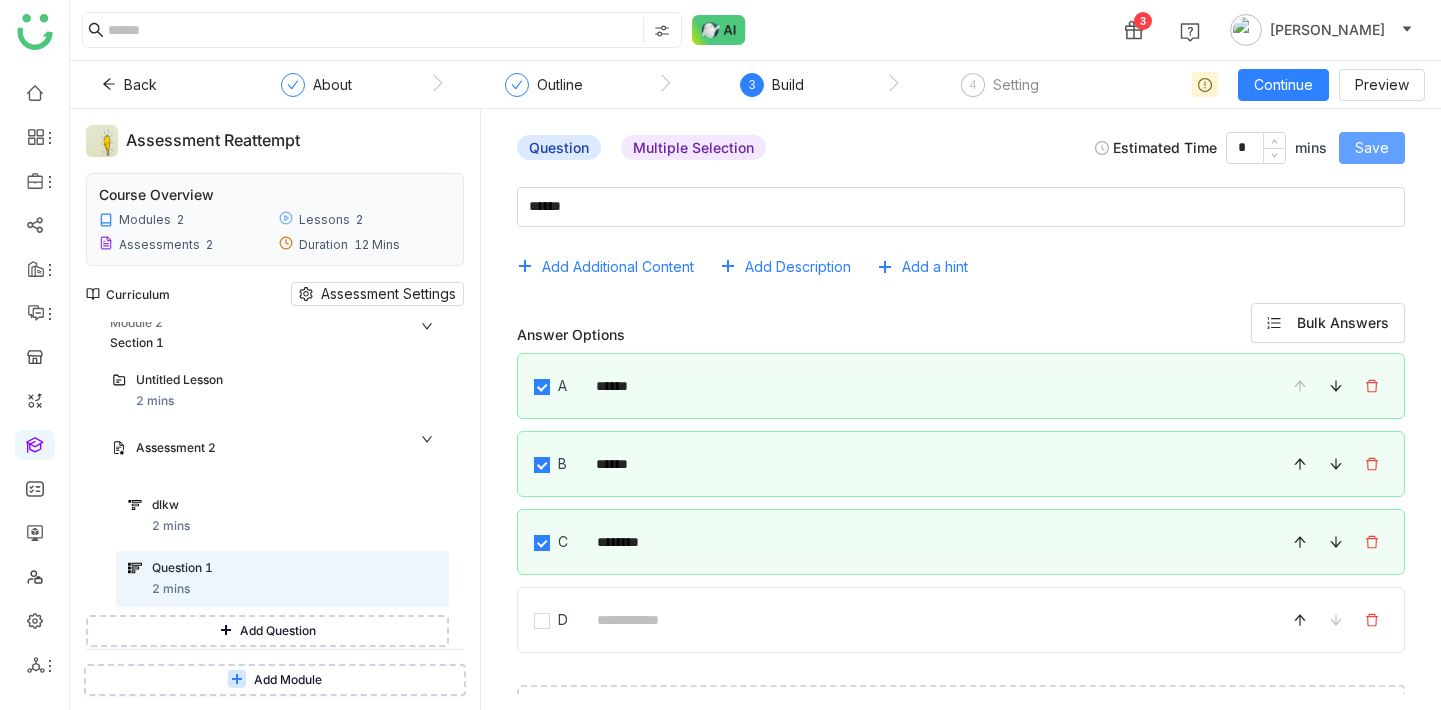 click on "Save" 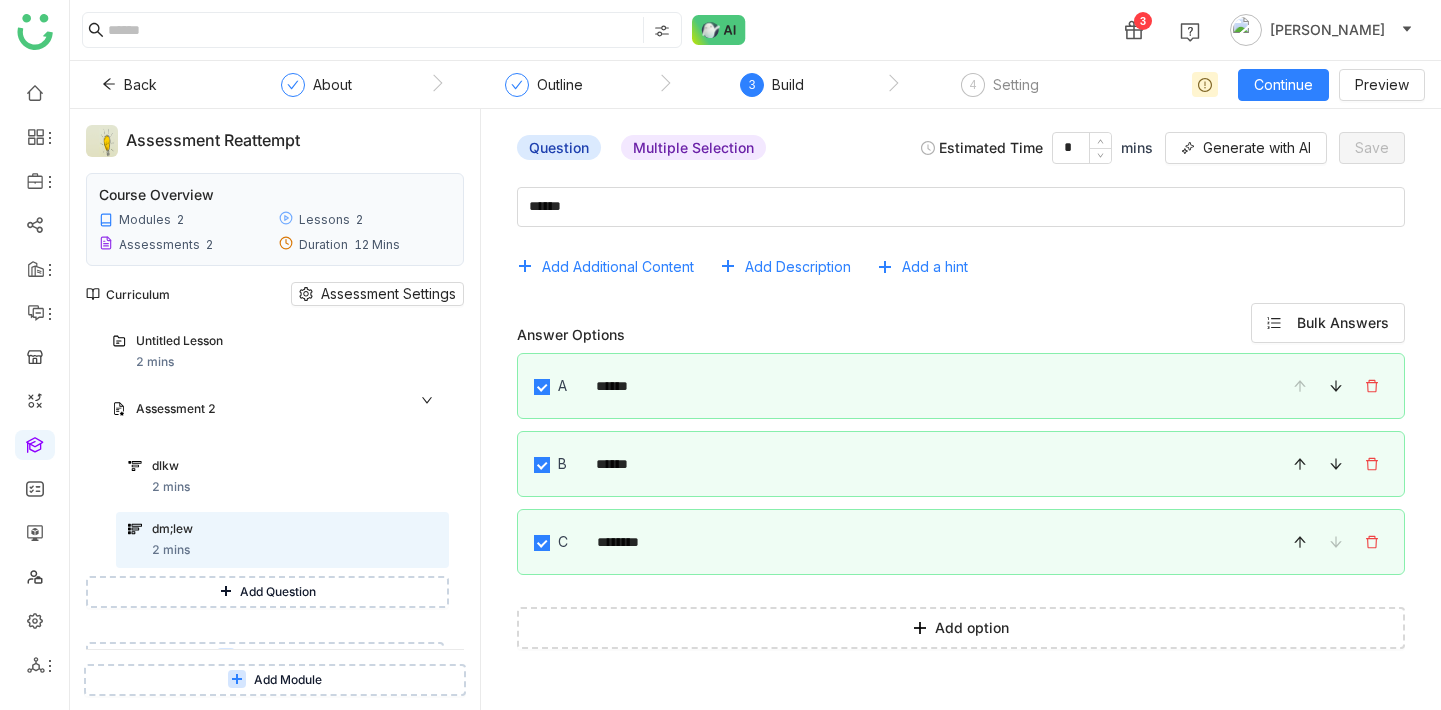 scroll, scrollTop: 492, scrollLeft: 0, axis: vertical 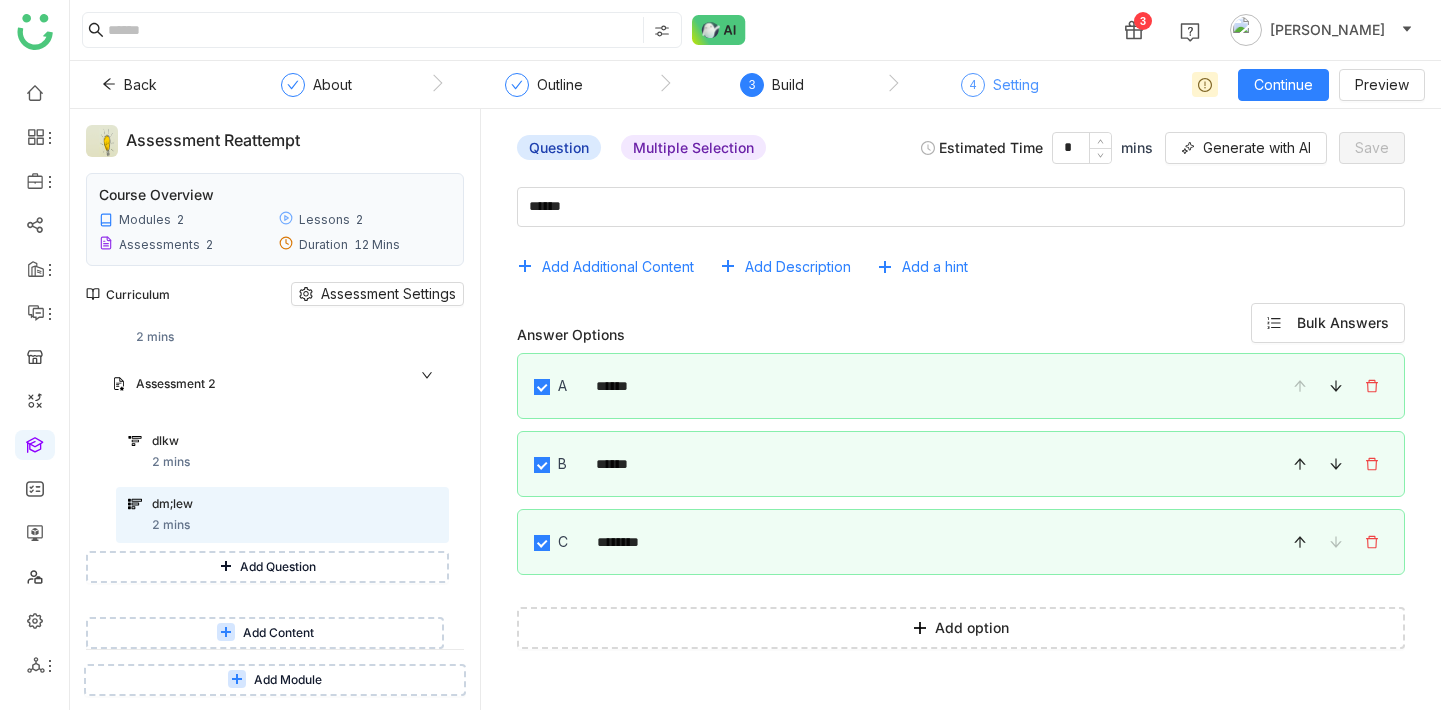 click on "Setting" 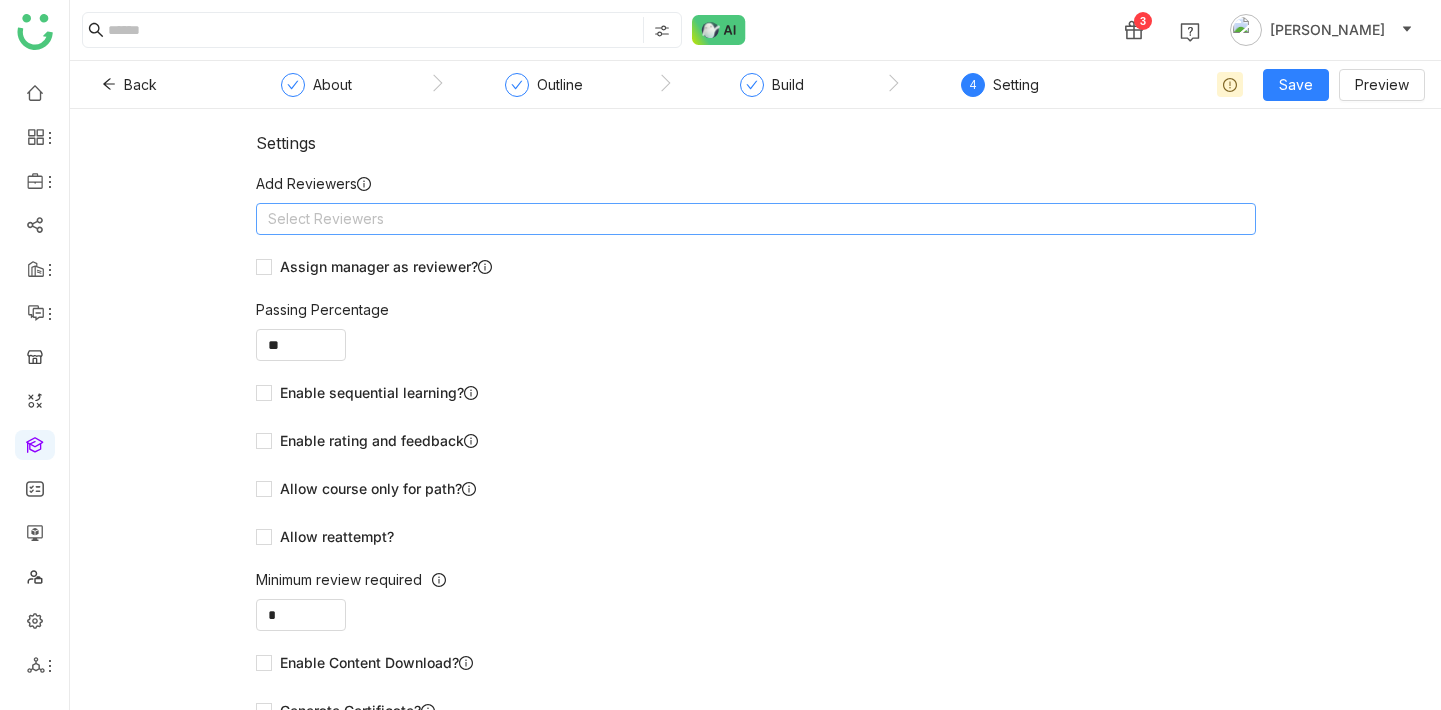 click on "Select Reviewers" 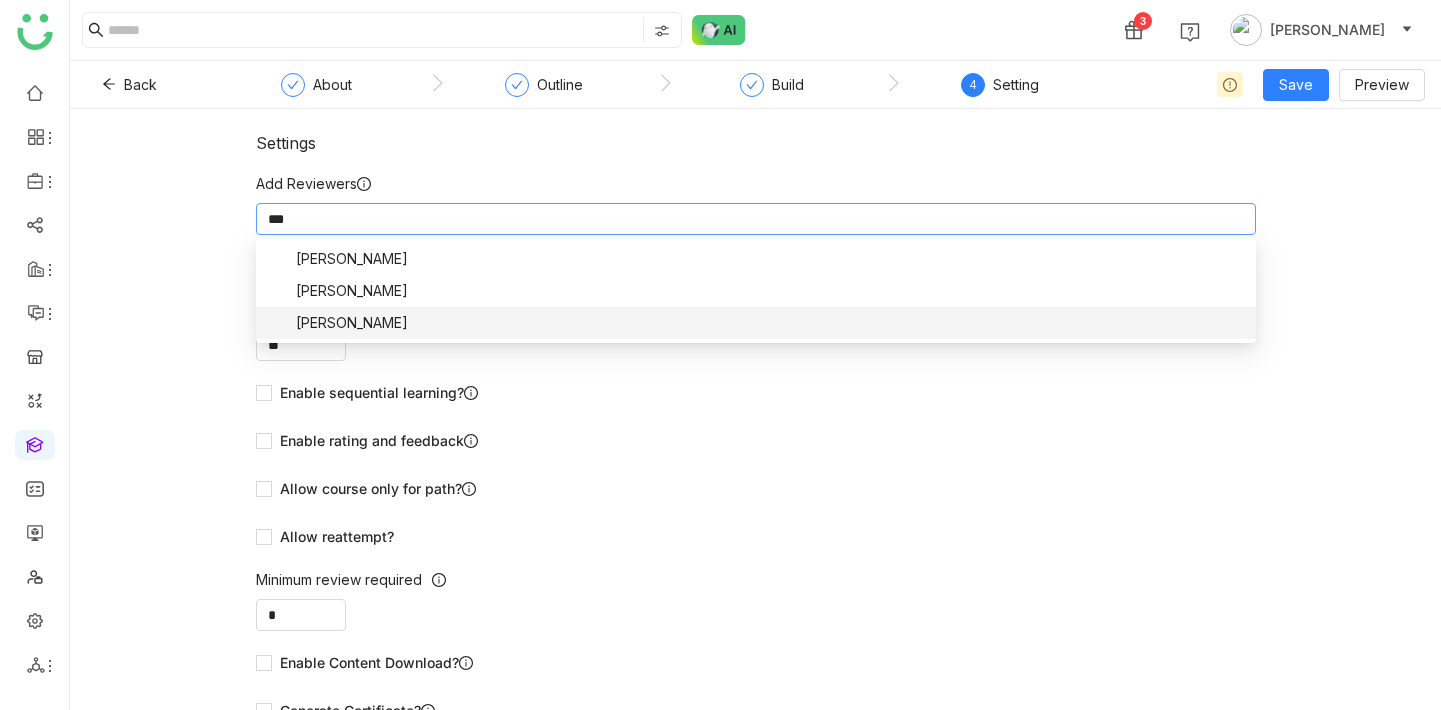 scroll, scrollTop: 0, scrollLeft: 0, axis: both 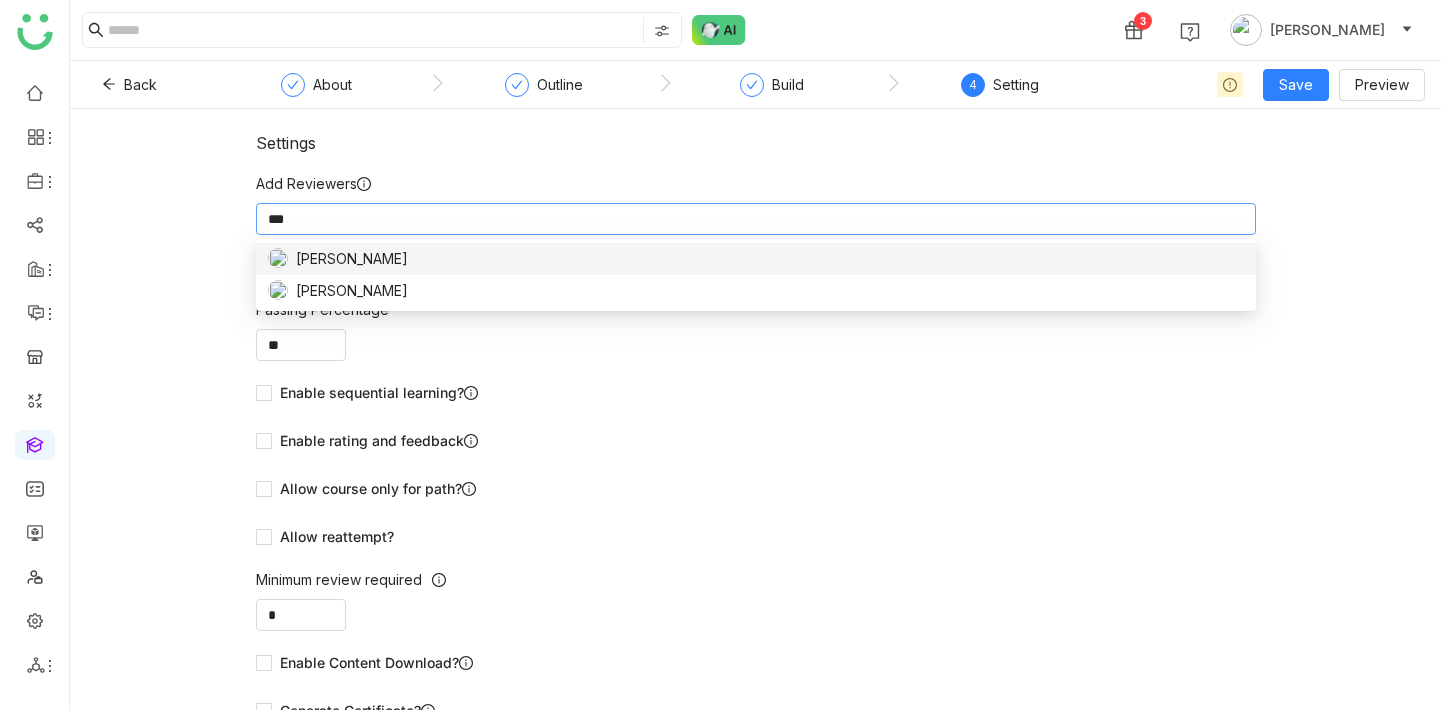 type on "***" 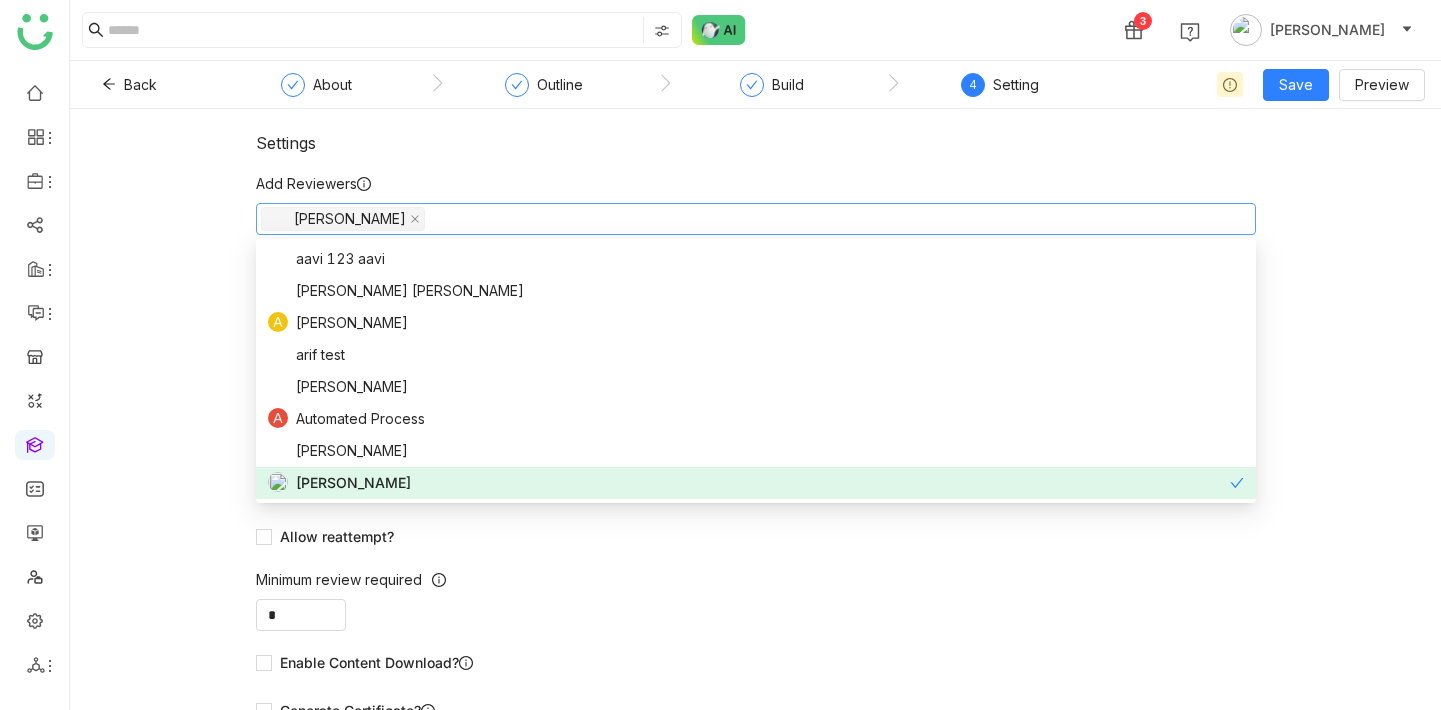 click on "Add Reviewers   Azam Hussain    Assign manager as reviewer?   Passing Percentage  ** Enable sequential learning?   Enable rating and feedback  Allow course only for path?  Allow reattempt?  Minimum review required  *  User can mark lesson as complete?   Enable Content Download?   Generate Certificate?" 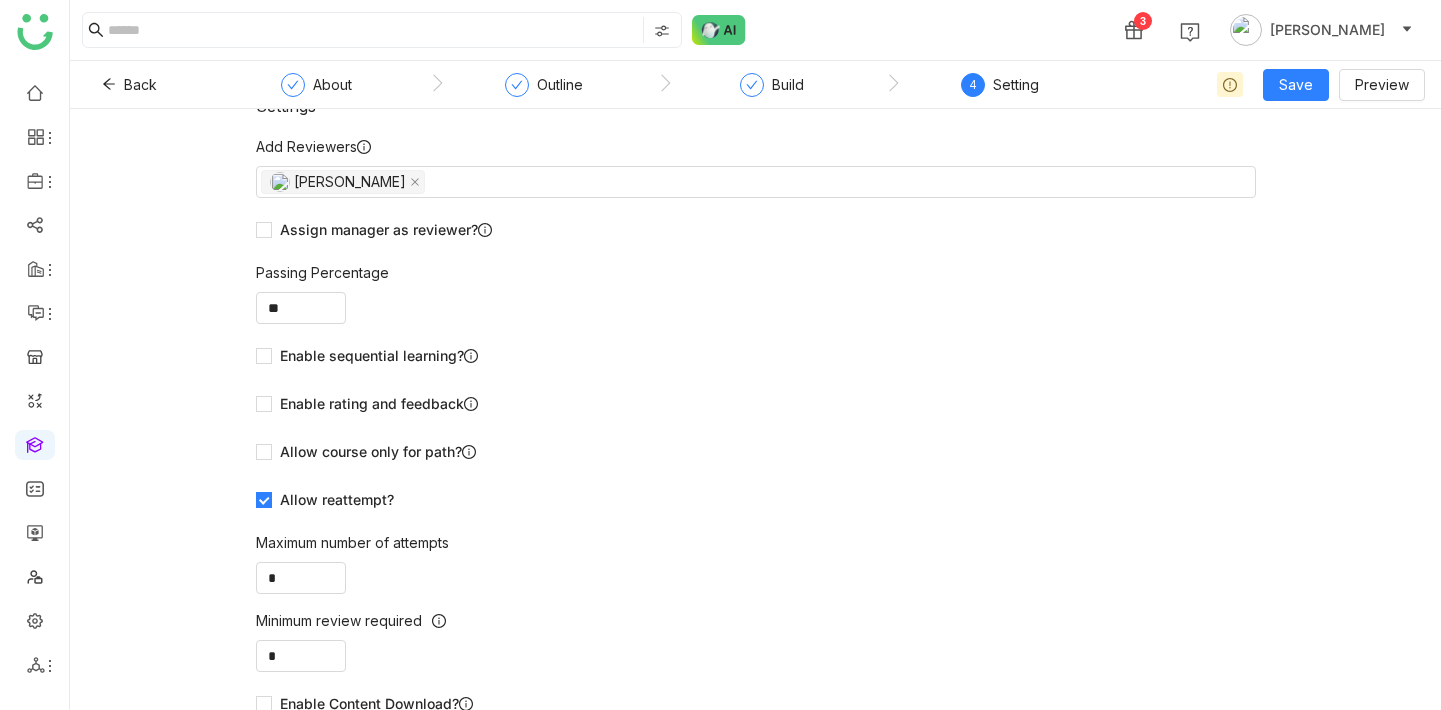 scroll, scrollTop: 38, scrollLeft: 0, axis: vertical 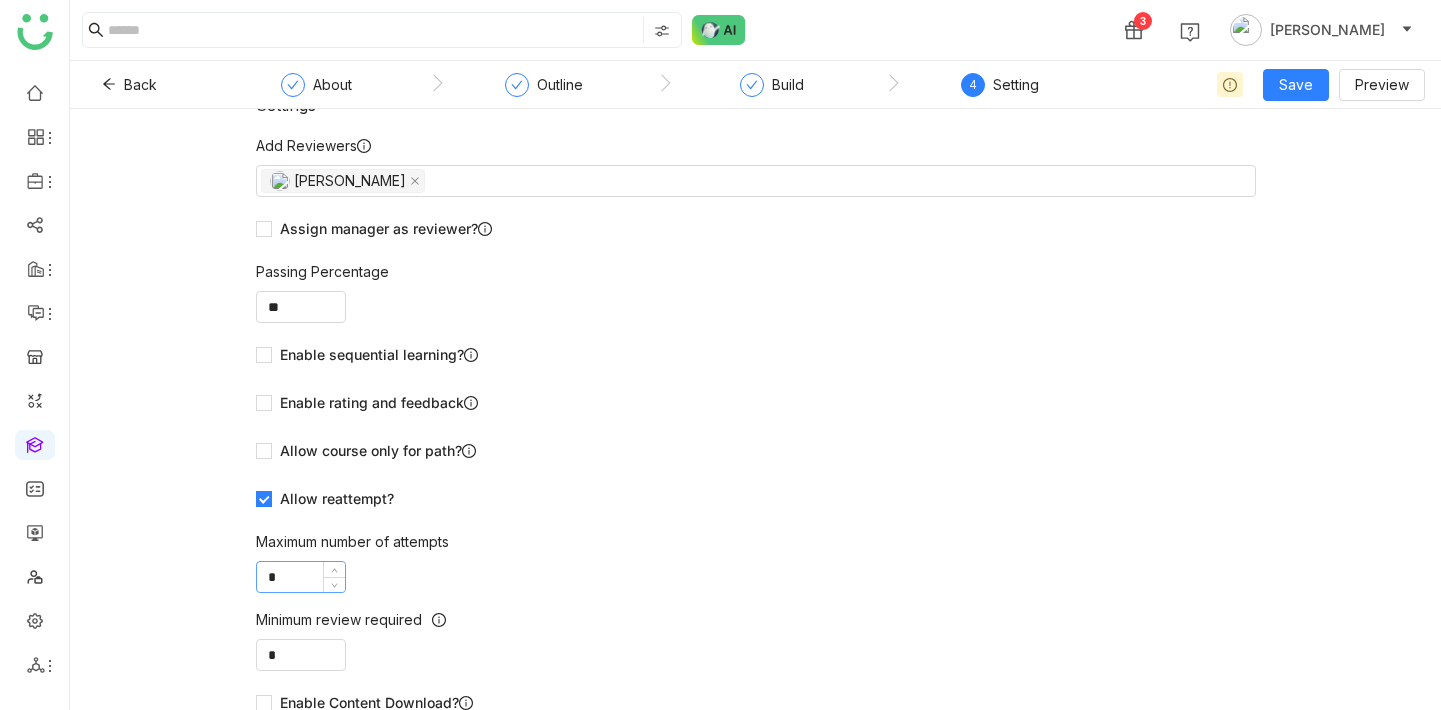 click on "*" 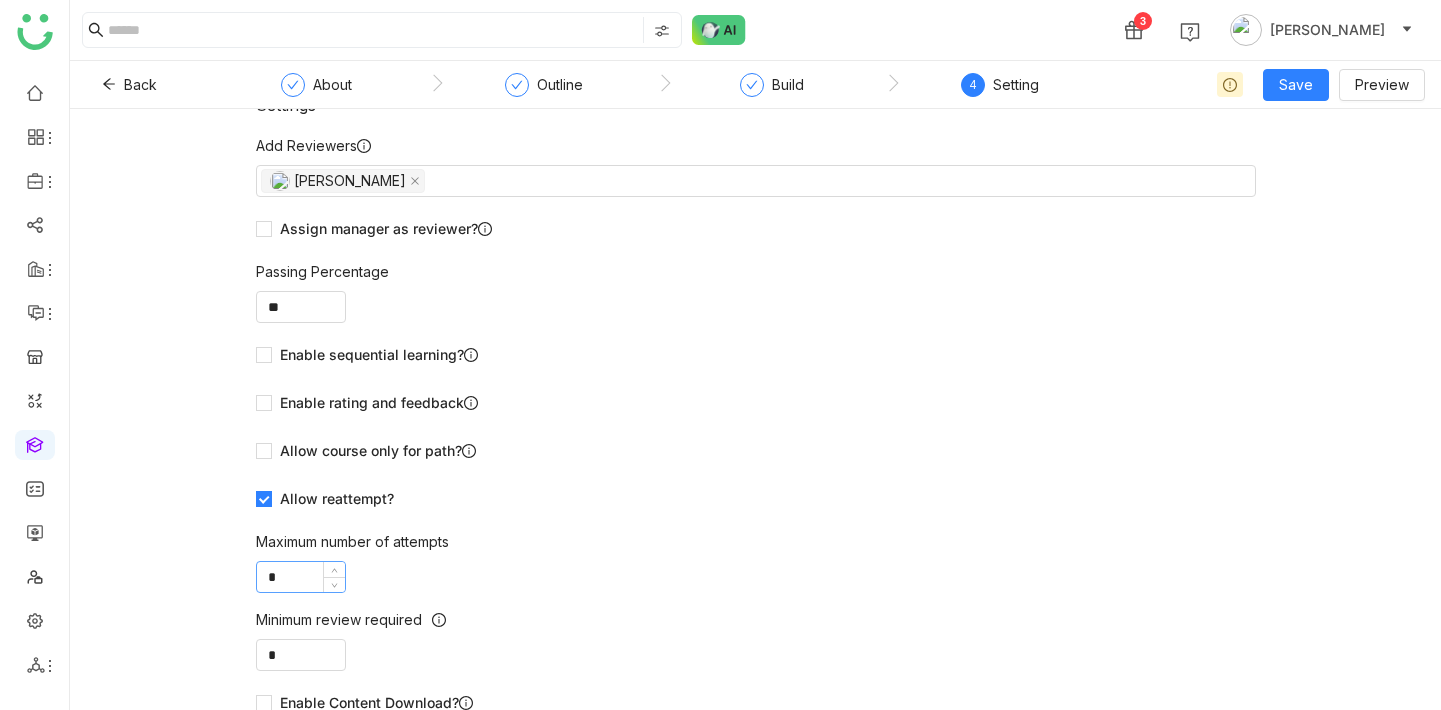 type on "*" 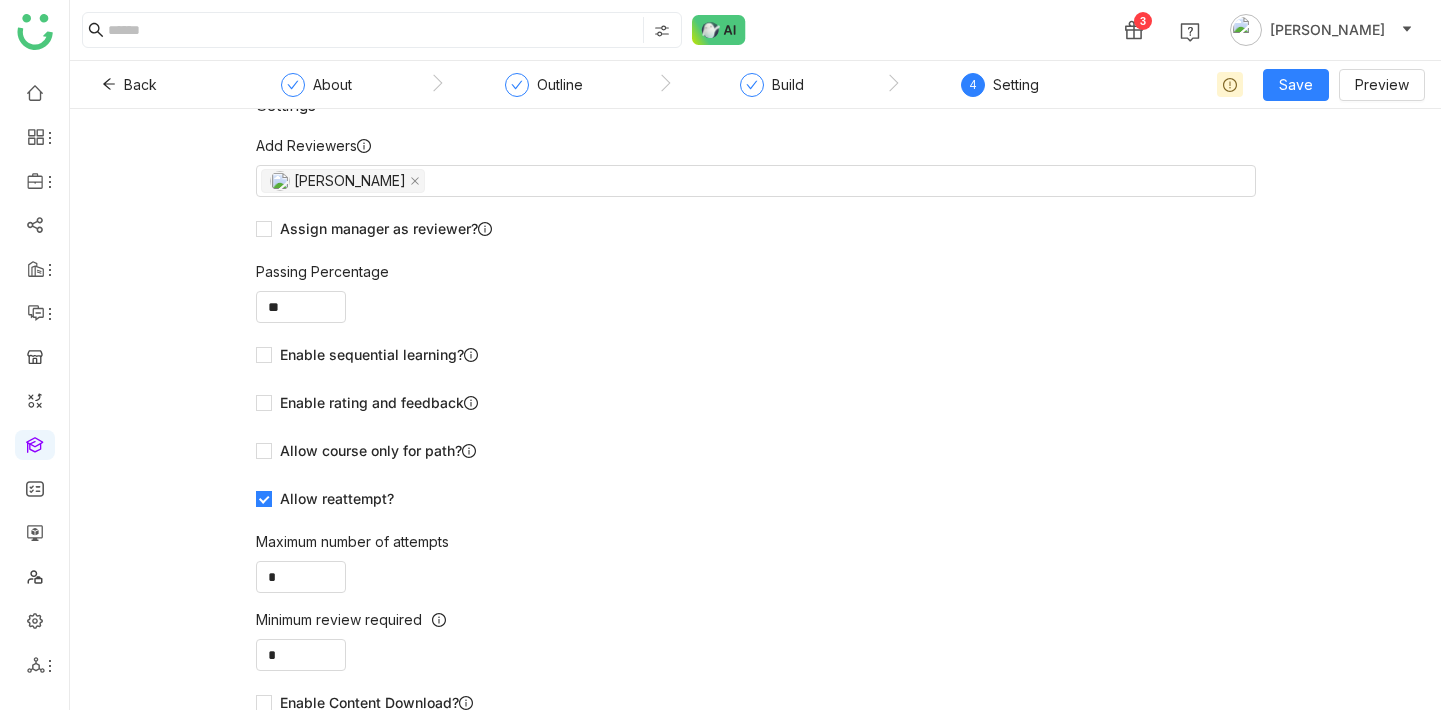 click on "Allow reattempt?" 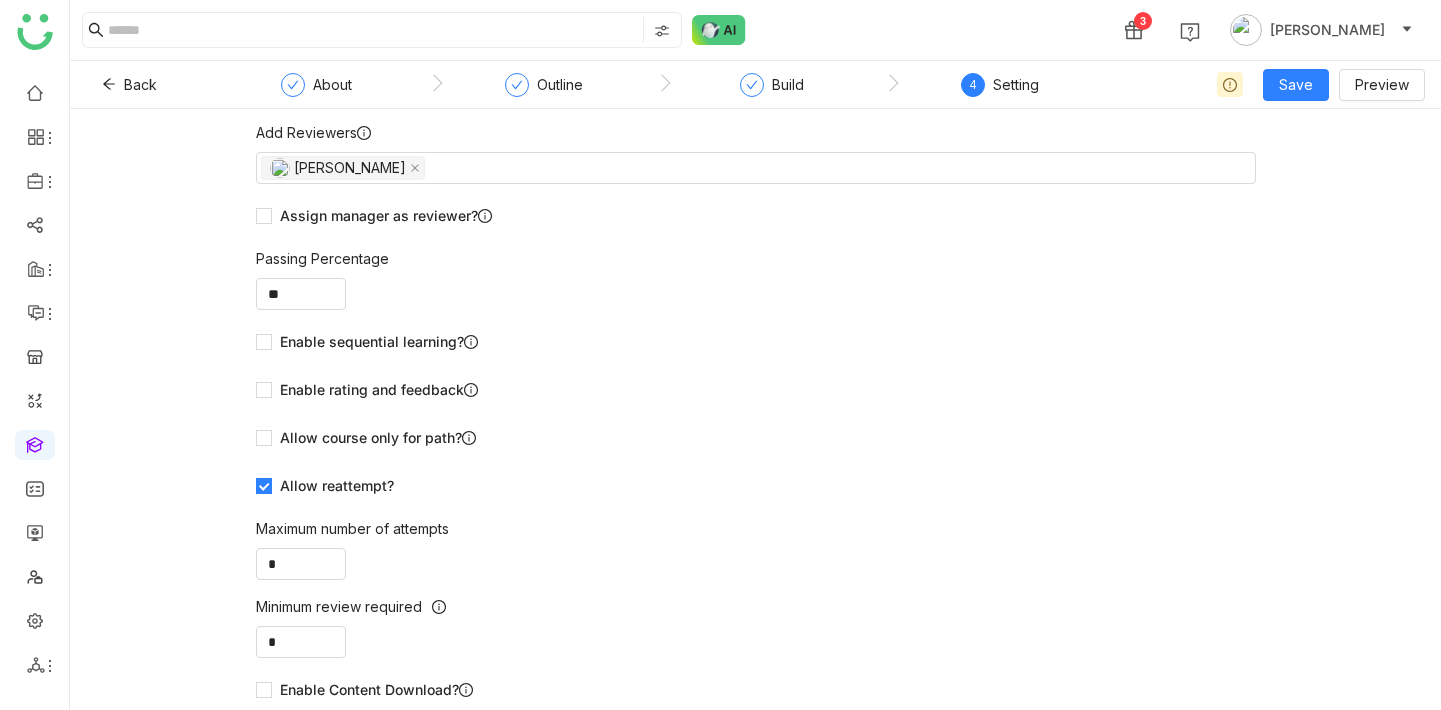 scroll, scrollTop: 0, scrollLeft: 0, axis: both 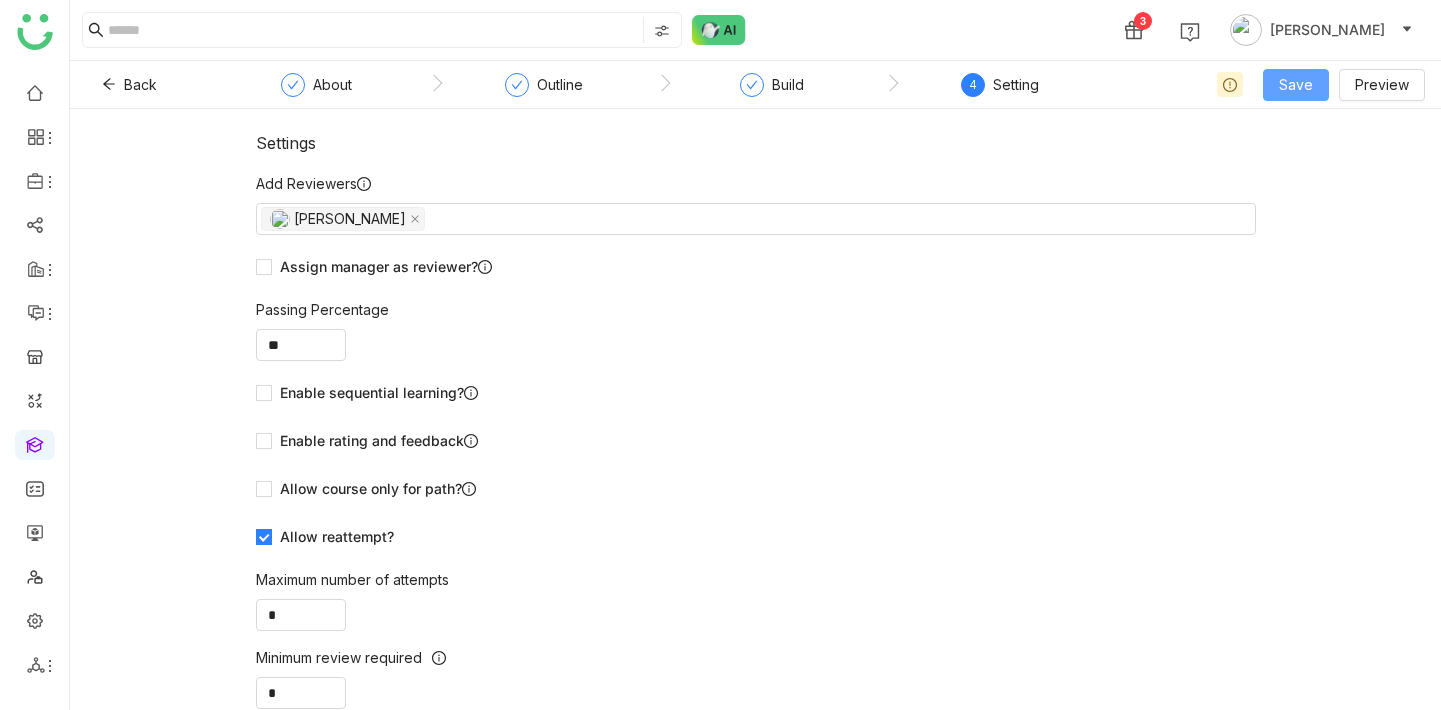 click on "Save" 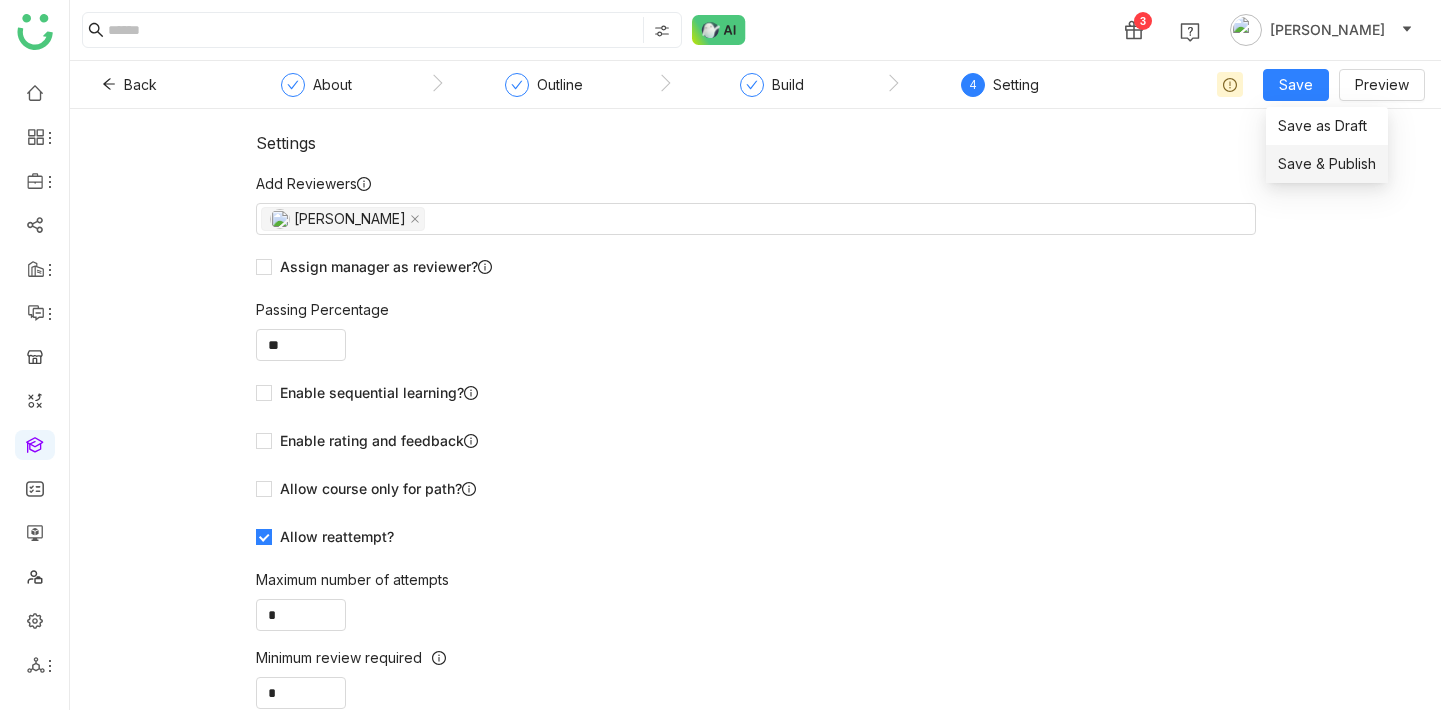 click on "Save & Publish" at bounding box center [1327, 164] 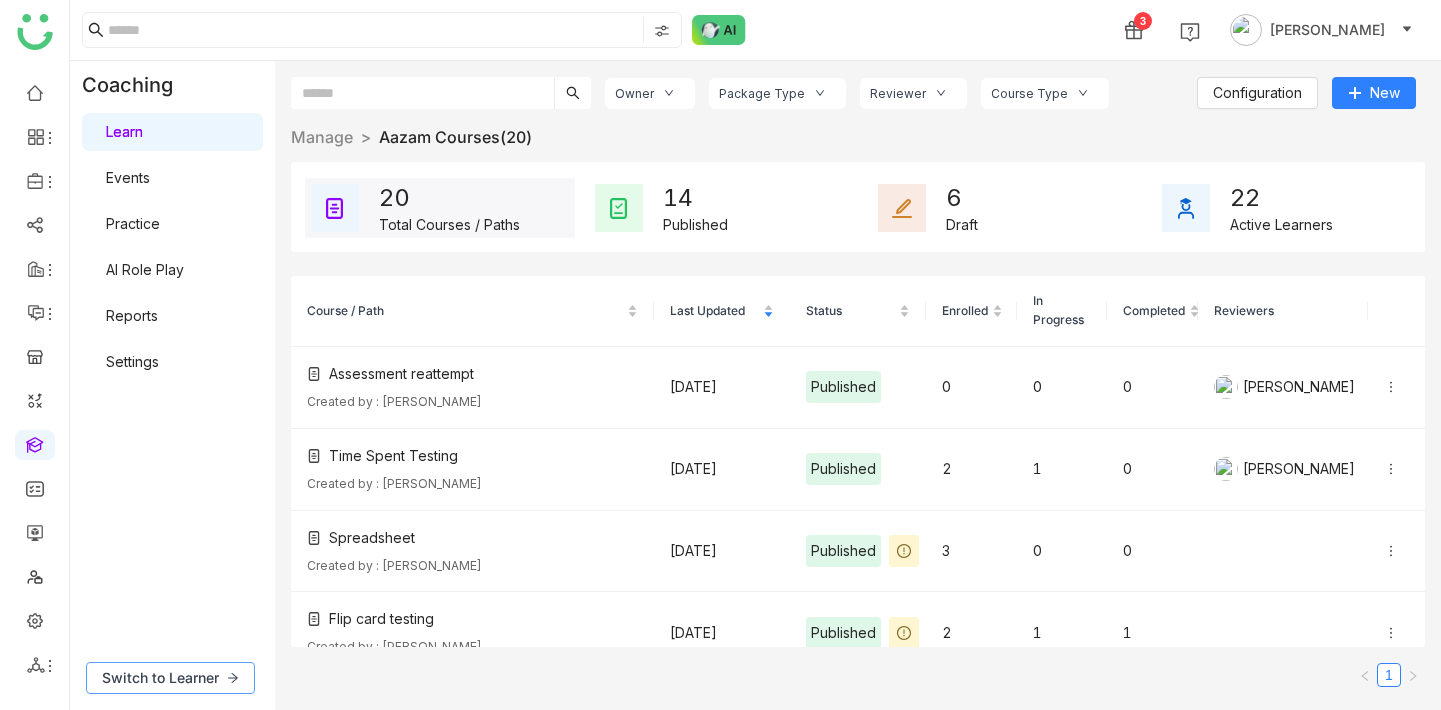 click on "Switch to Learner" 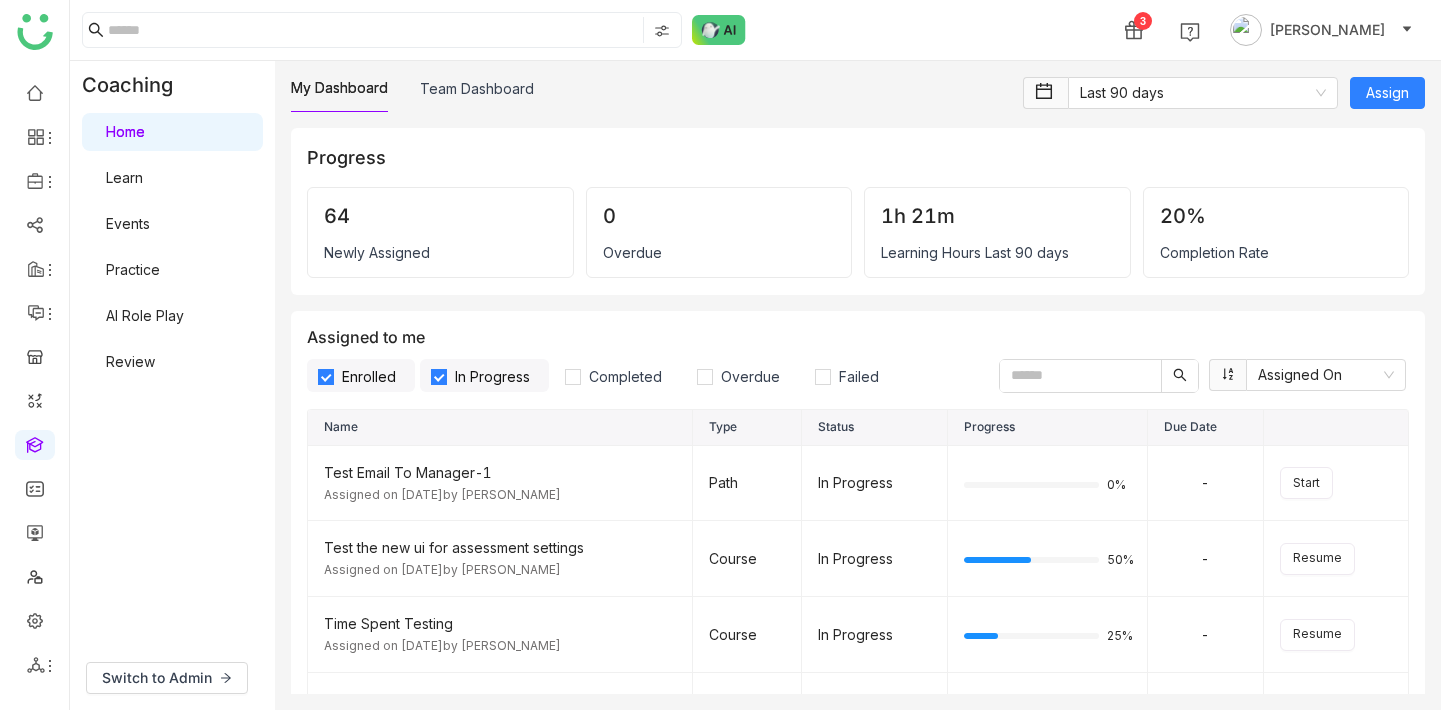 click on "Learn" at bounding box center (124, 177) 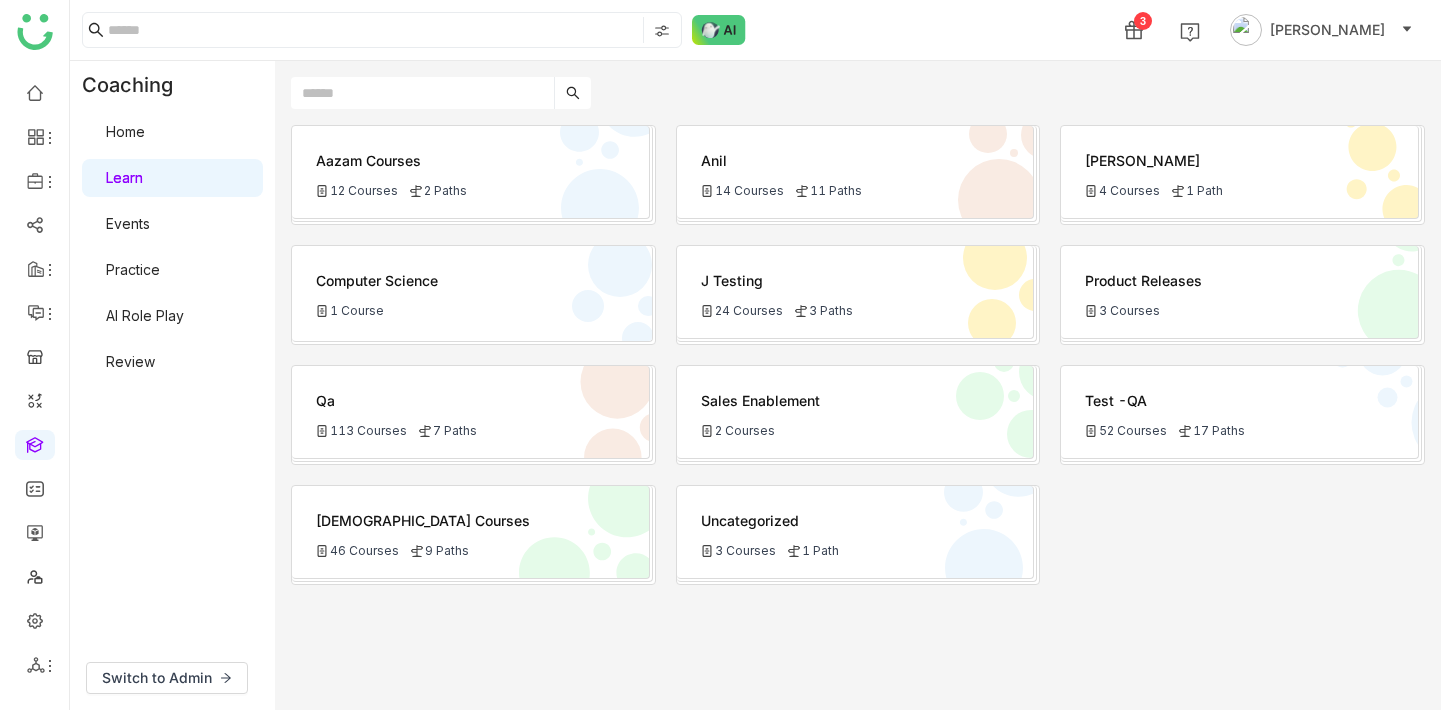 click 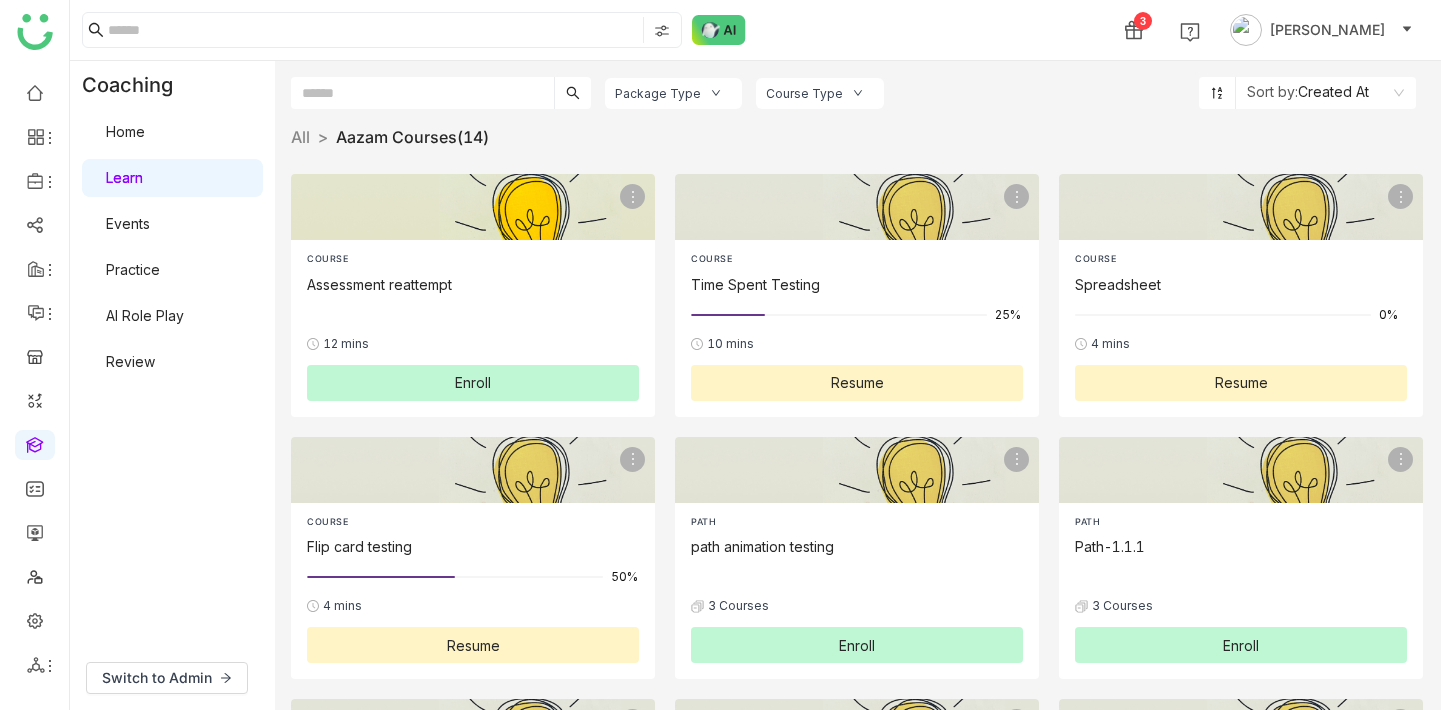 click on "Enroll" 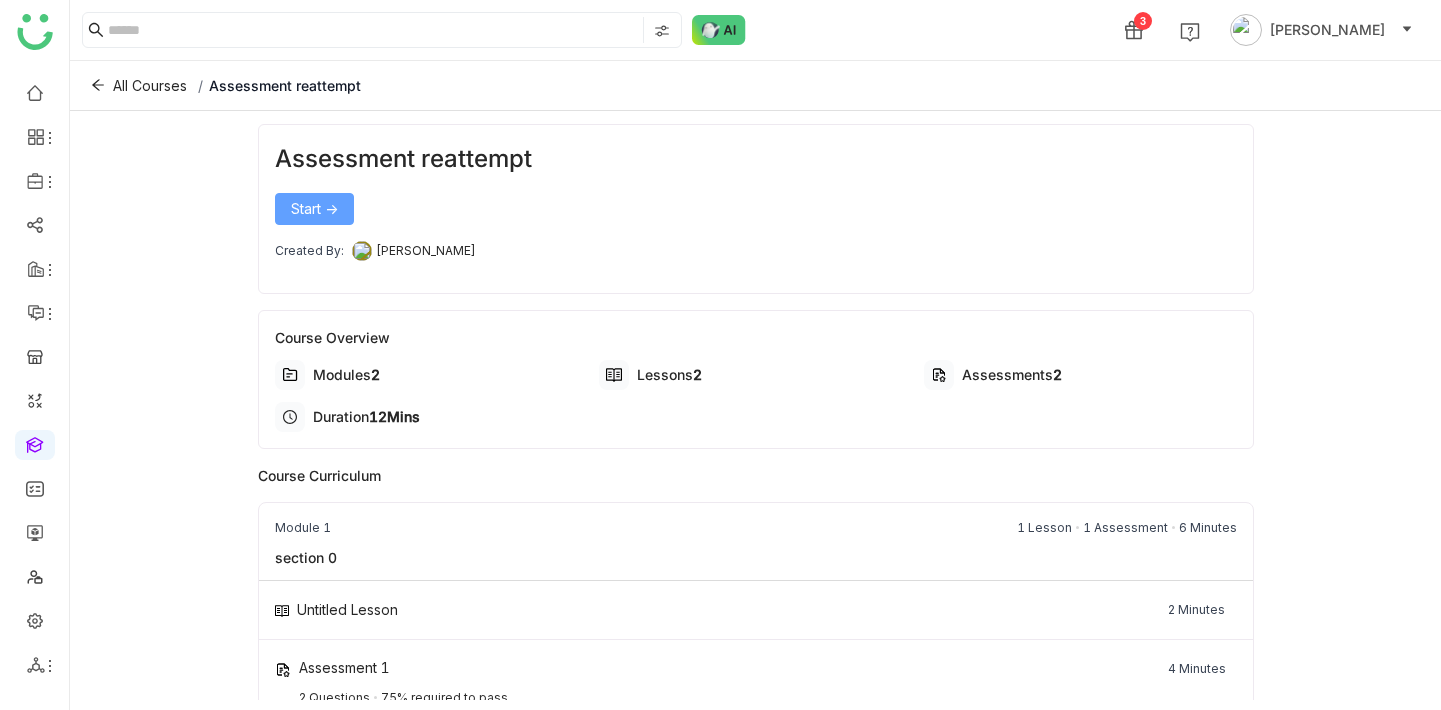 click on "Start ->" 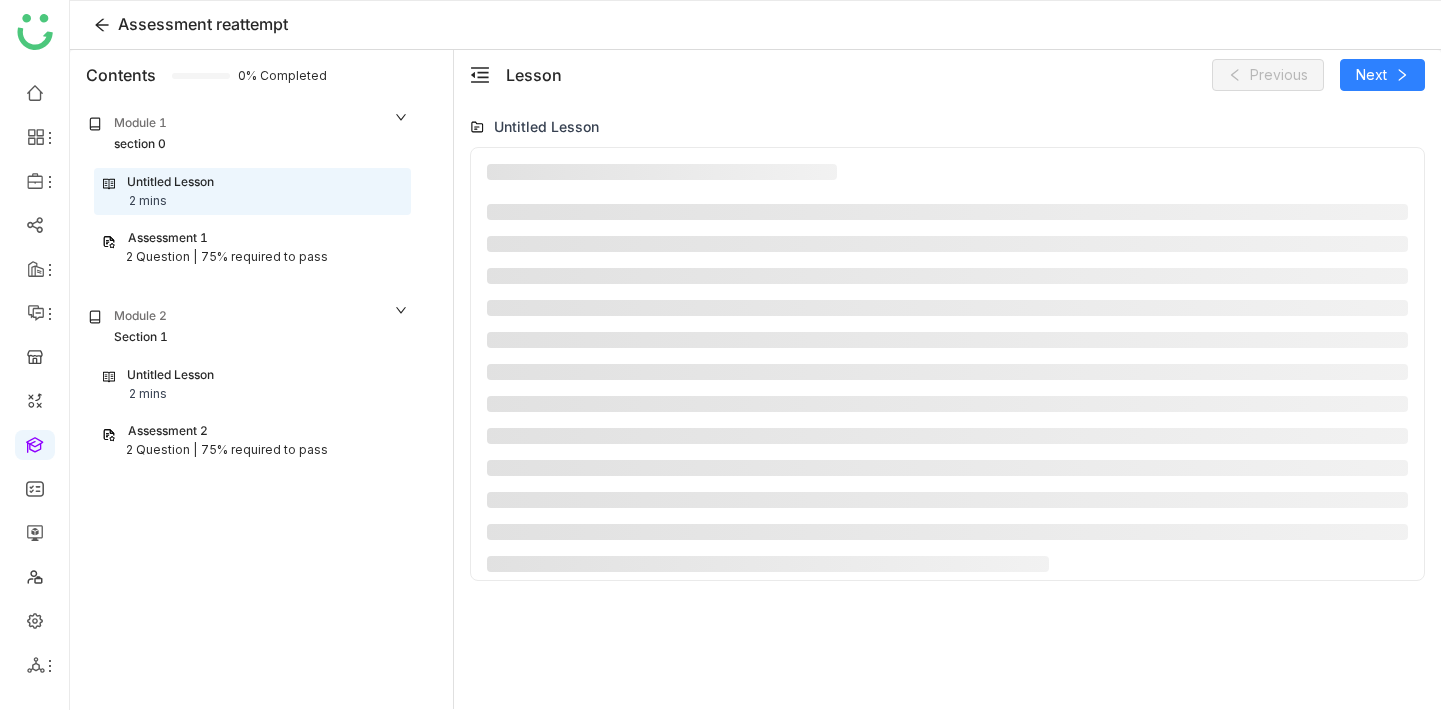 click on "75% required to pass" 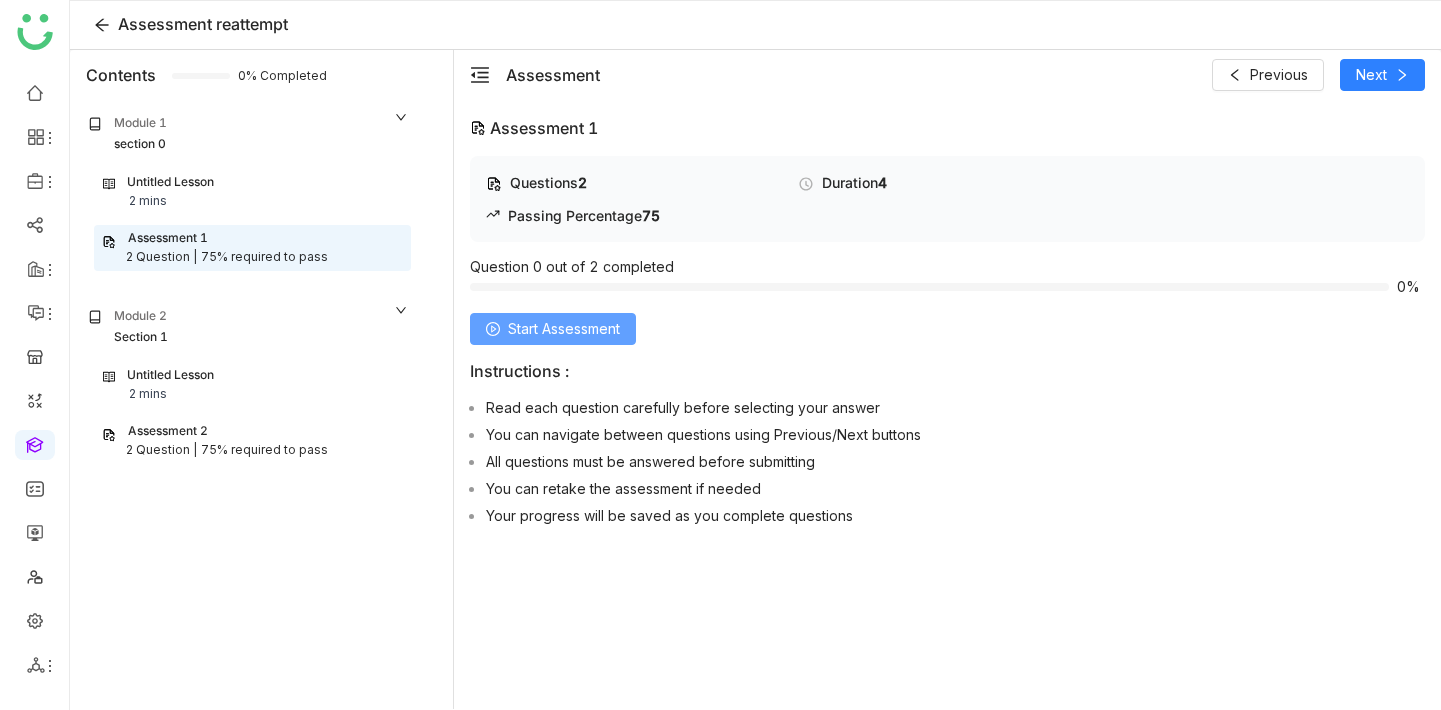 click on "Start Assessment" 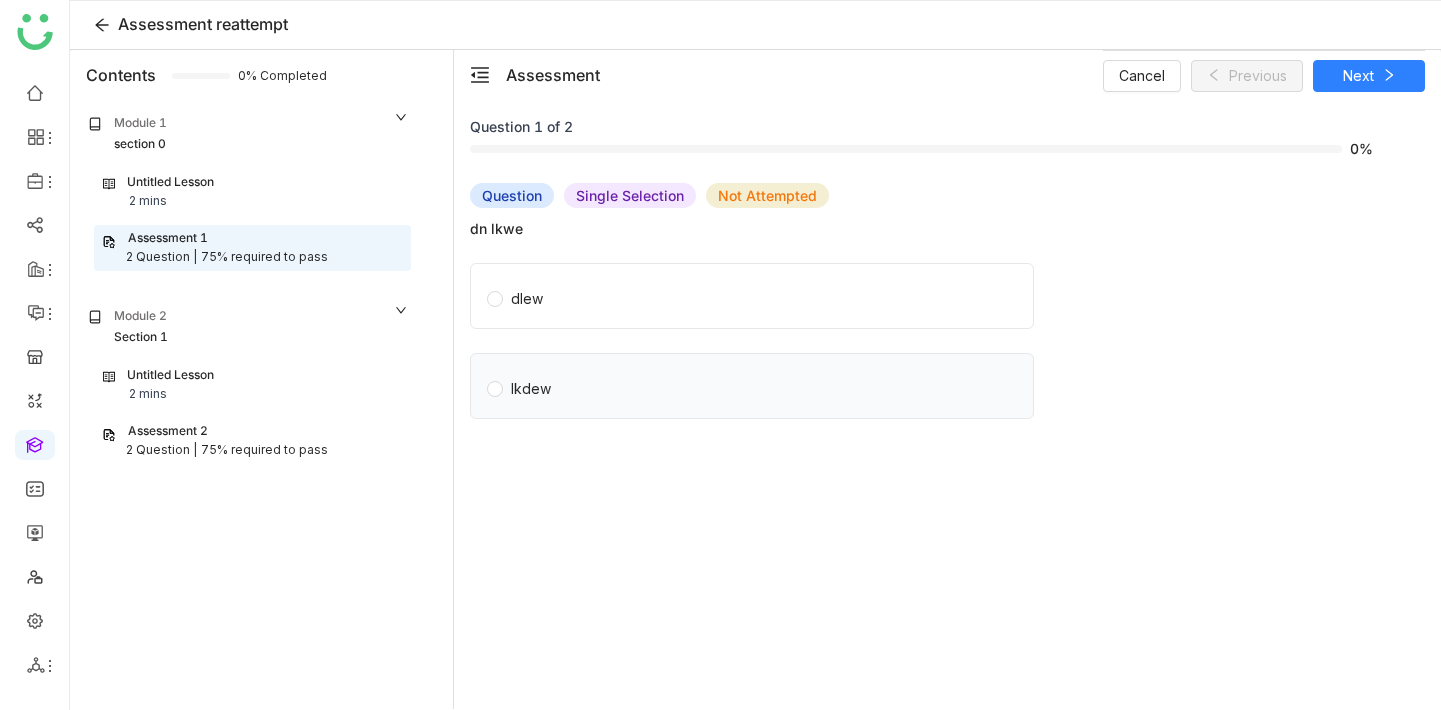 click on "lkdew" 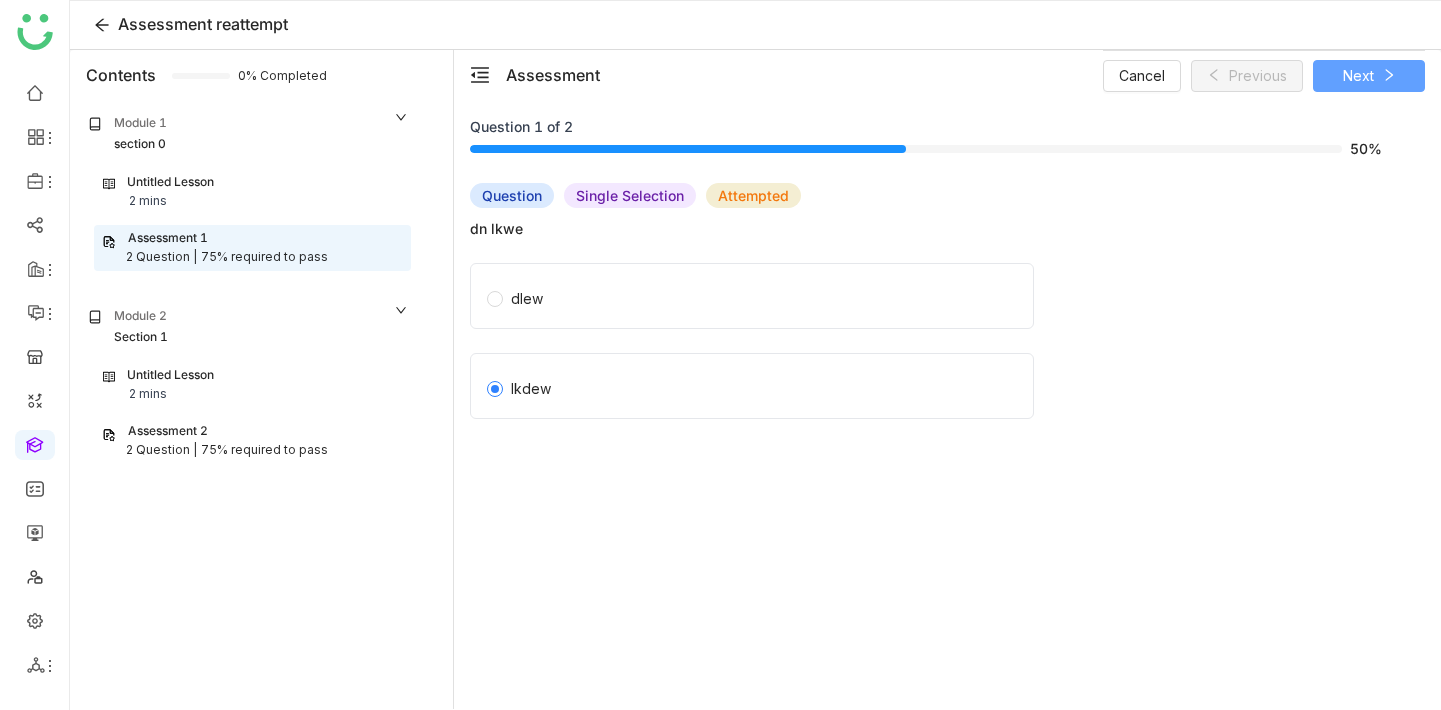 click 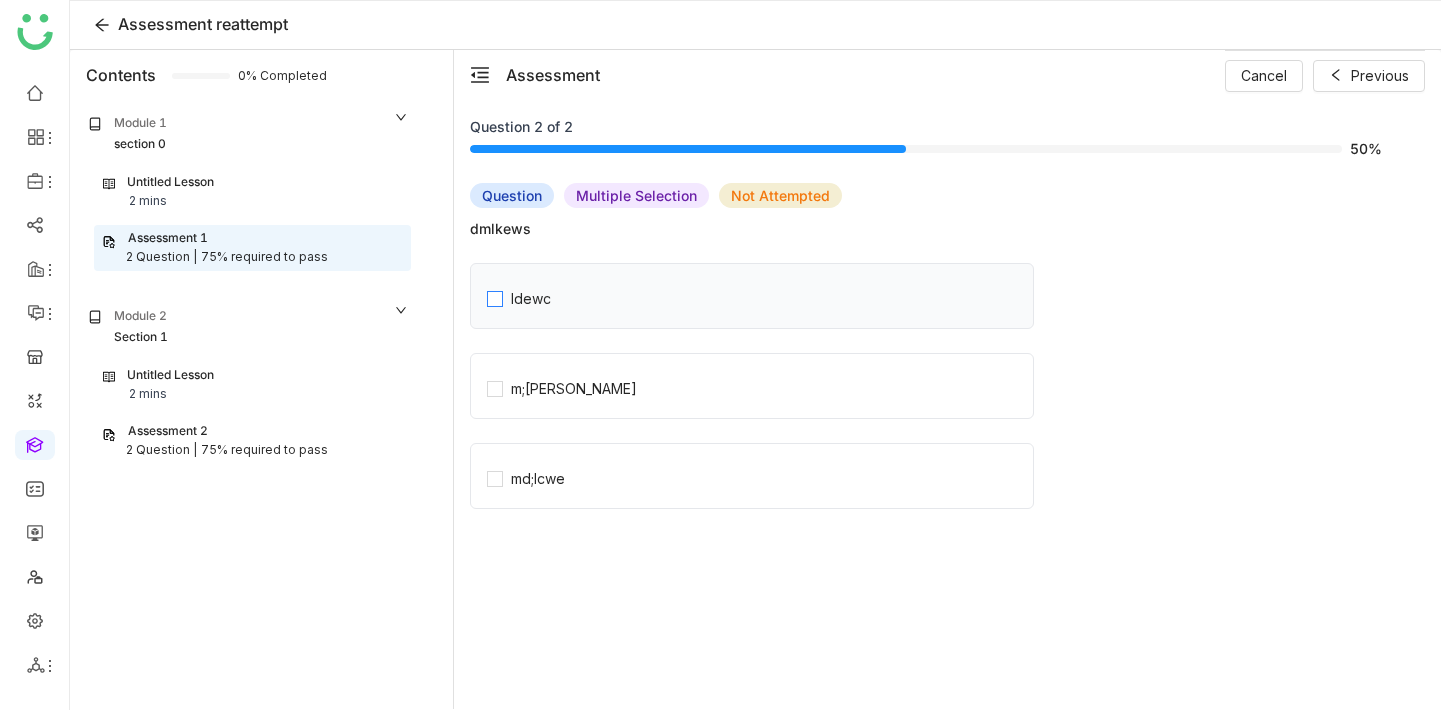 click on "ldewc" 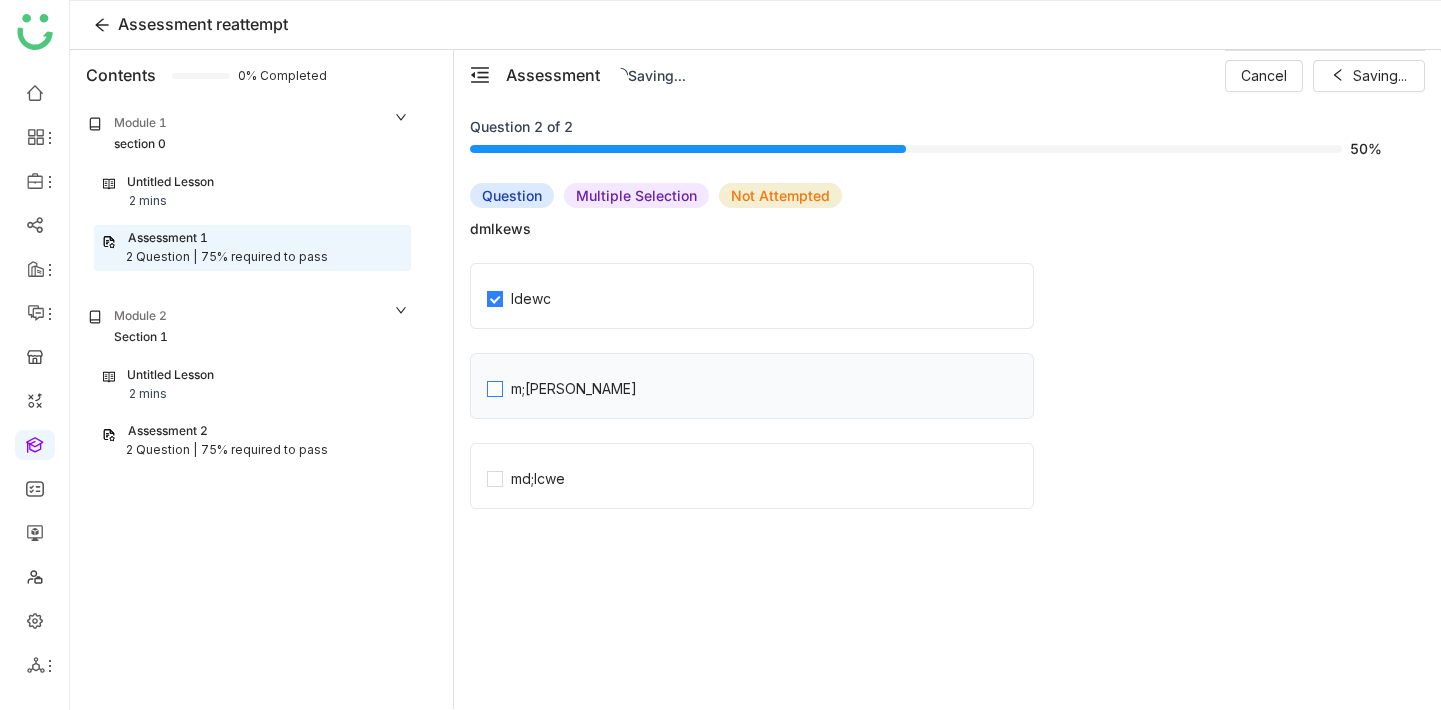 click on "m;dews" 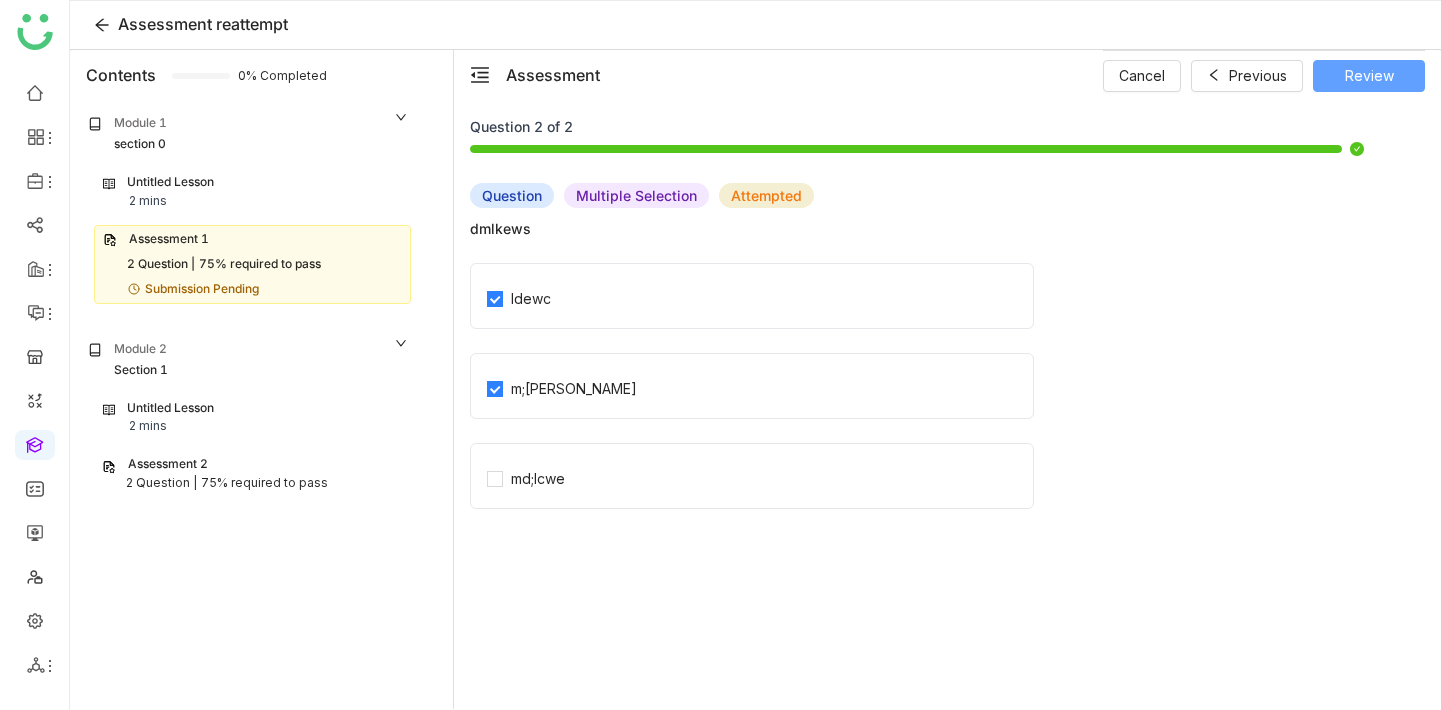 click on "Review" at bounding box center (1369, 76) 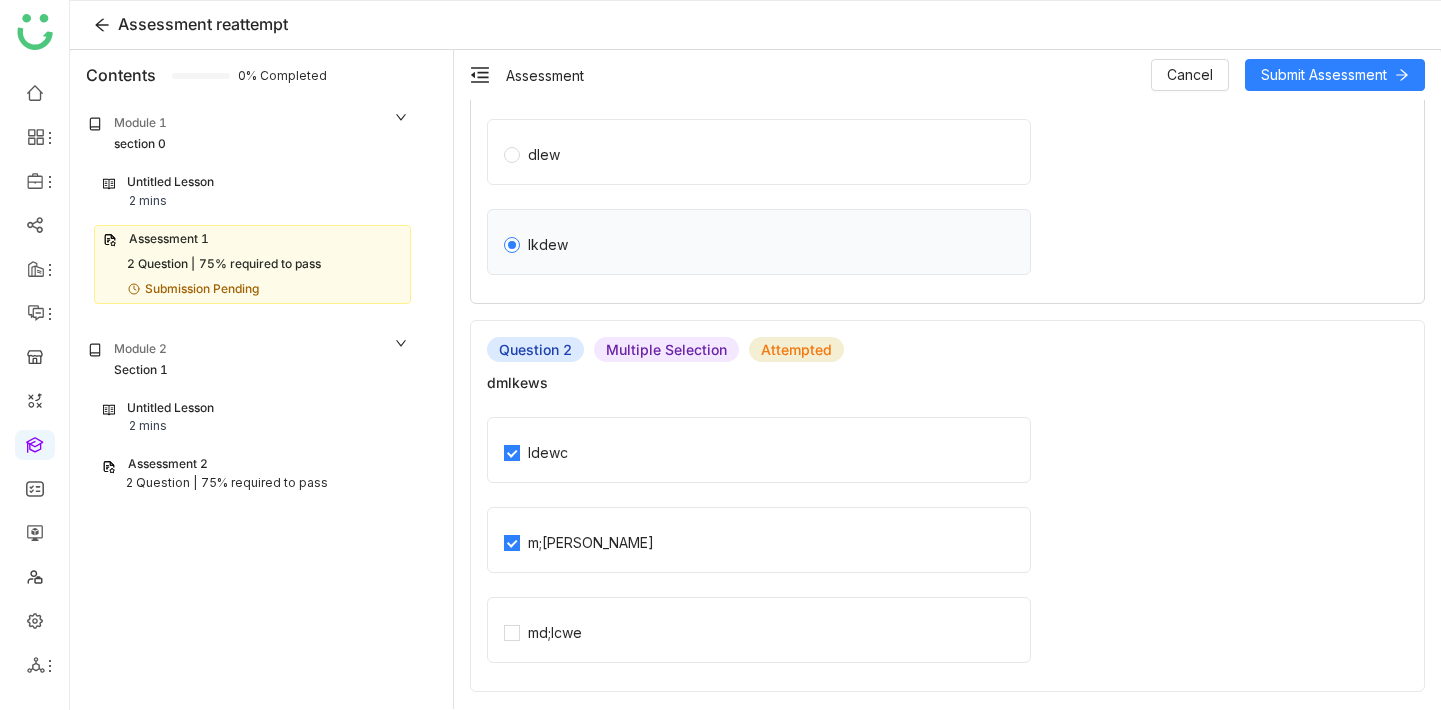 scroll, scrollTop: 0, scrollLeft: 0, axis: both 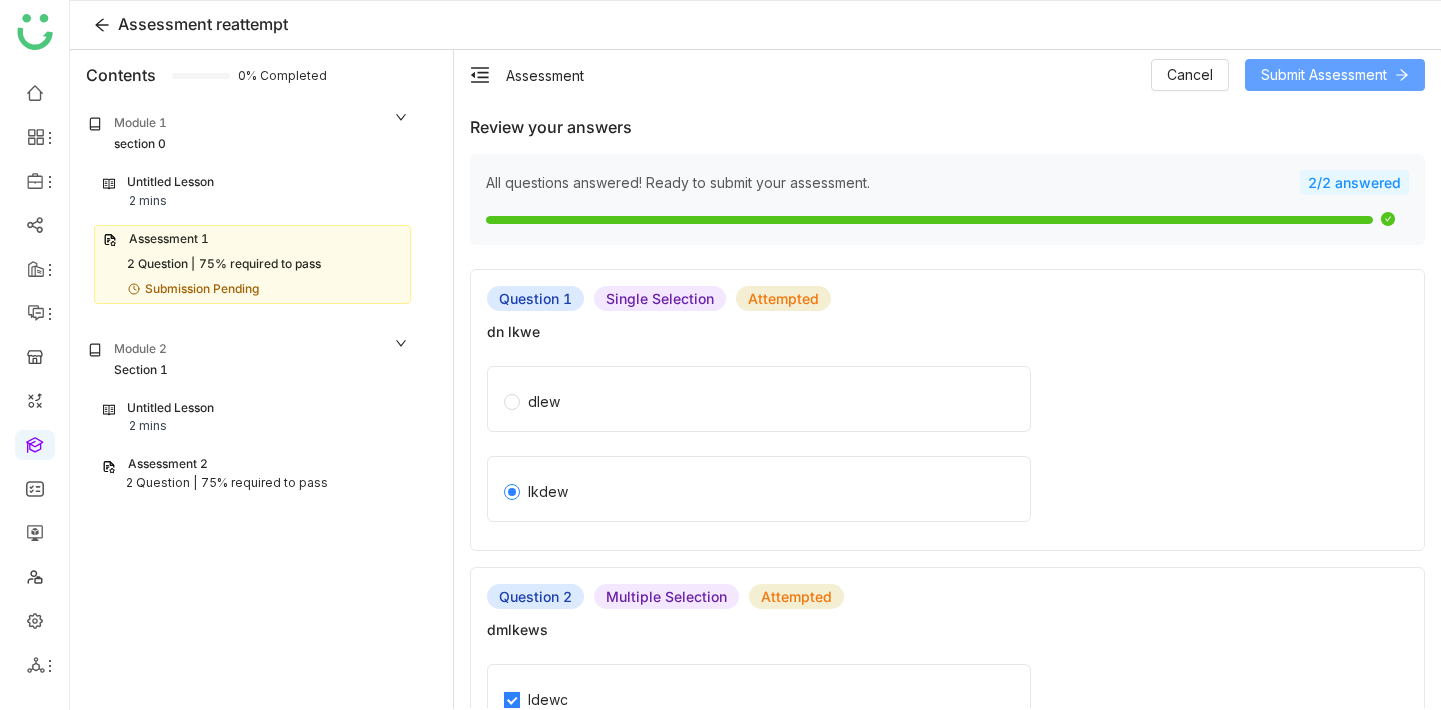 click on "Submit Assessment" at bounding box center [1324, 75] 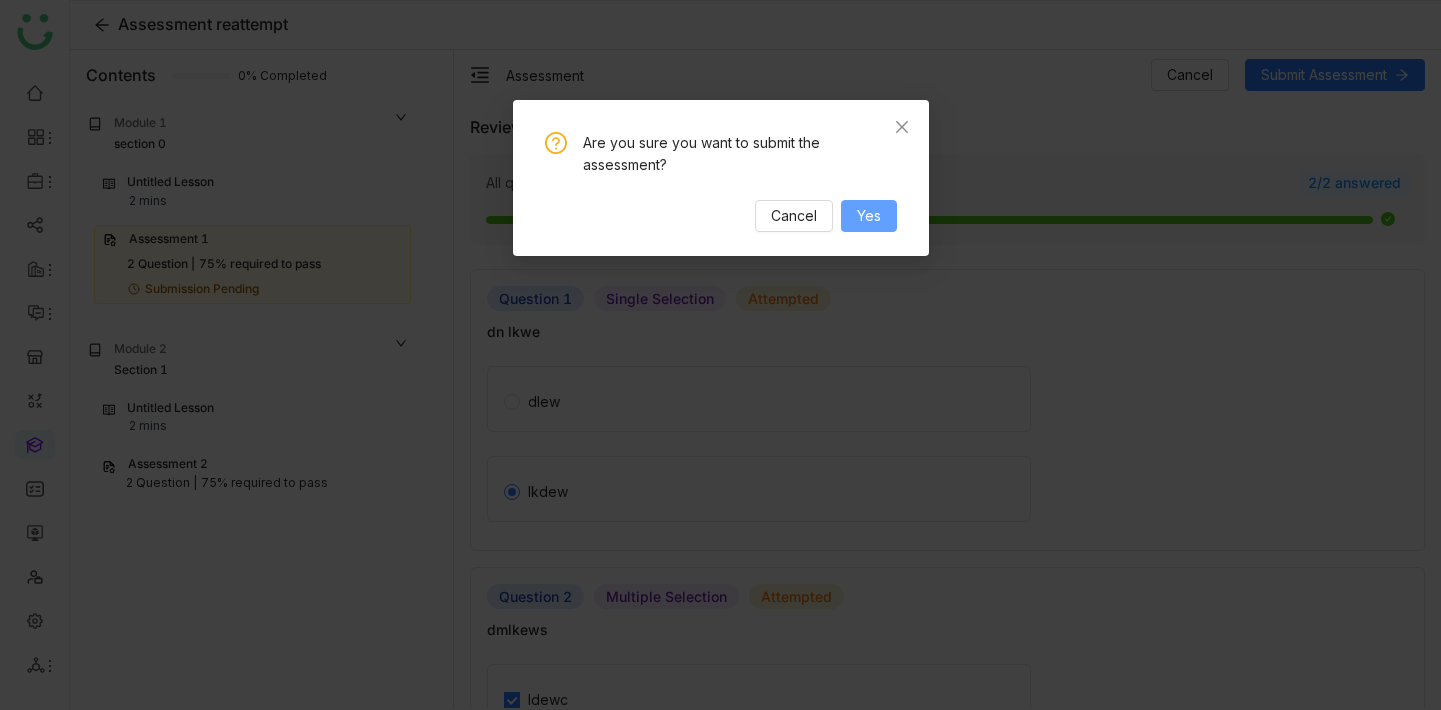 click on "Yes" at bounding box center (869, 216) 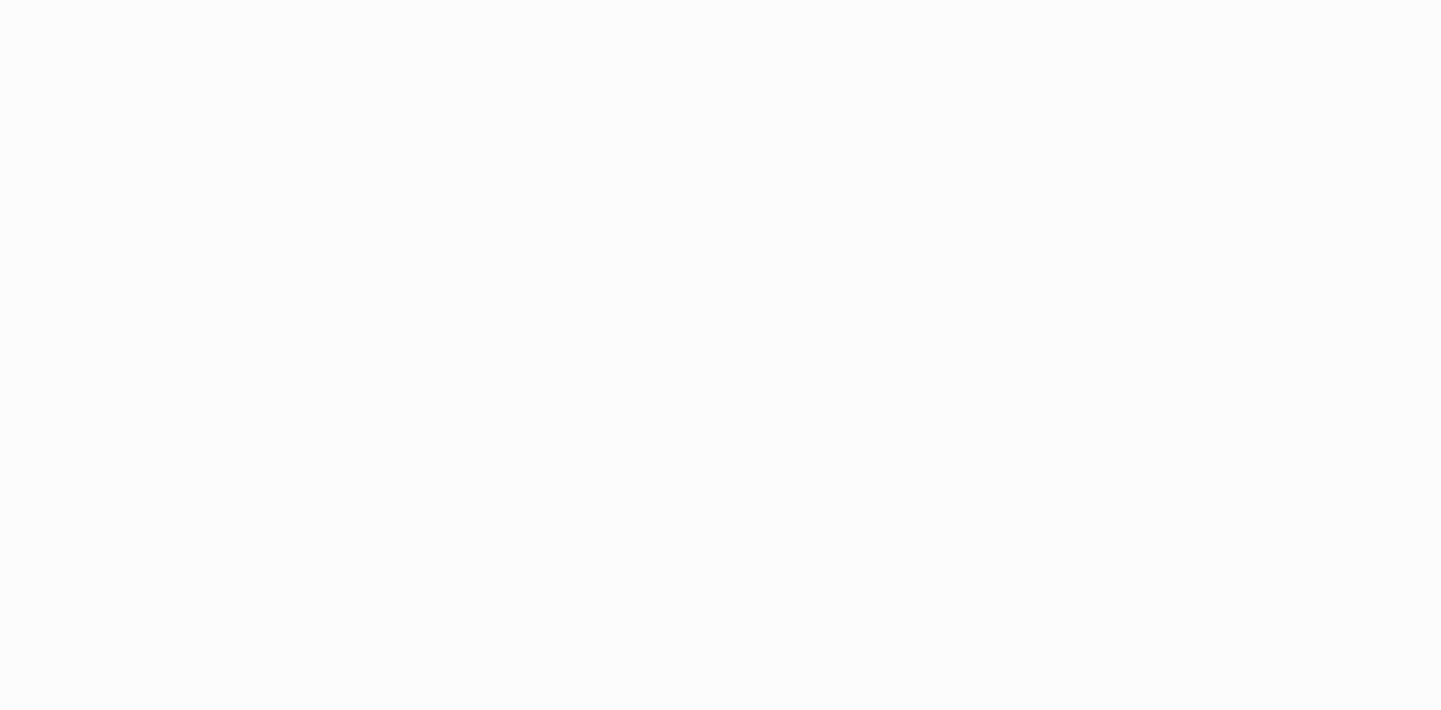 scroll, scrollTop: 0, scrollLeft: 0, axis: both 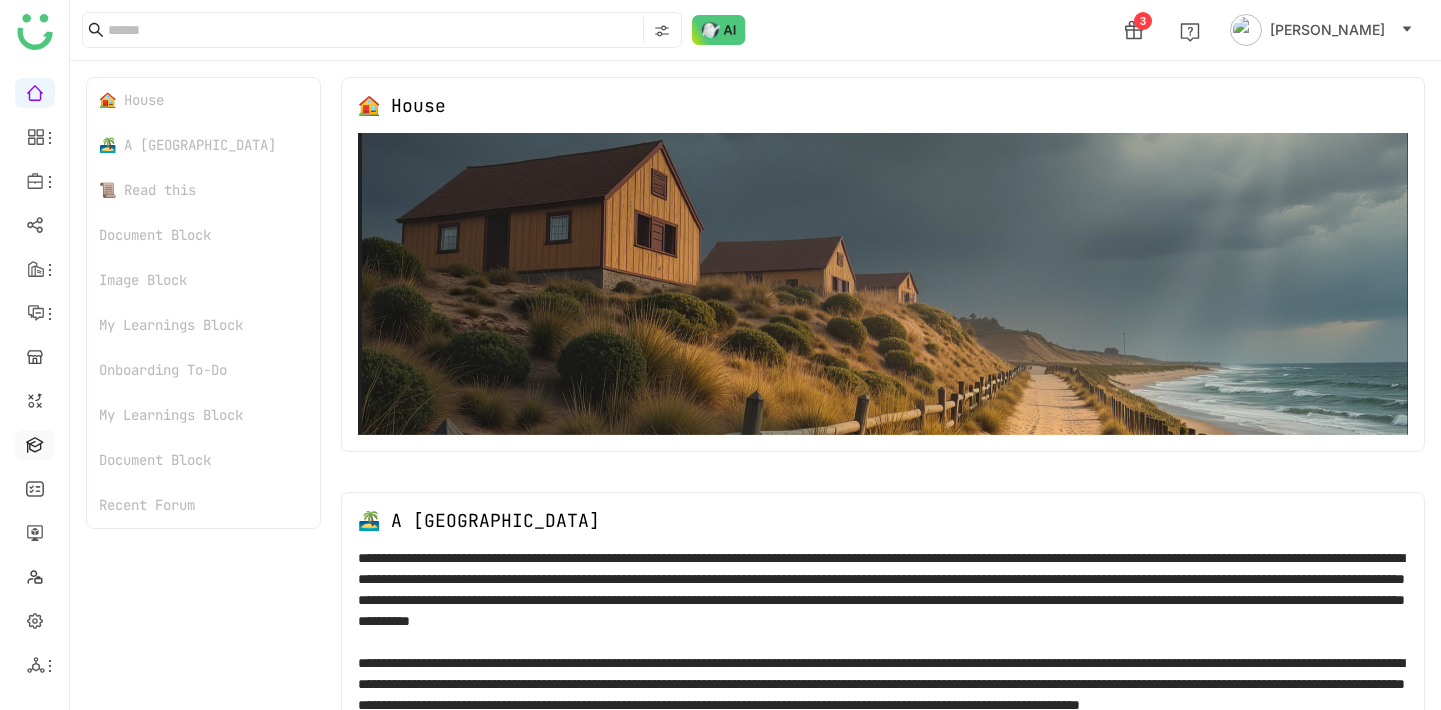 click at bounding box center (35, 443) 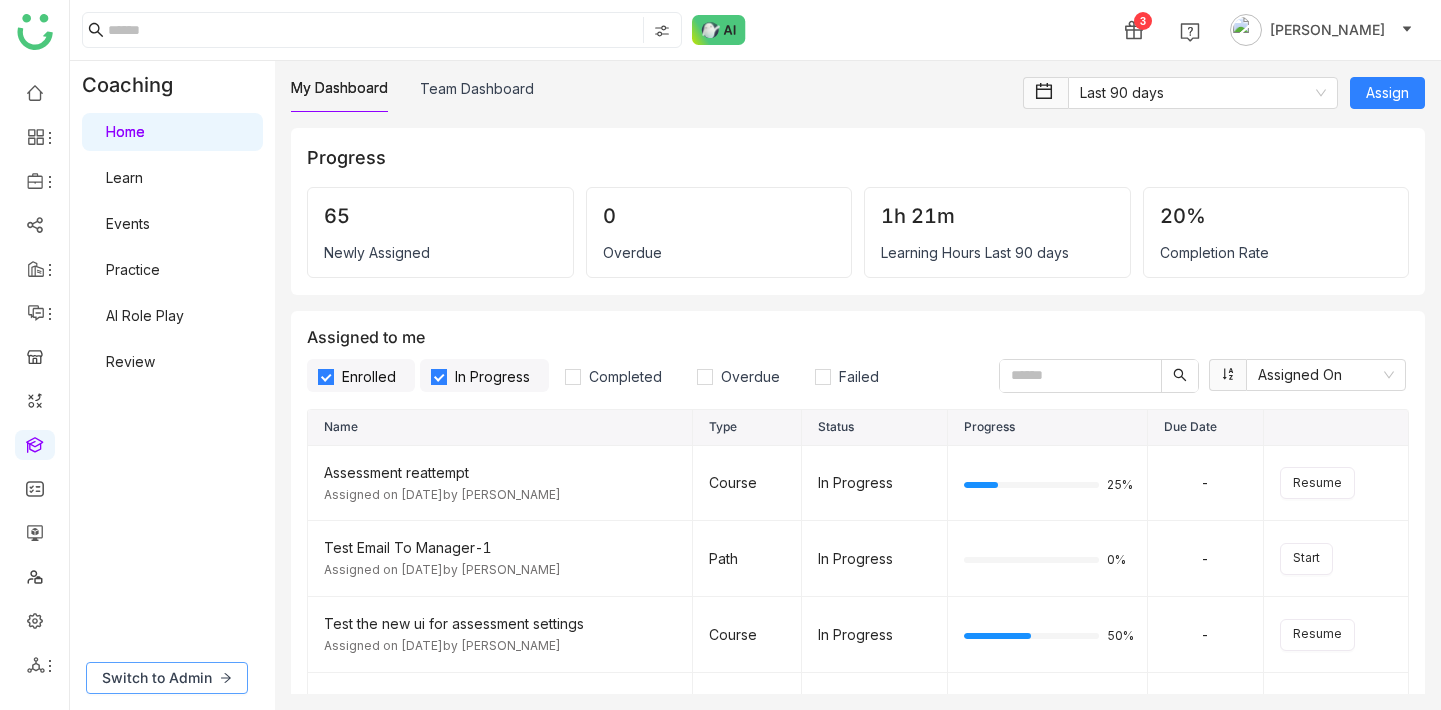 click on "Switch to Admin" 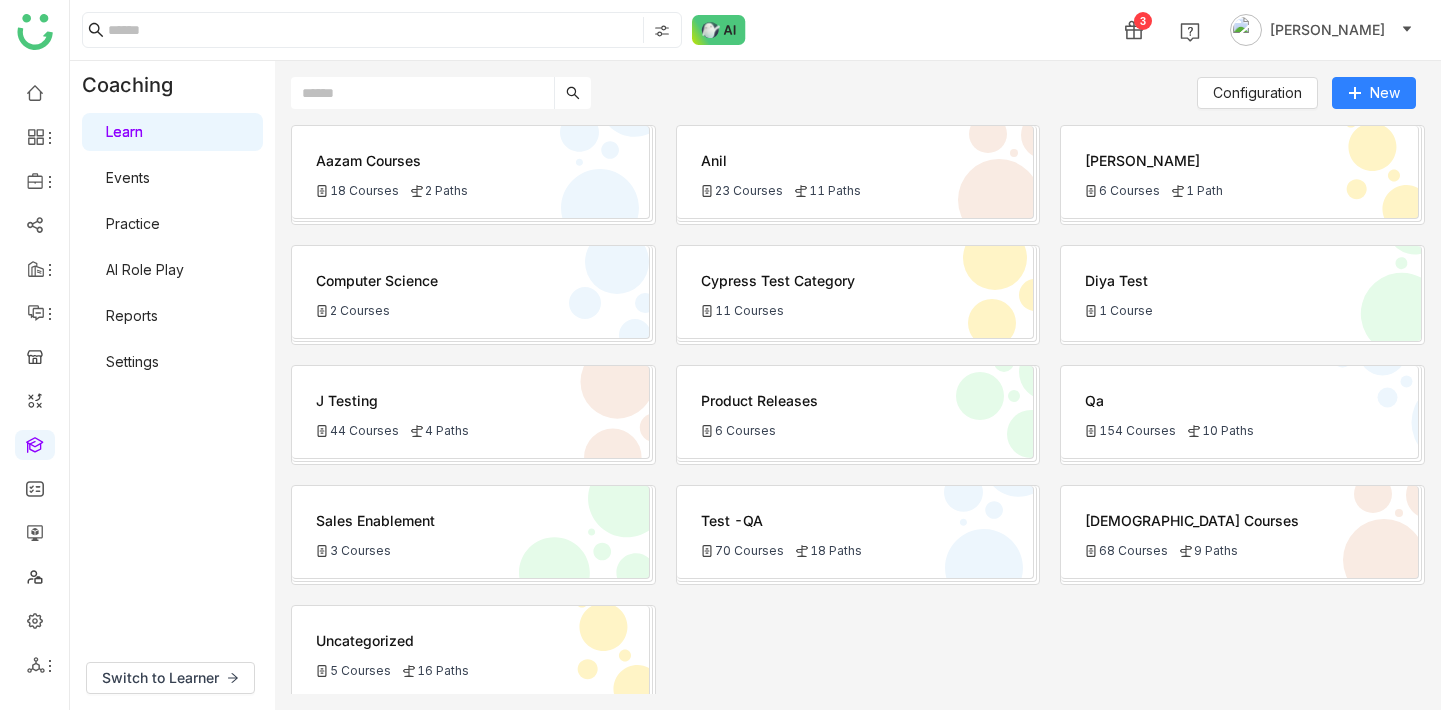 click on "18 Courses" 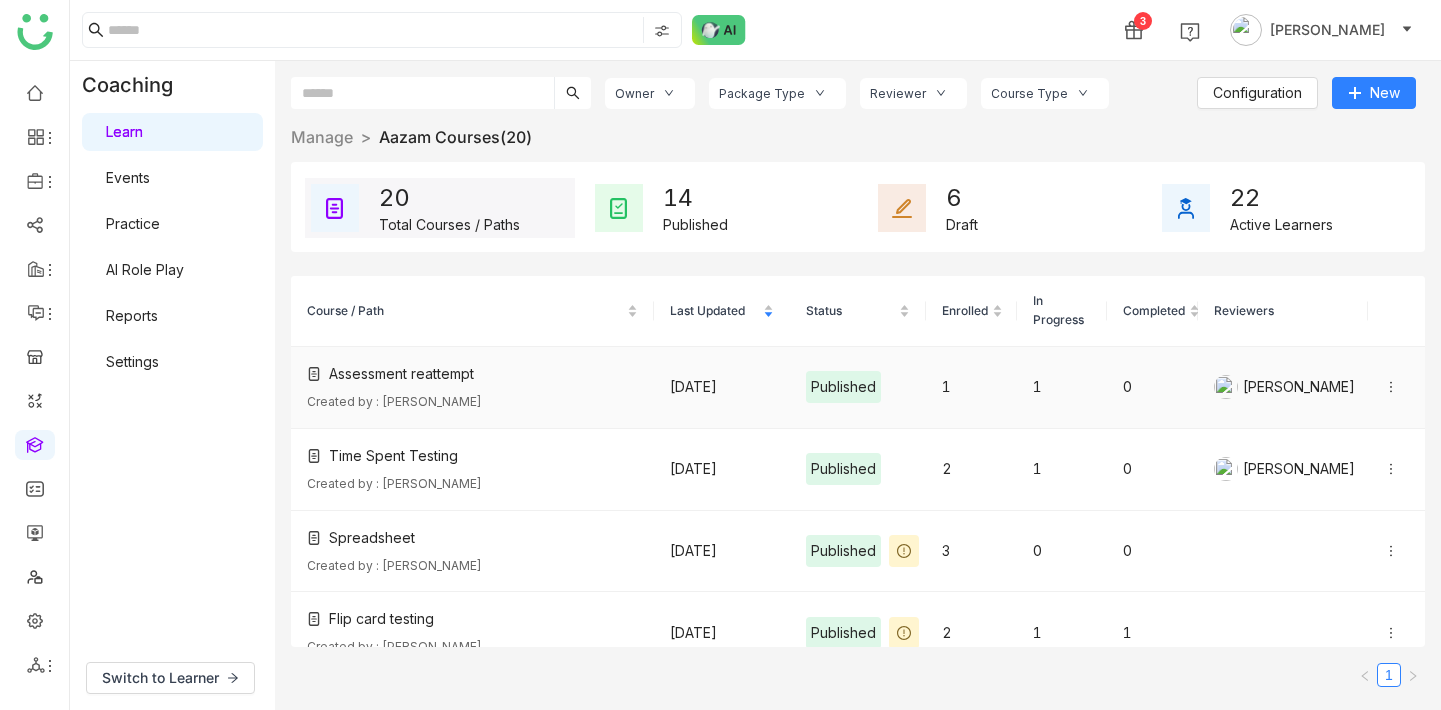 click on "Assessment reattempt  Created by : Azam Hussain" 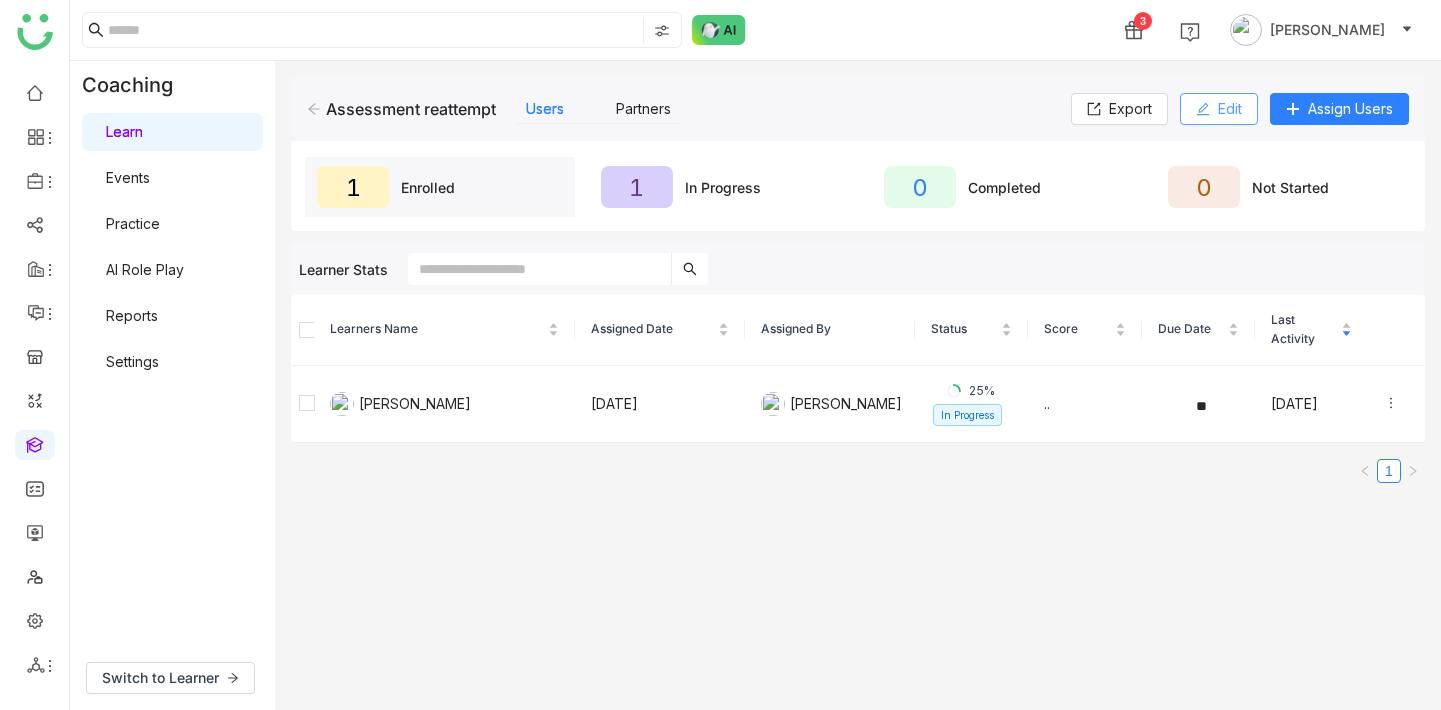 click 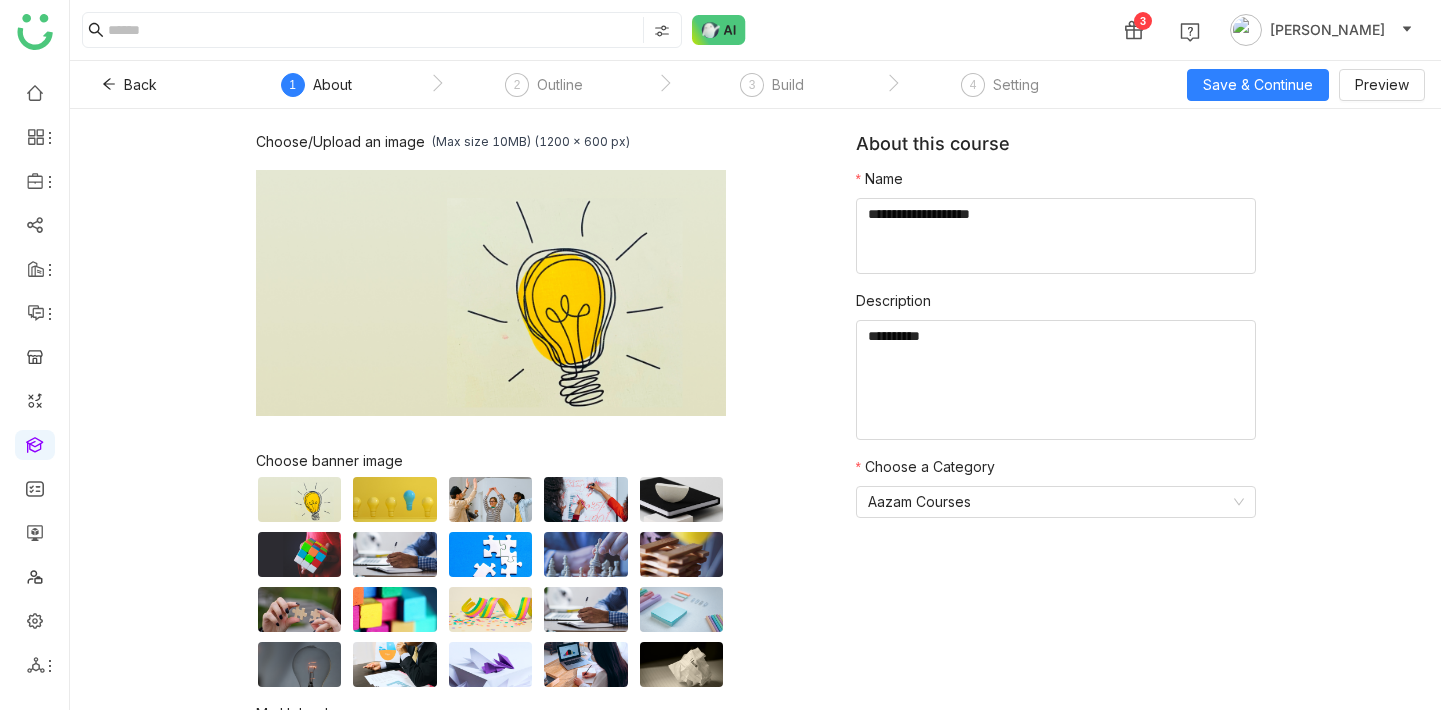 click on "1  About  2  Outline  3  Build  4  Setting" 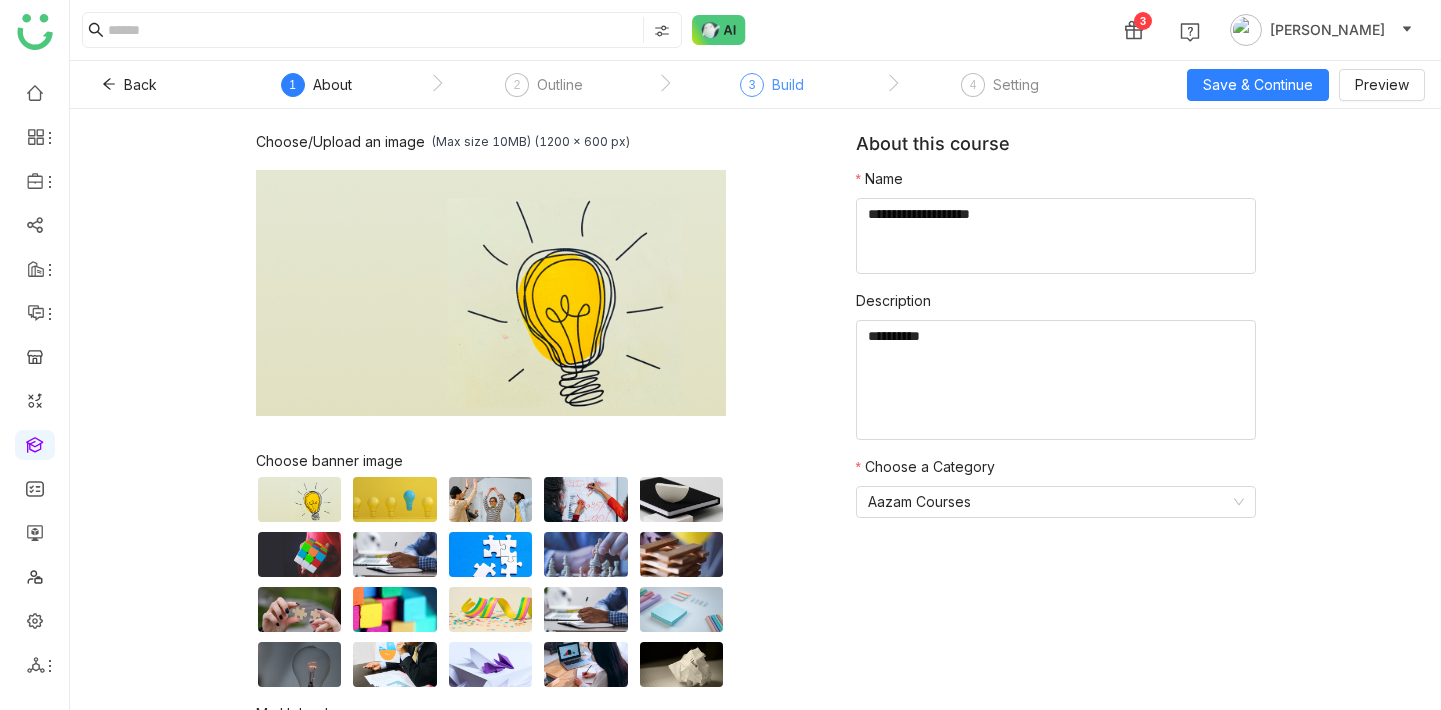 click on "Build" 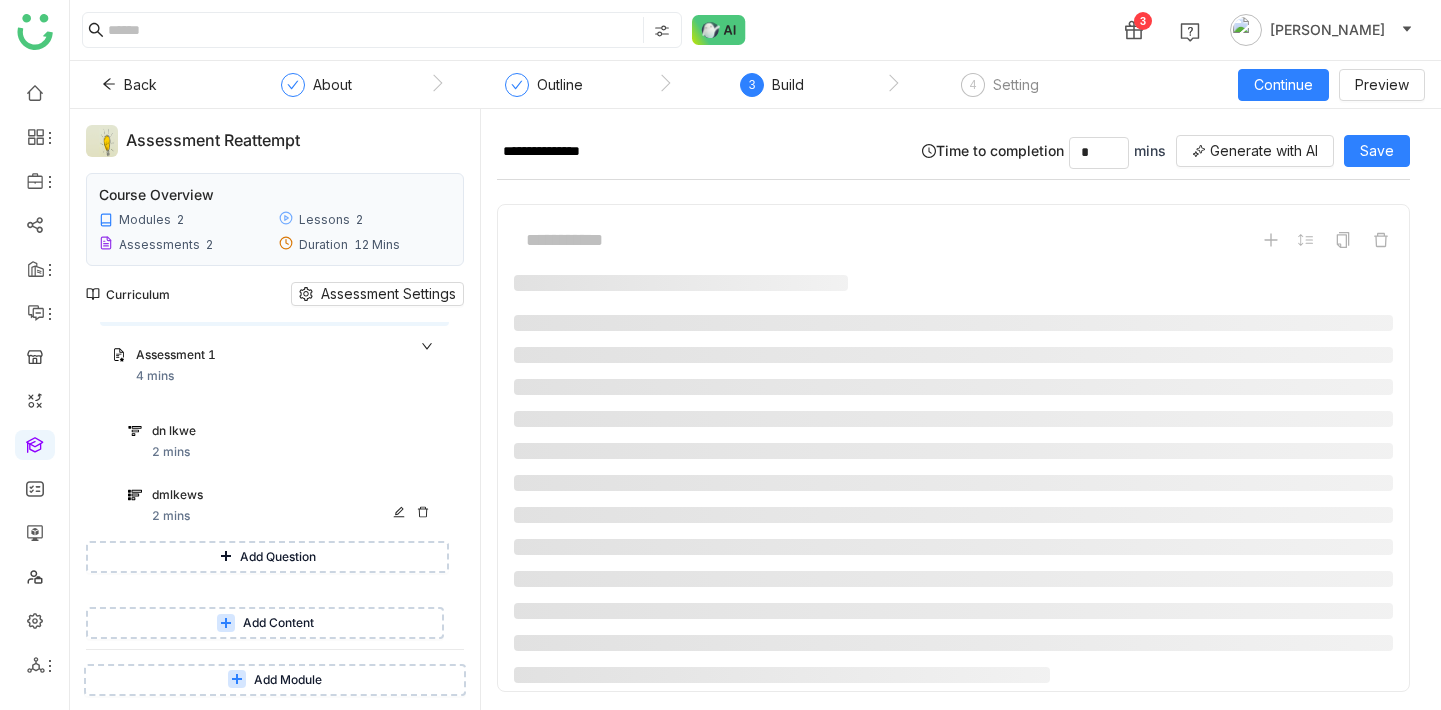 scroll, scrollTop: 109, scrollLeft: 0, axis: vertical 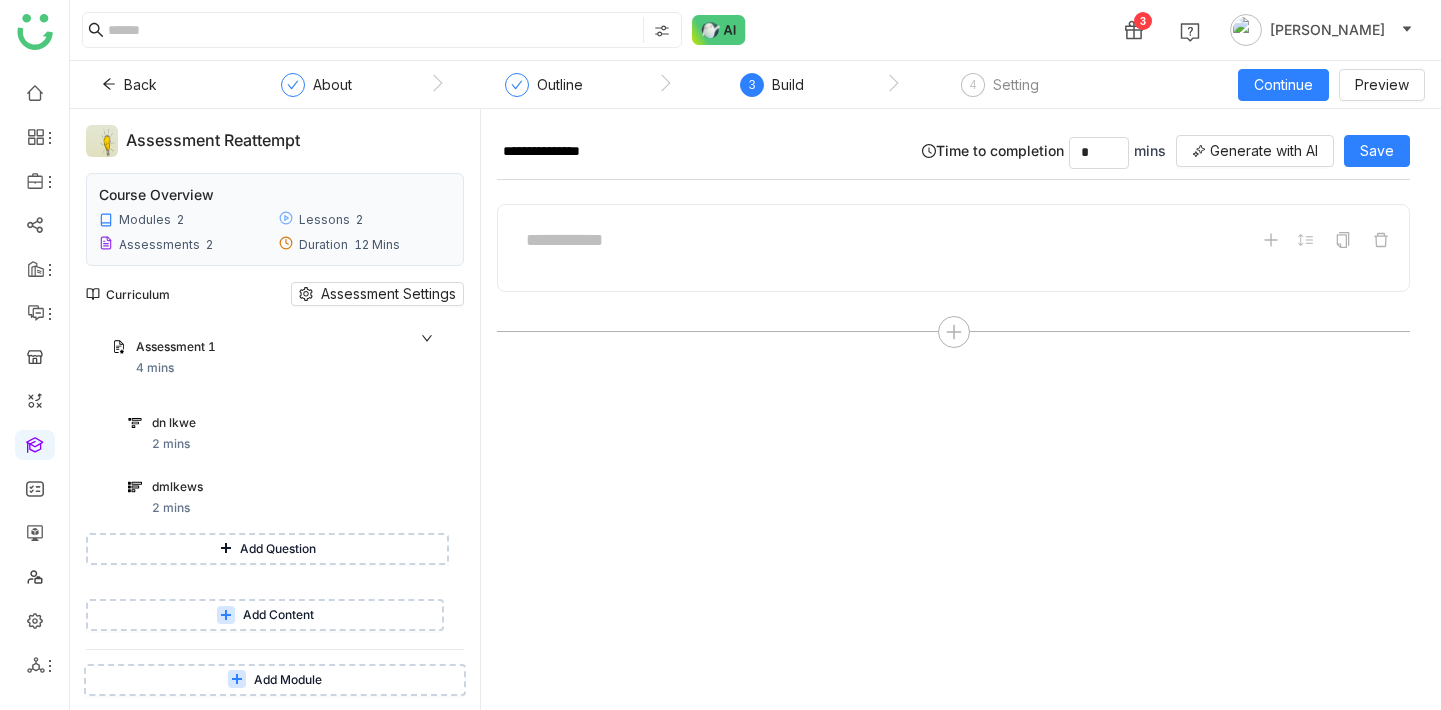 click on "Add Question" at bounding box center [267, 549] 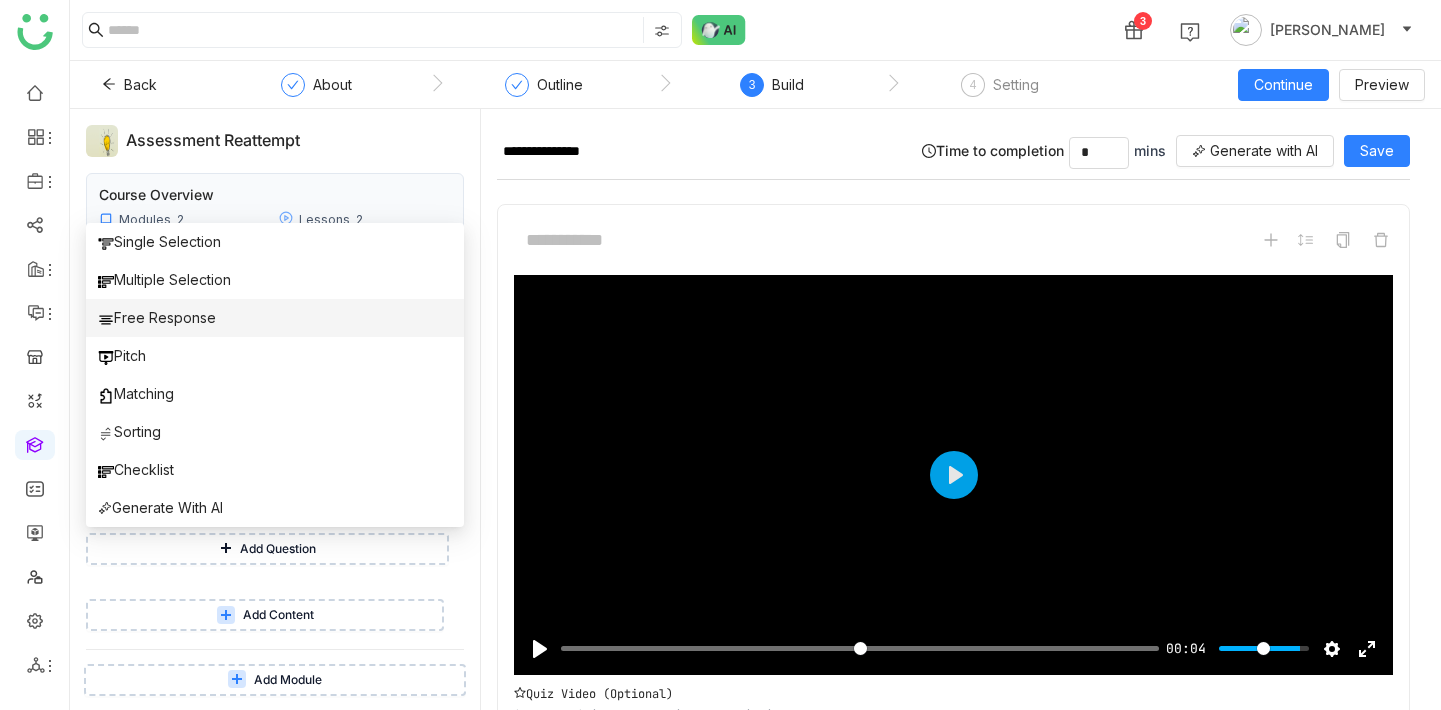click on "Free Response" at bounding box center (157, 318) 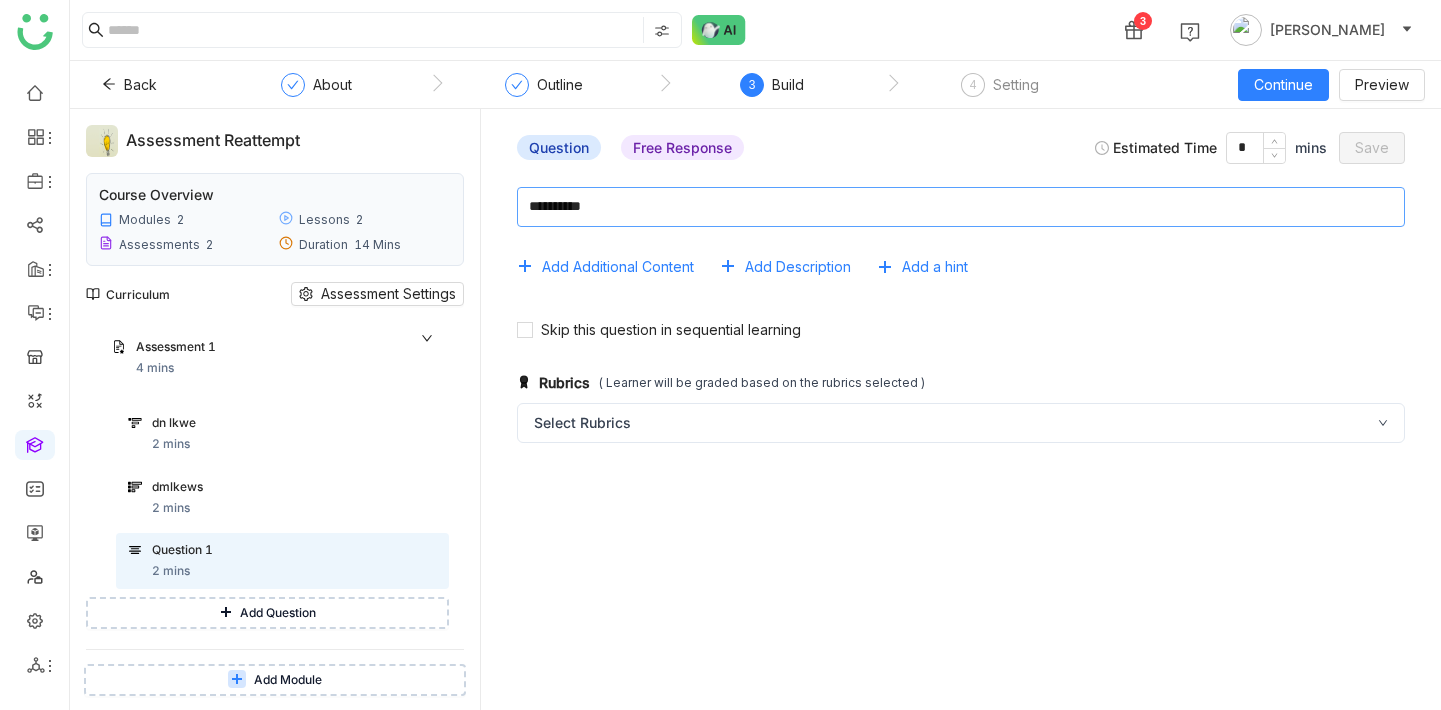 click 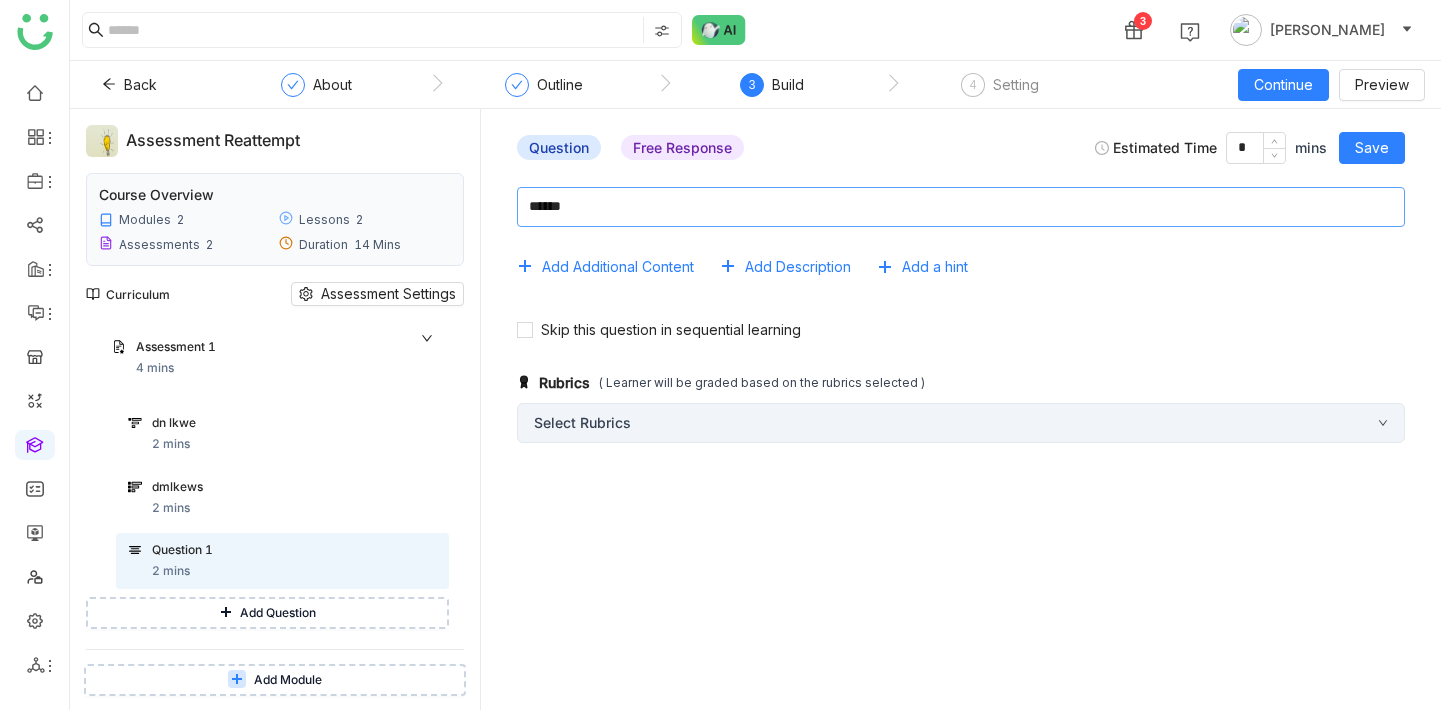 type on "******" 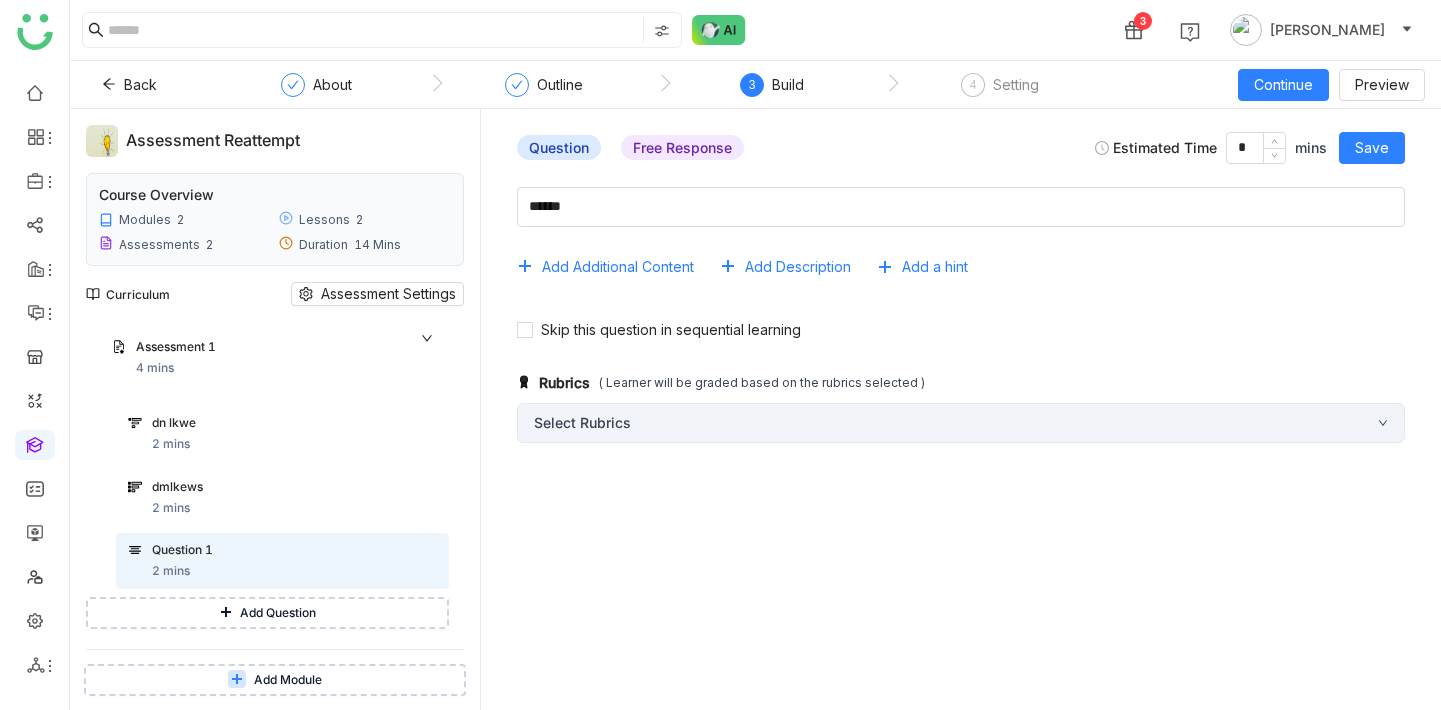 click on "Select Rubrics" 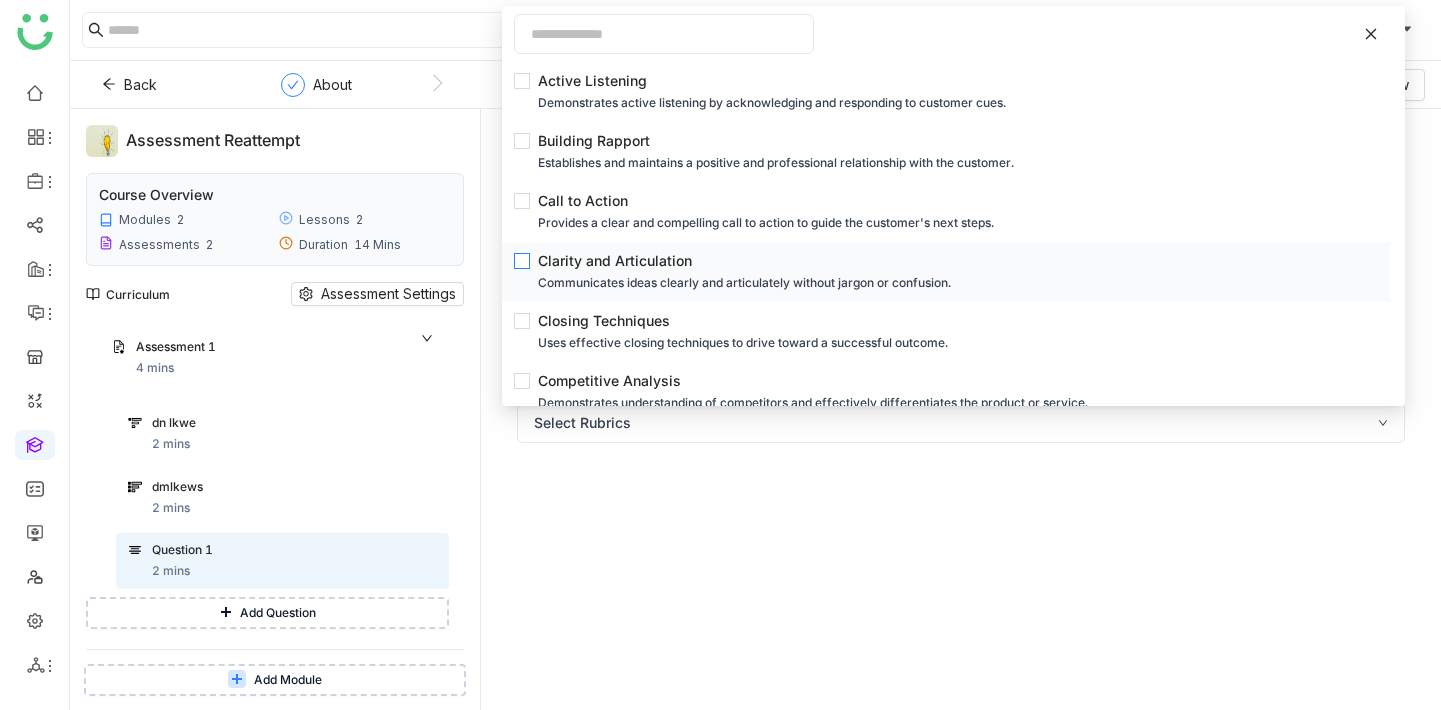click on "Clarity and Articulation" at bounding box center (952, 261) 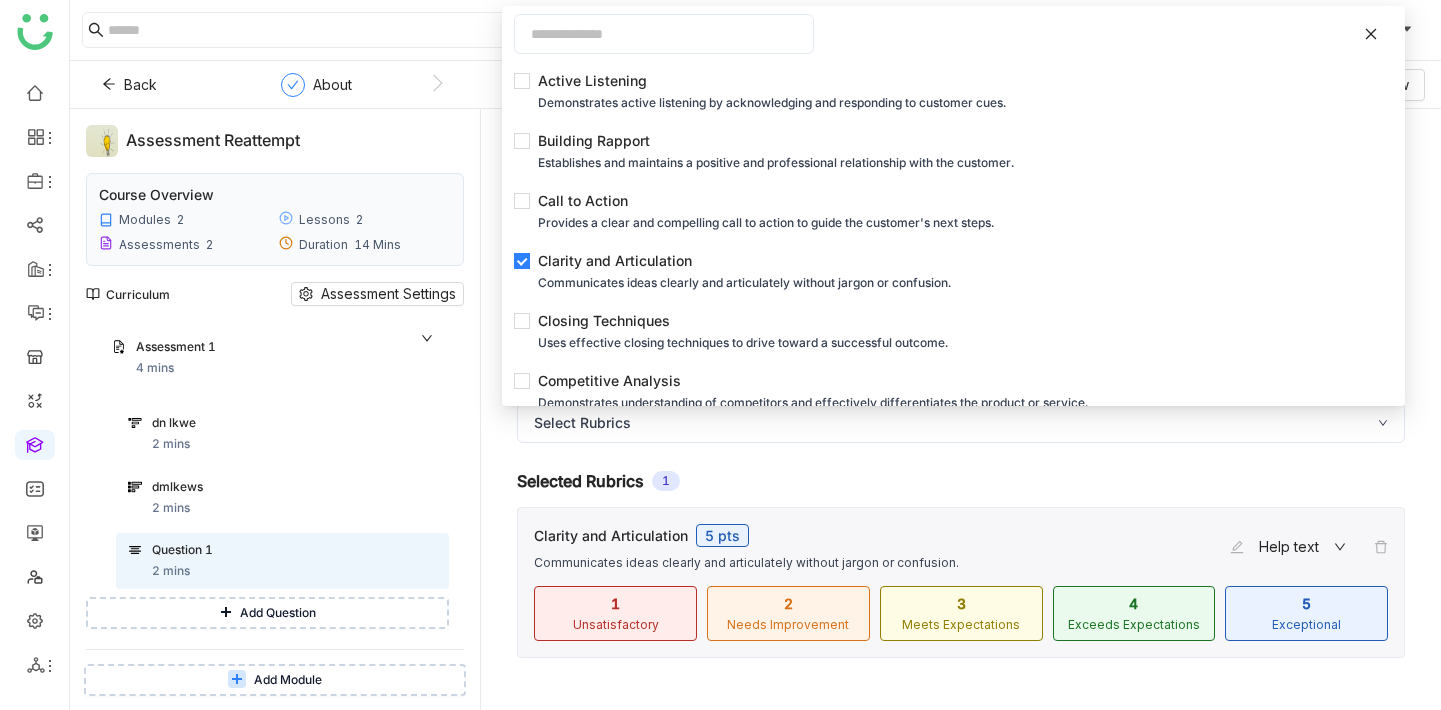 click on "Question   Free Response   Estimated Time  * mins  Save              Add Additional Content   Add Description   Add a hint  Skip this question in sequential learning  Rubrics   ( Learner will be graded based on the rubrics selected )   Select Rubrics  Selected Rubrics  1  Clarity and Articulation 5 pts Communicates ideas clearly and articulately without jargon or confusion.  Help text  1 Unsatisfactory 2 Needs Improvement 3 Meets Expectations 4 Exceeds Expectations 5 Exceptional" 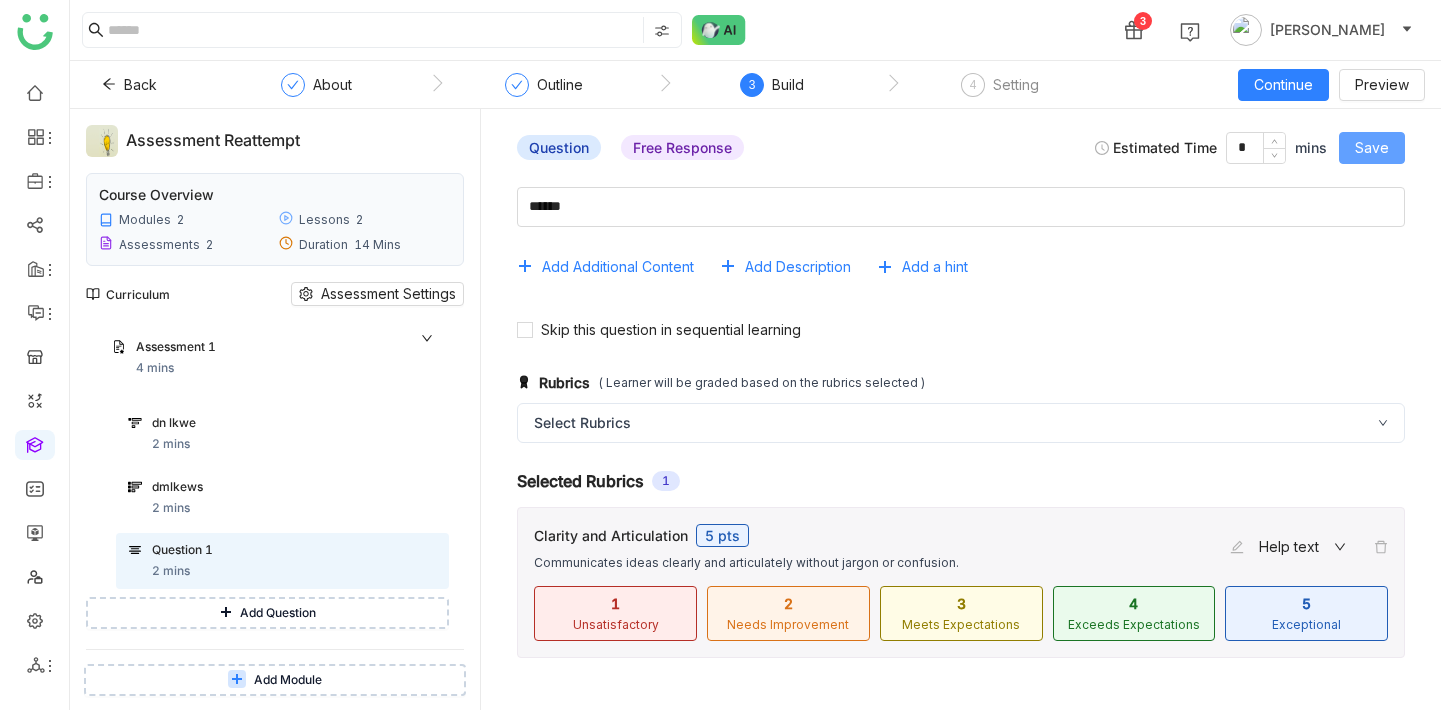 click on "Save" 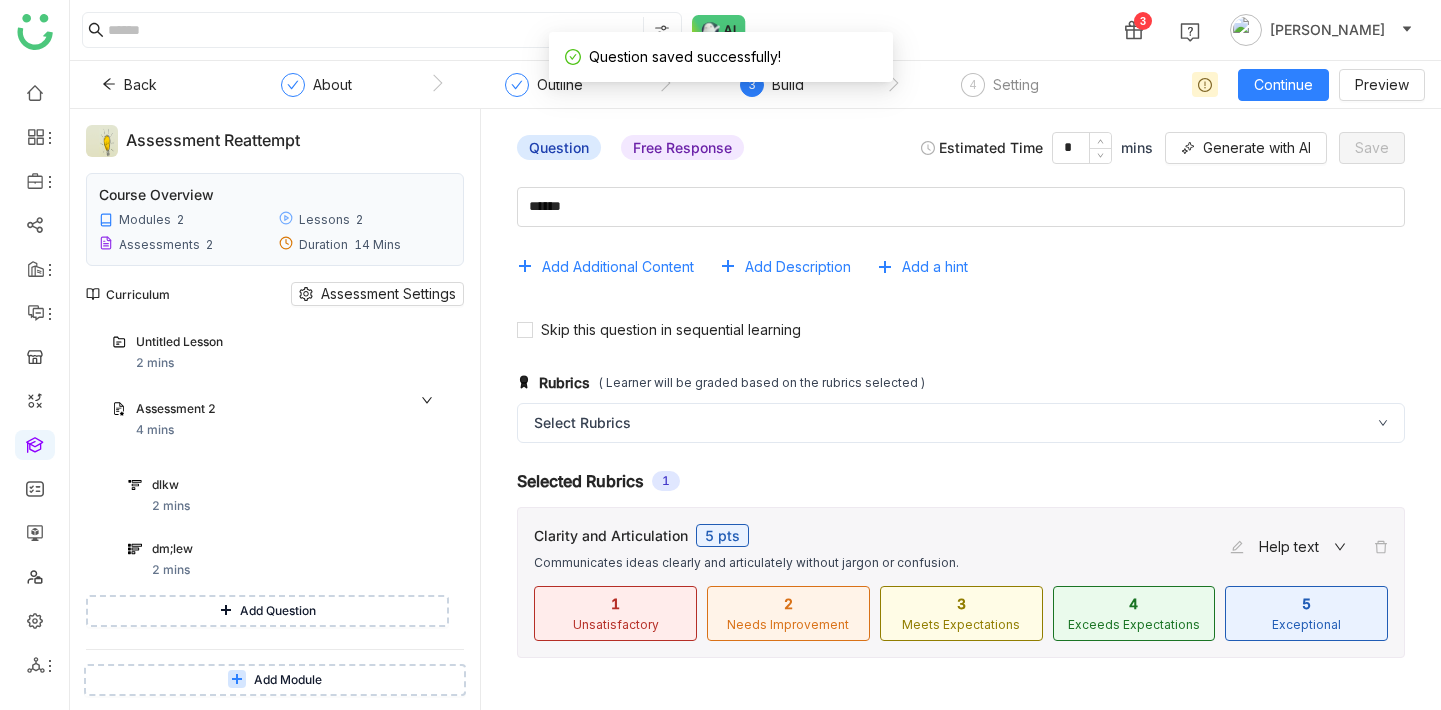 scroll, scrollTop: 593, scrollLeft: 0, axis: vertical 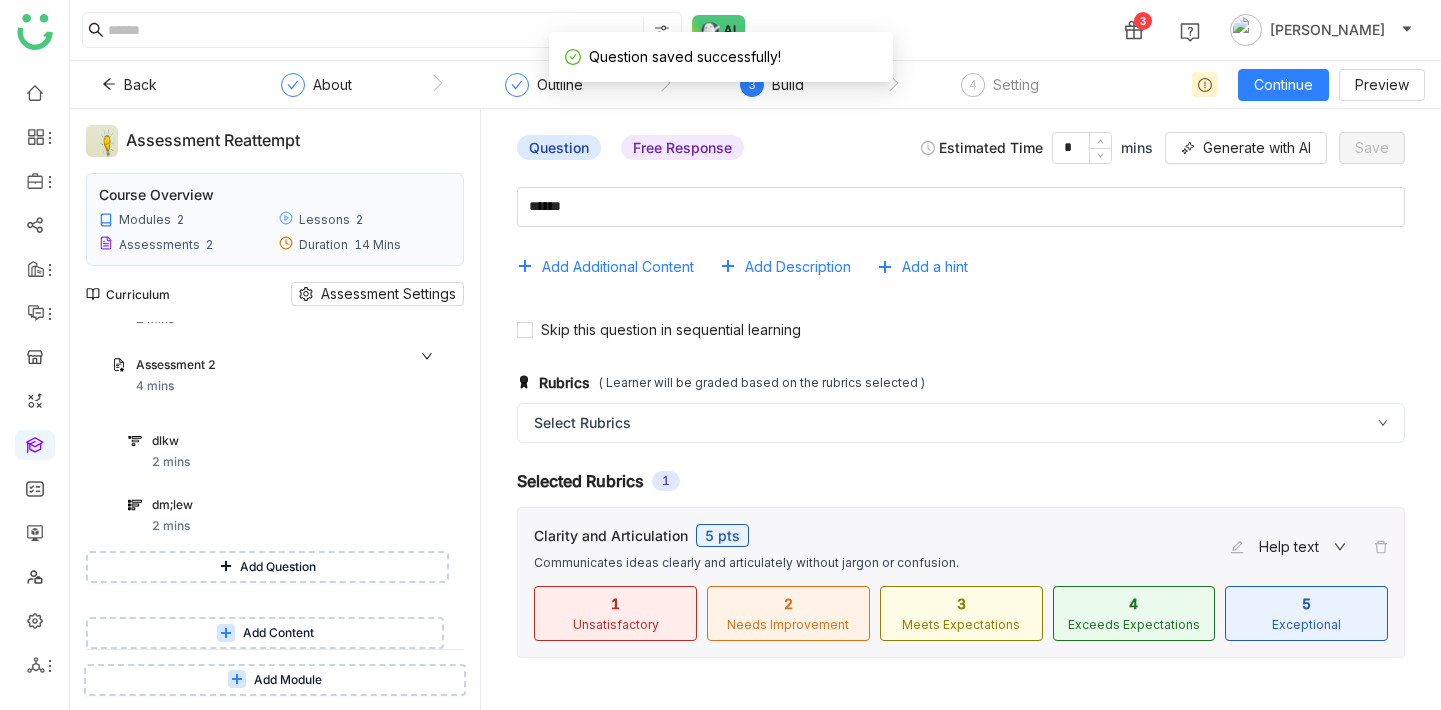 click on "Add Question" at bounding box center [278, 567] 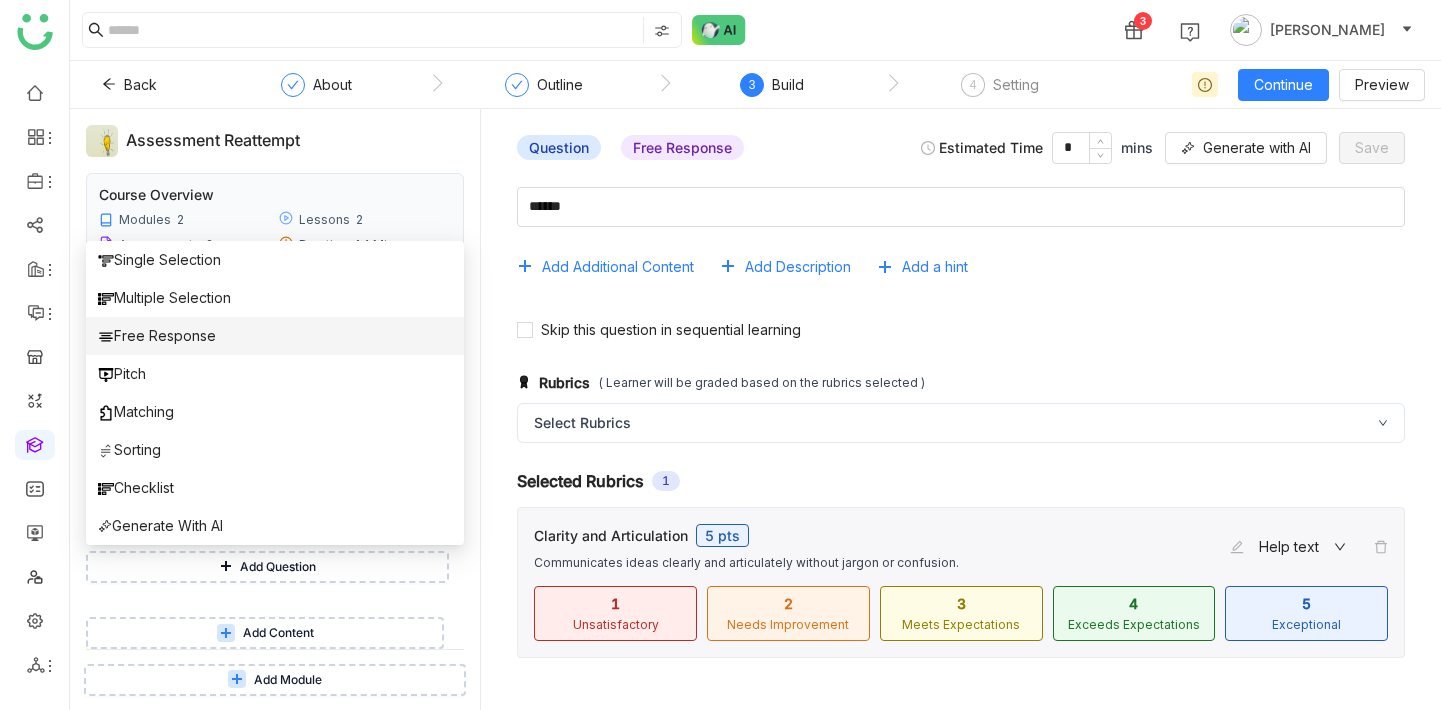 click on "Free Response" at bounding box center (157, 336) 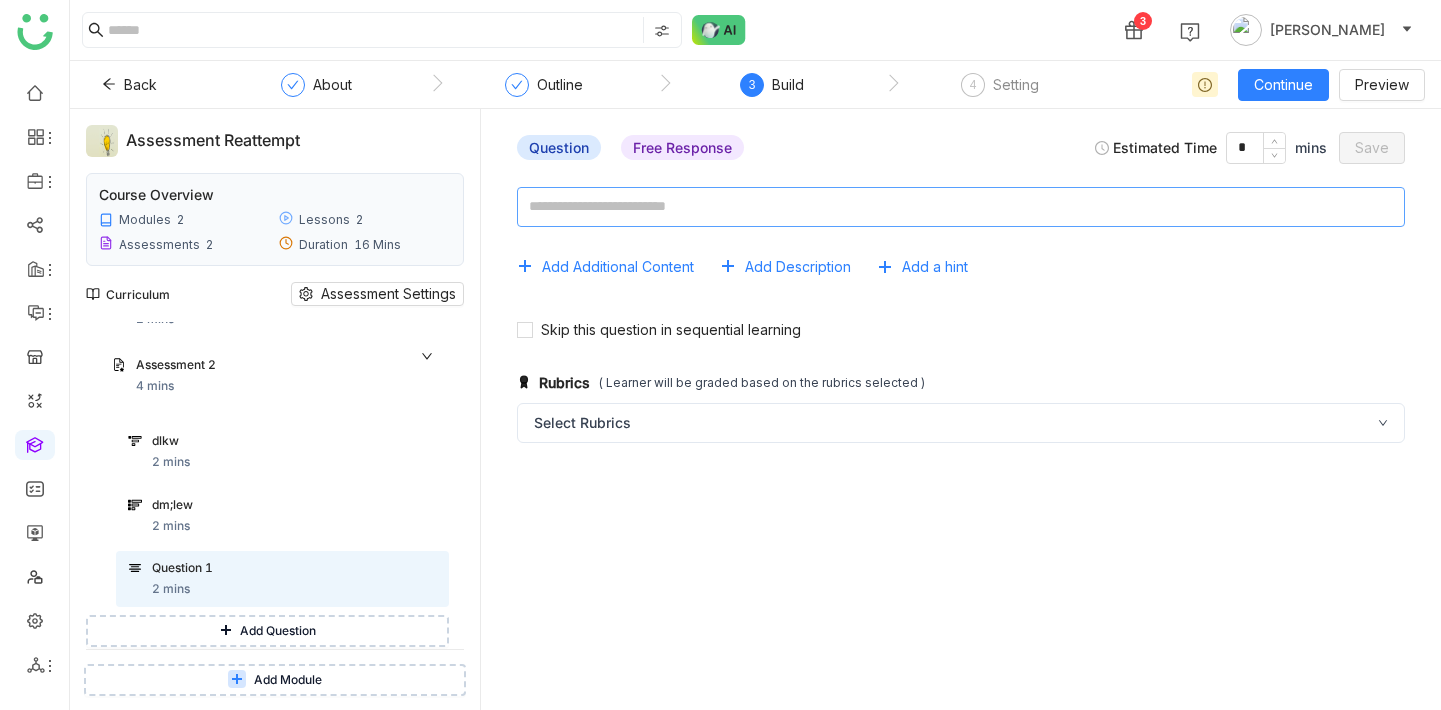 click 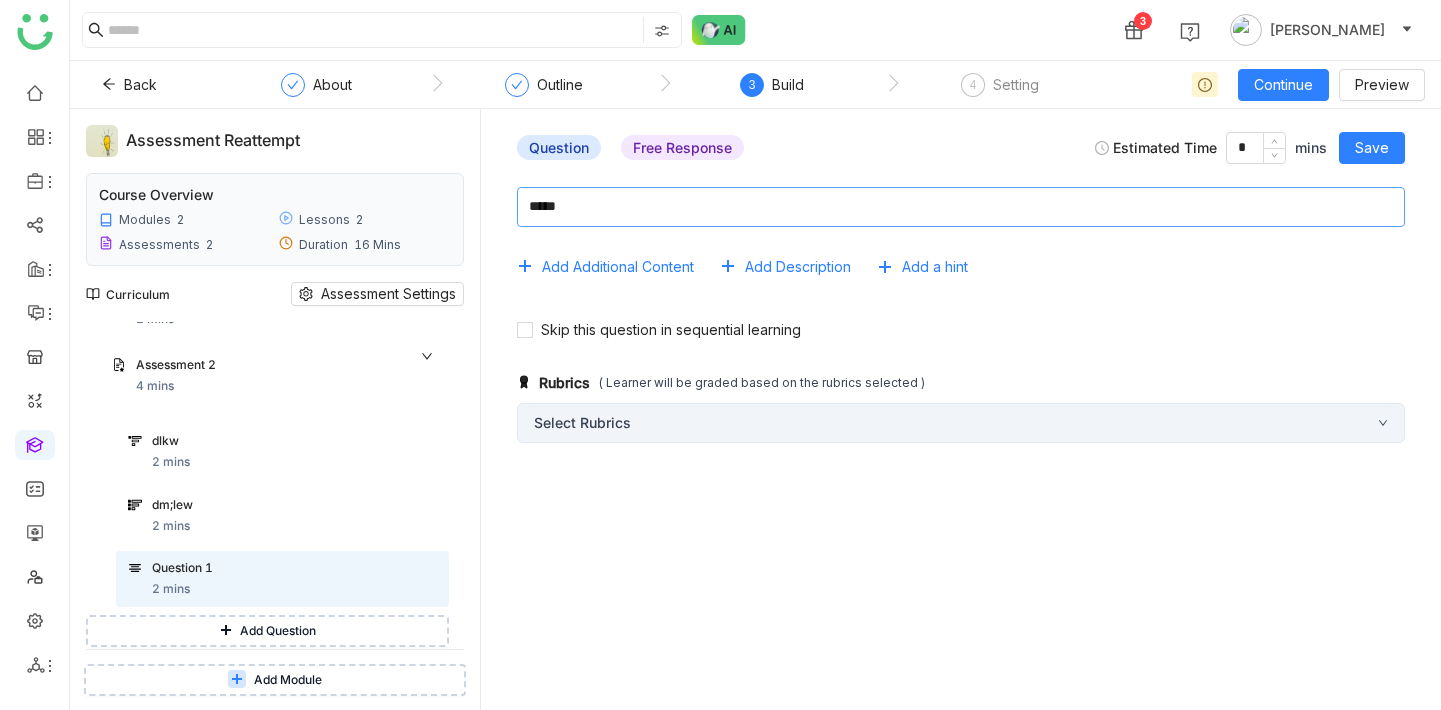 type on "*****" 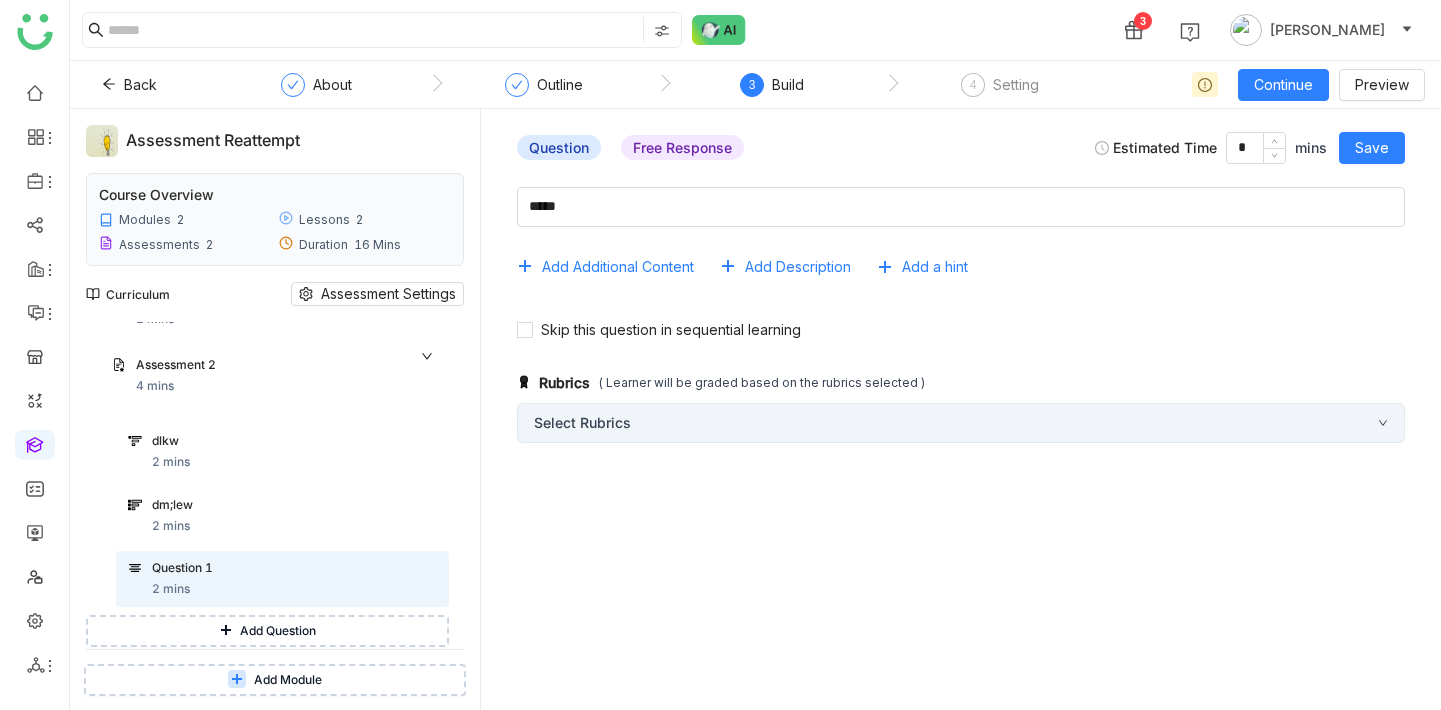 click on "Select Rubrics" 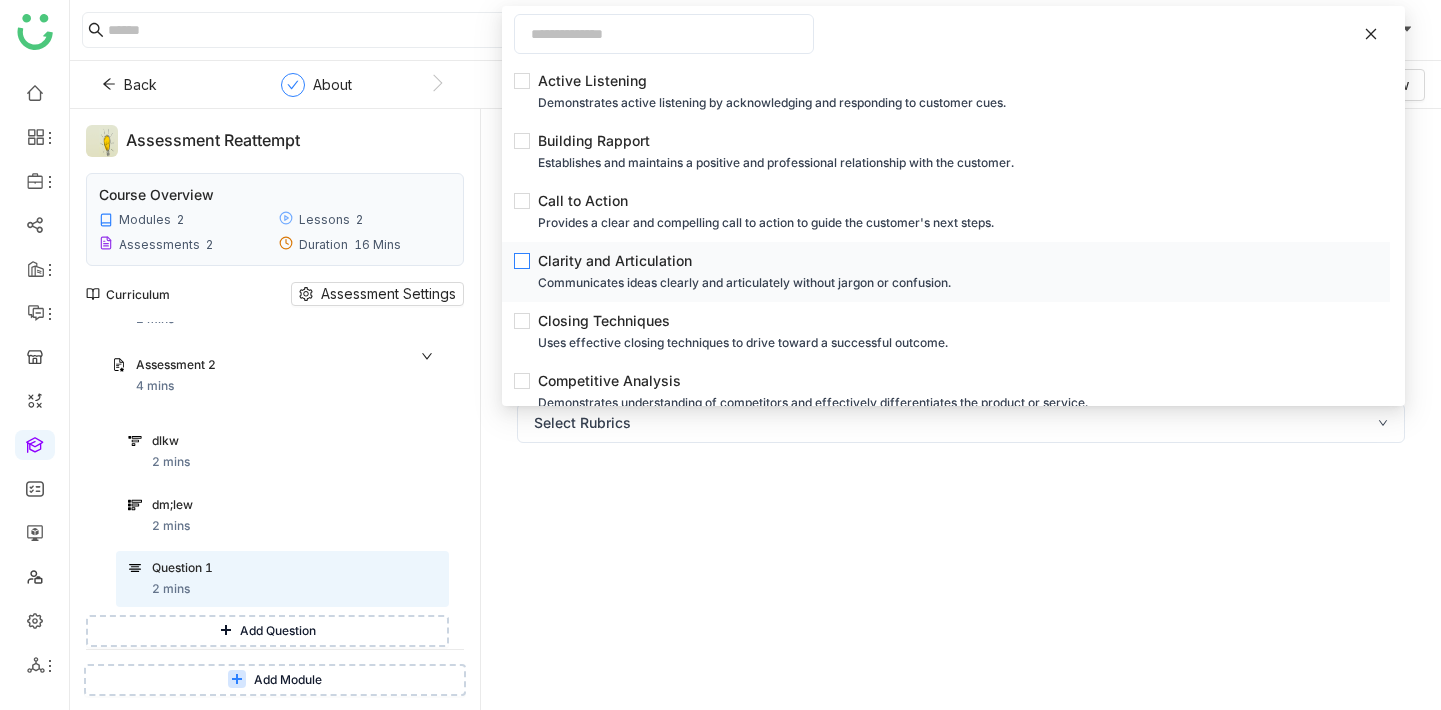 click on "Clarity and Articulation" at bounding box center (952, 261) 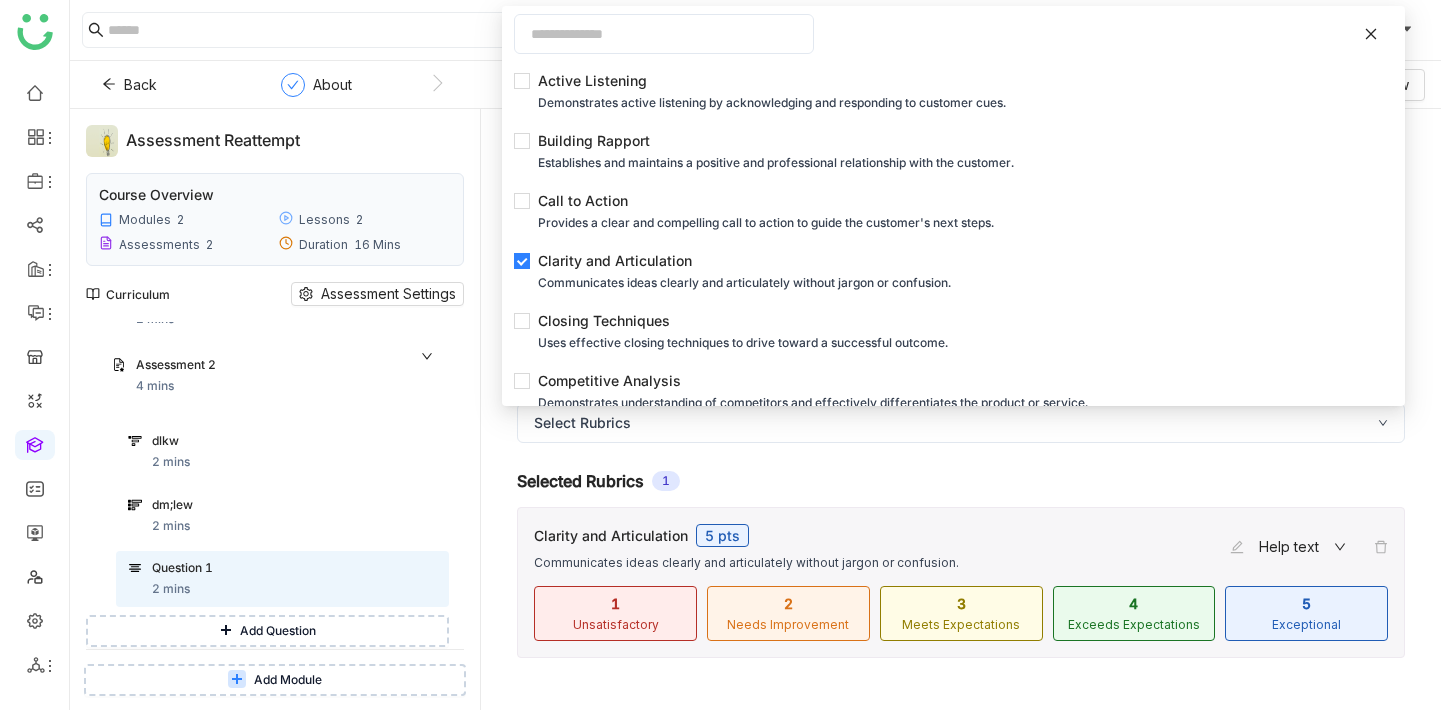 click on "Selected Rubrics  1" 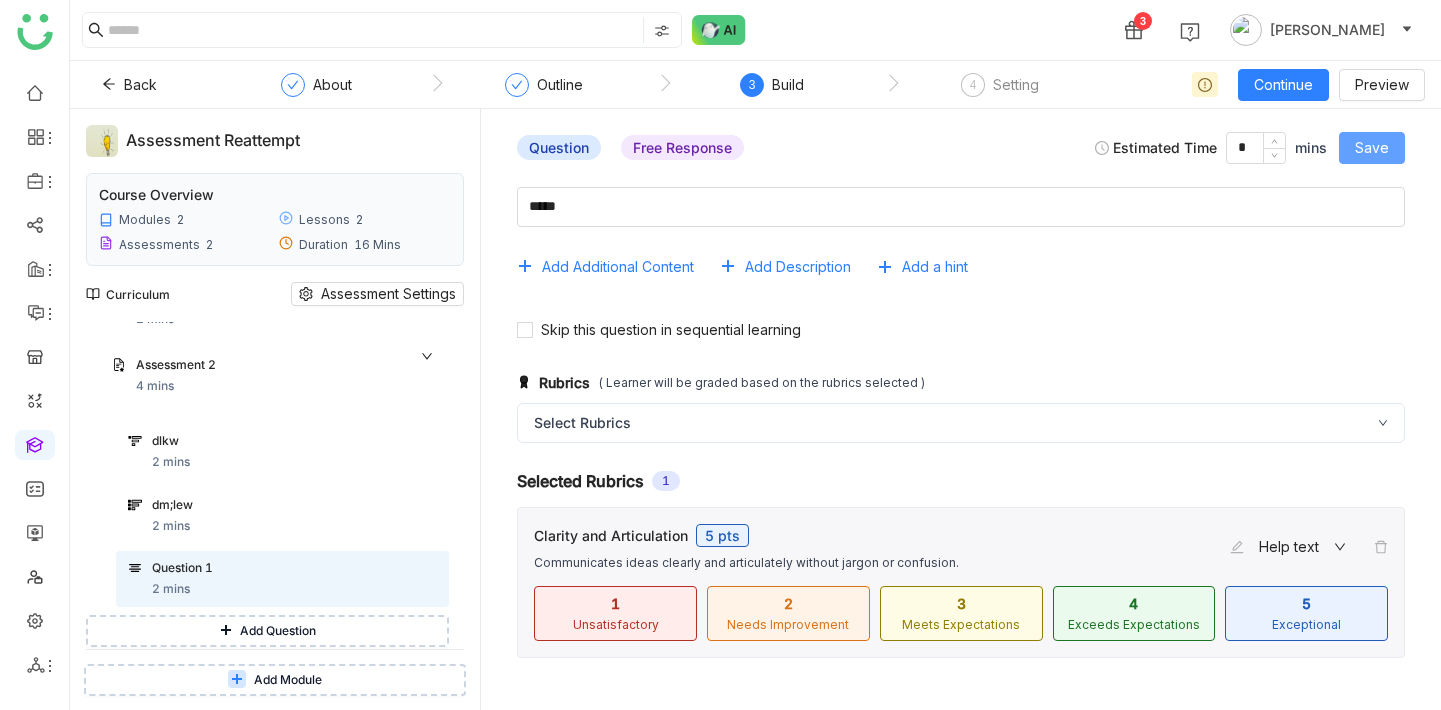 click on "Save" 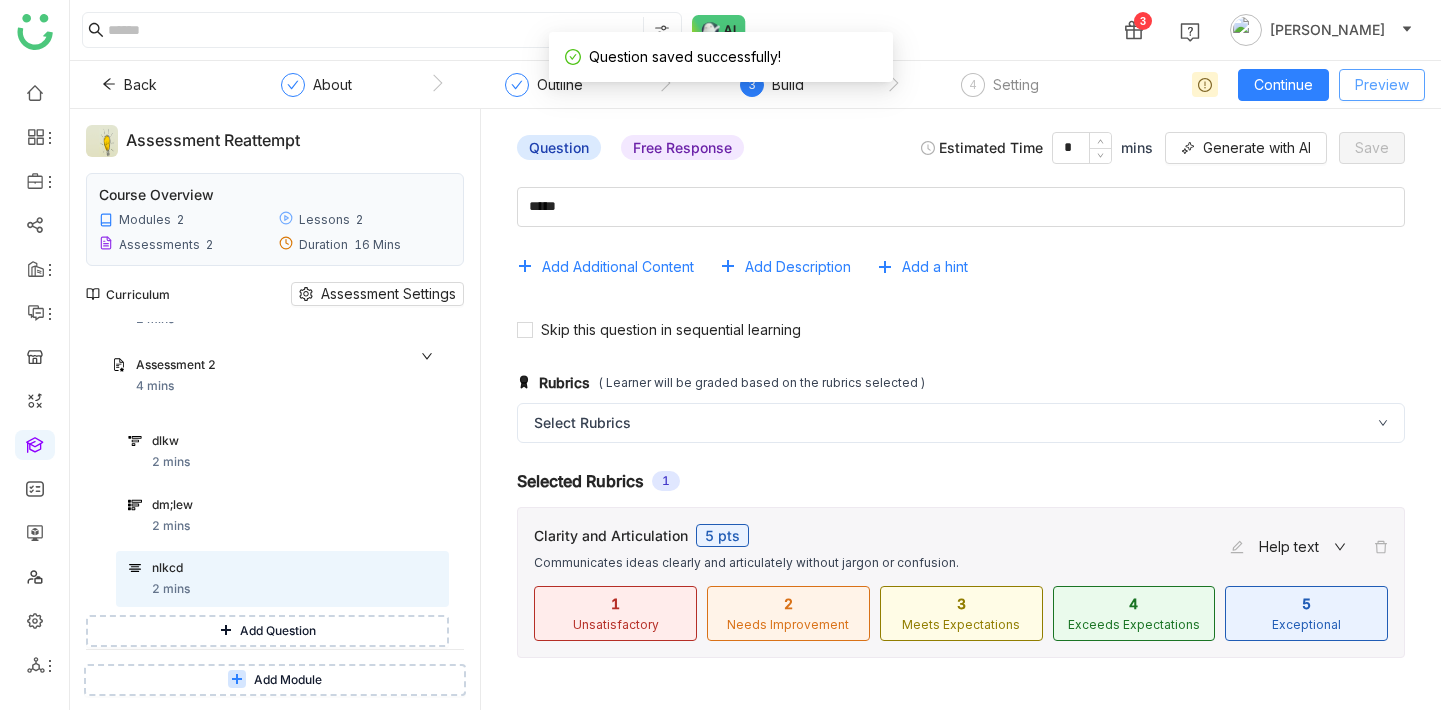click on "Preview" 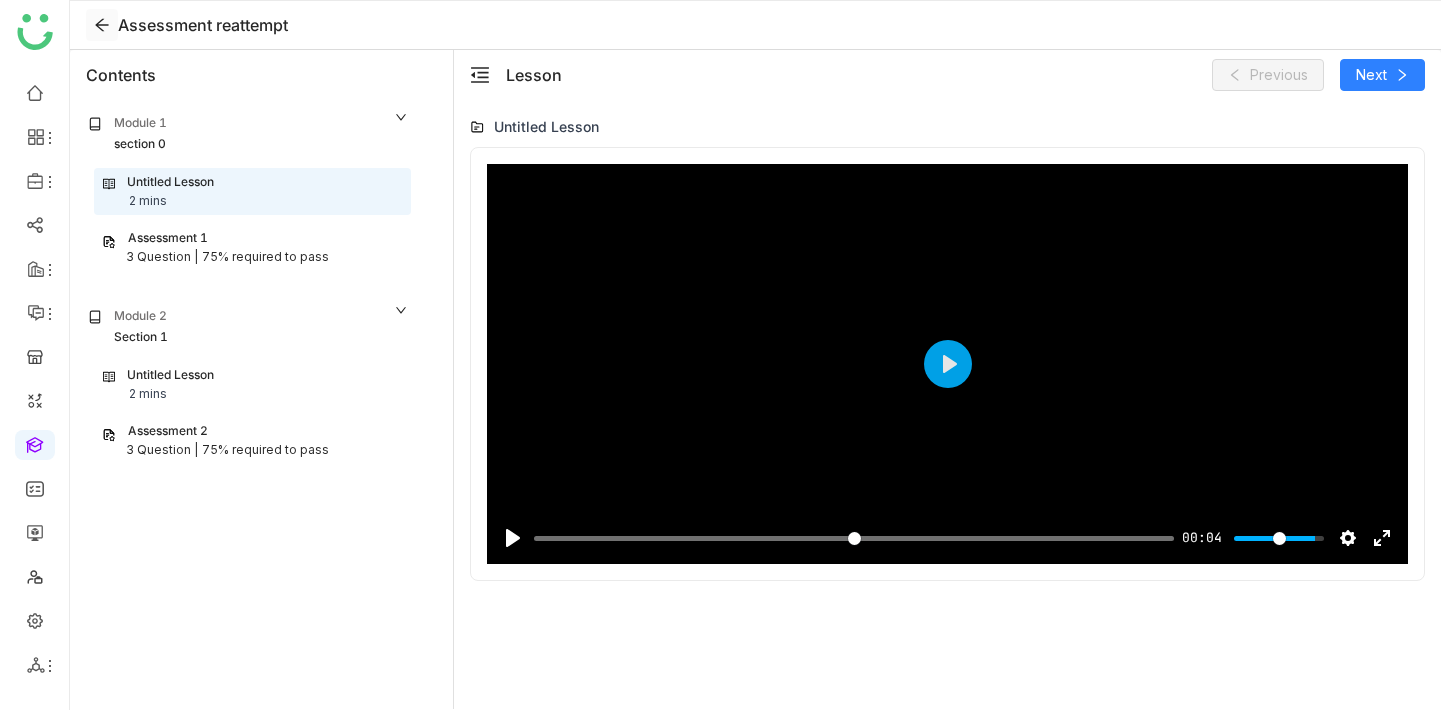 click 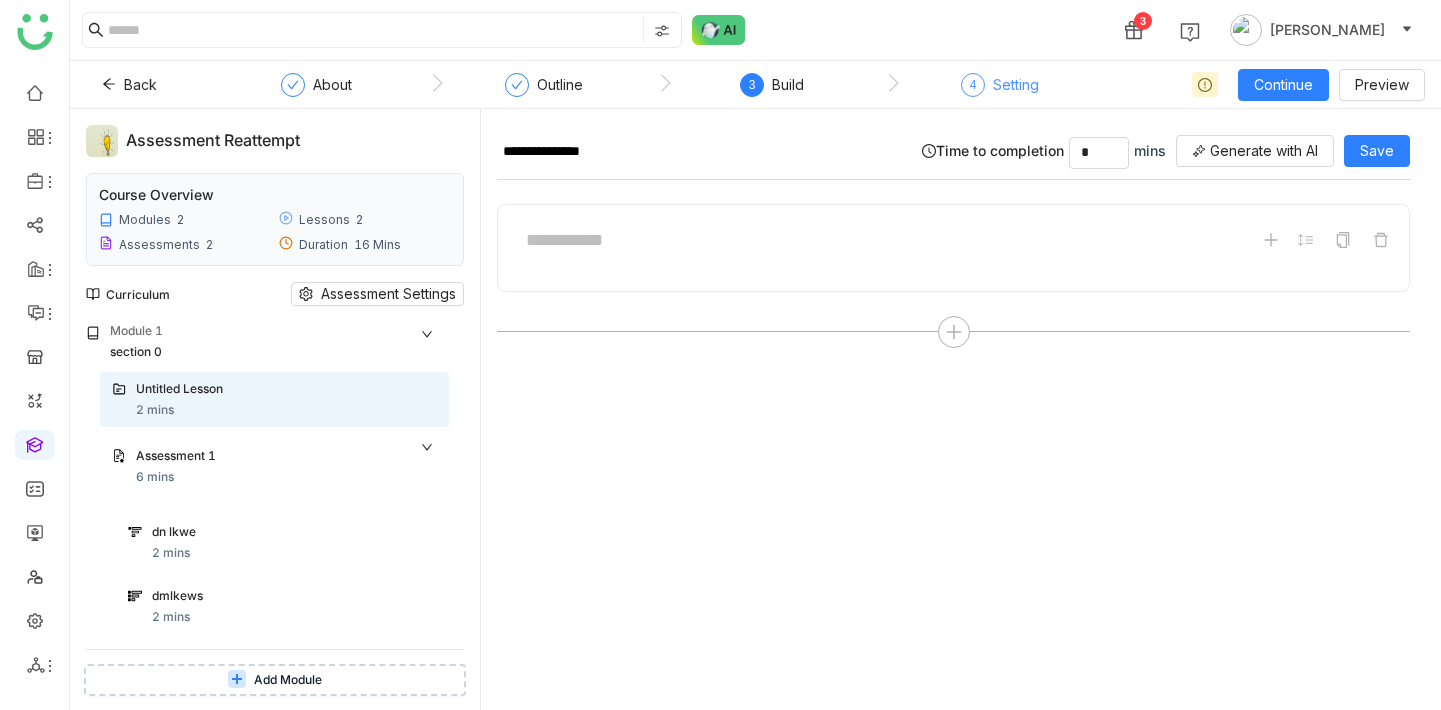 click on "Setting" 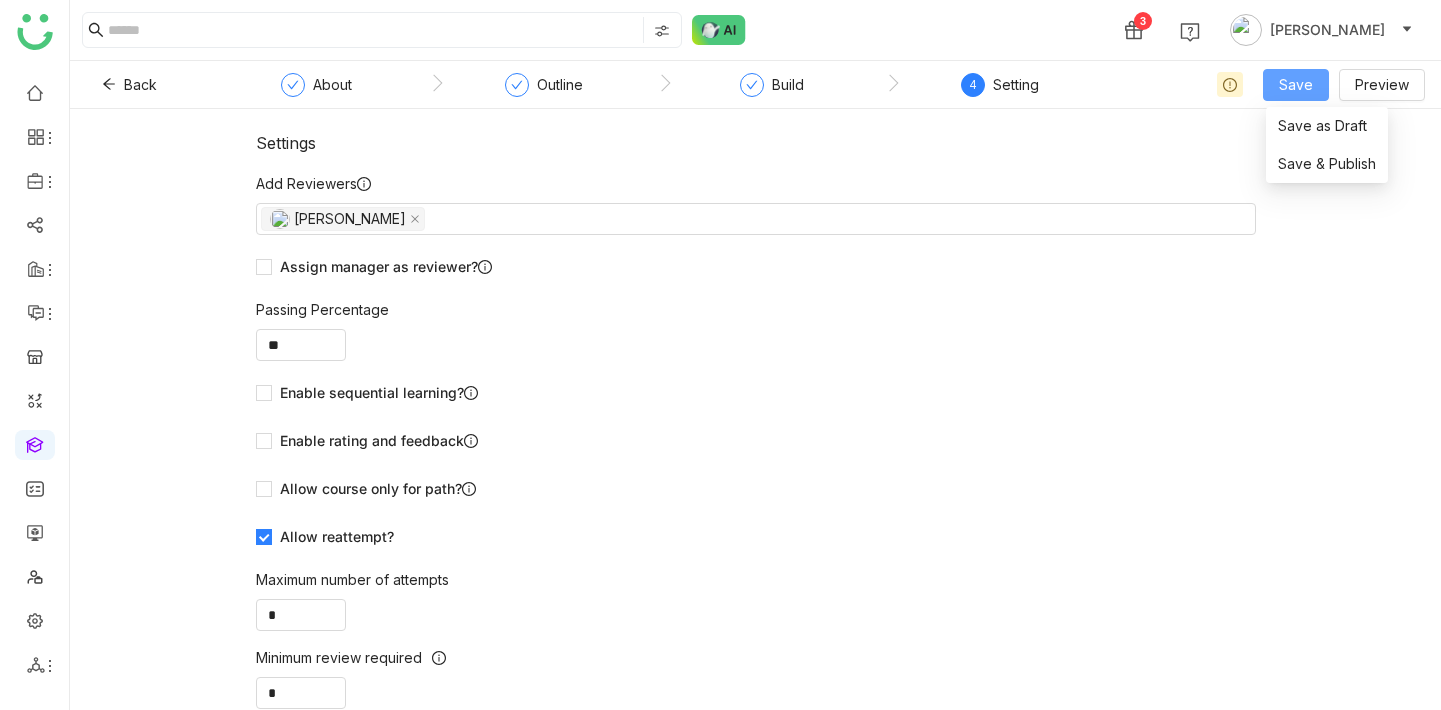 click on "Save" 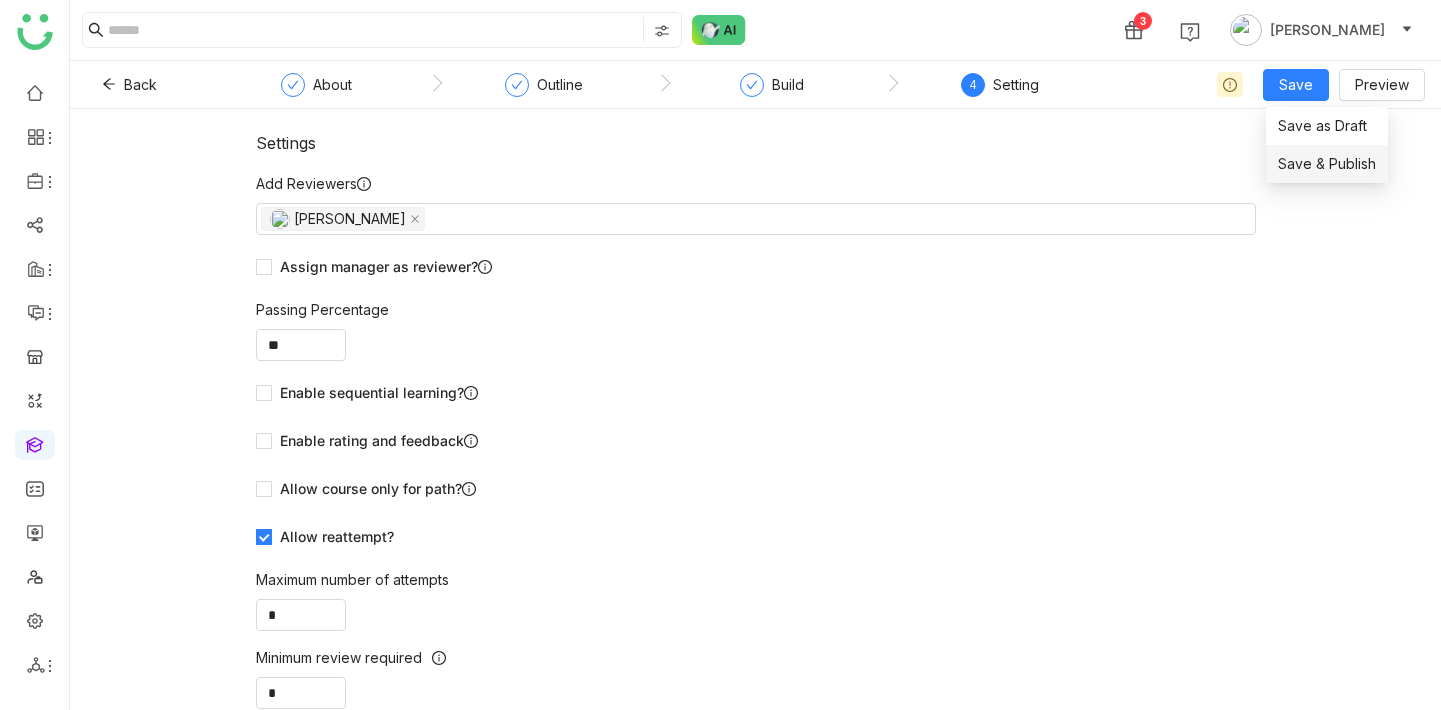 click on "Save & Publish" at bounding box center [1327, 164] 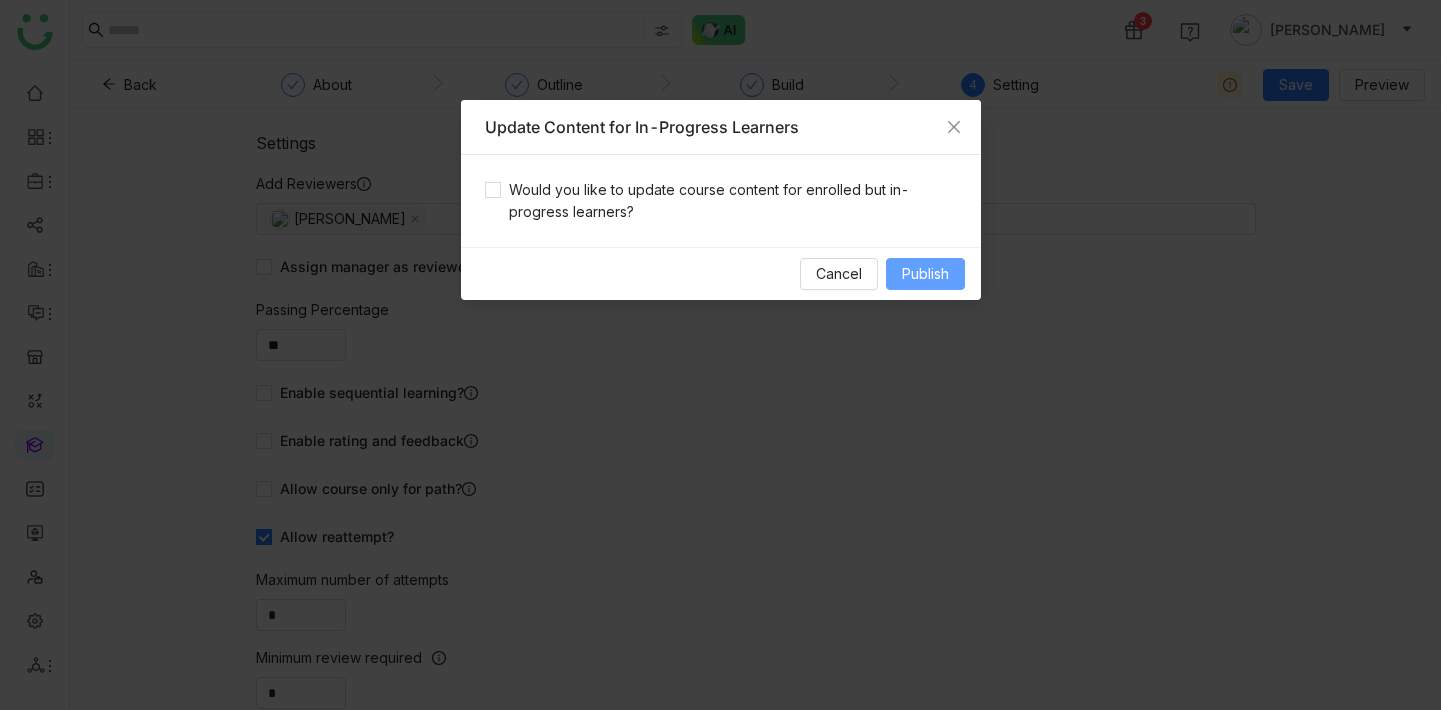 click on "Publish" at bounding box center (925, 274) 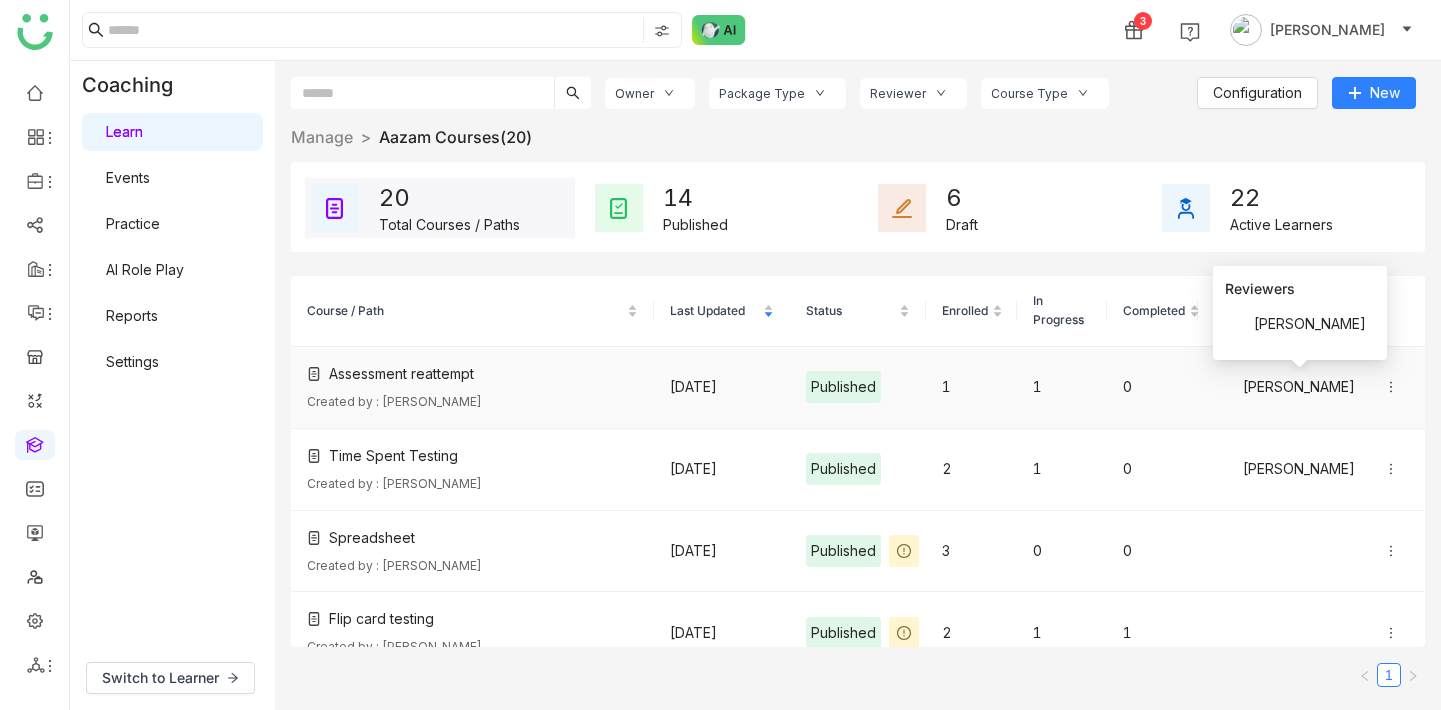 click on "[PERSON_NAME]" 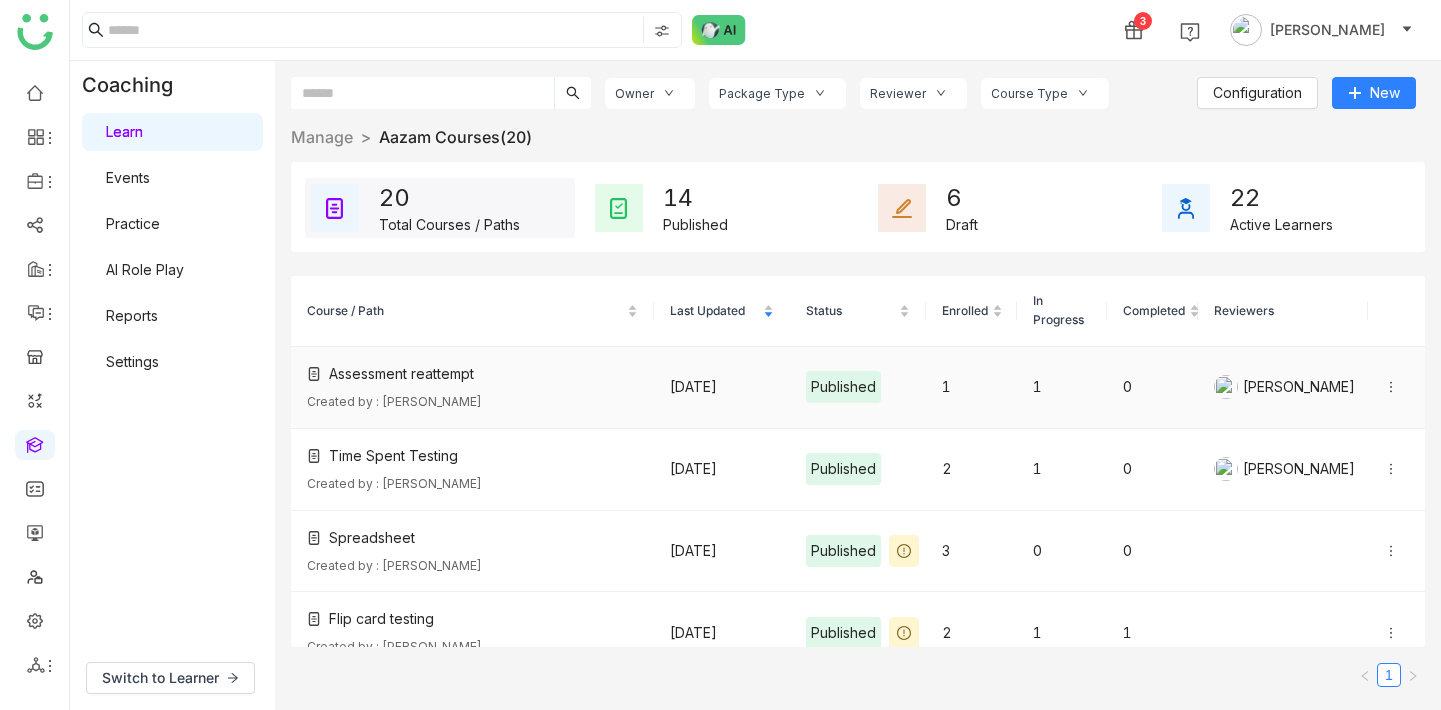 click on "1" 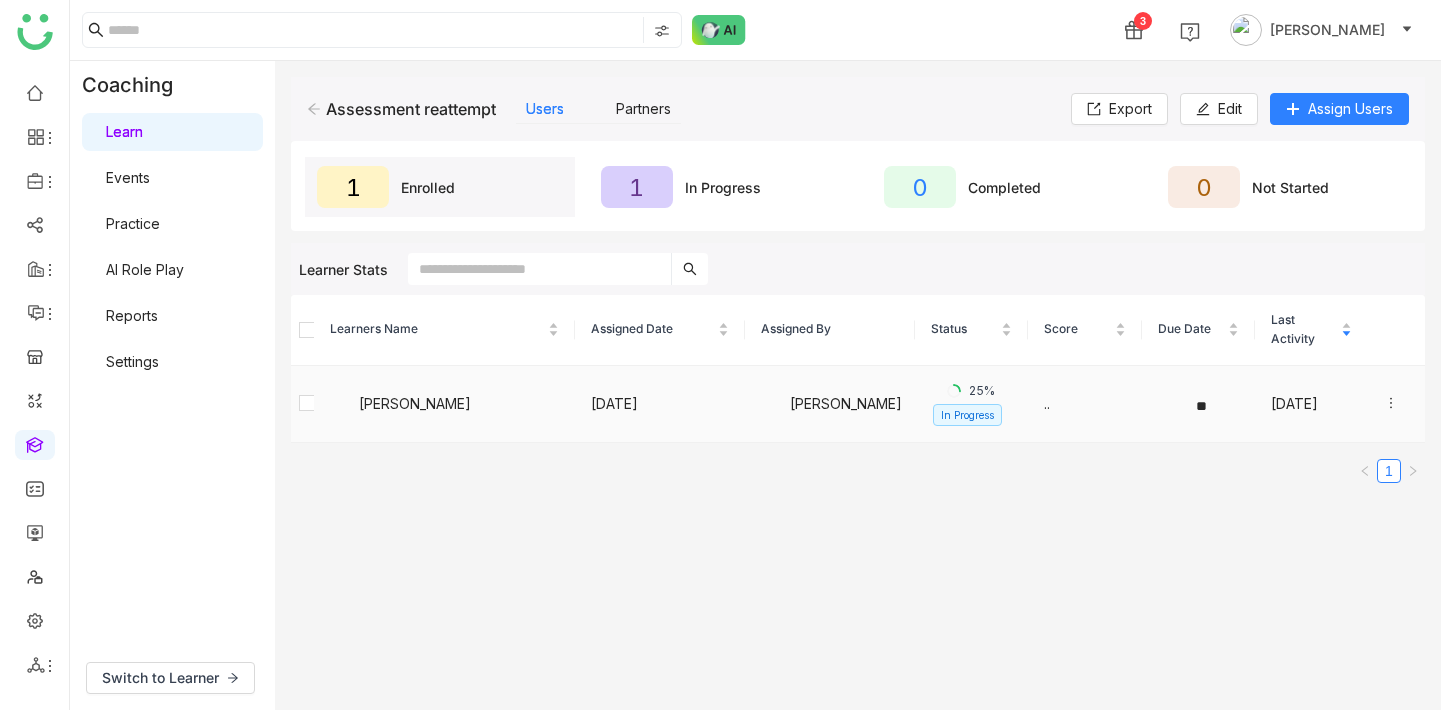 click 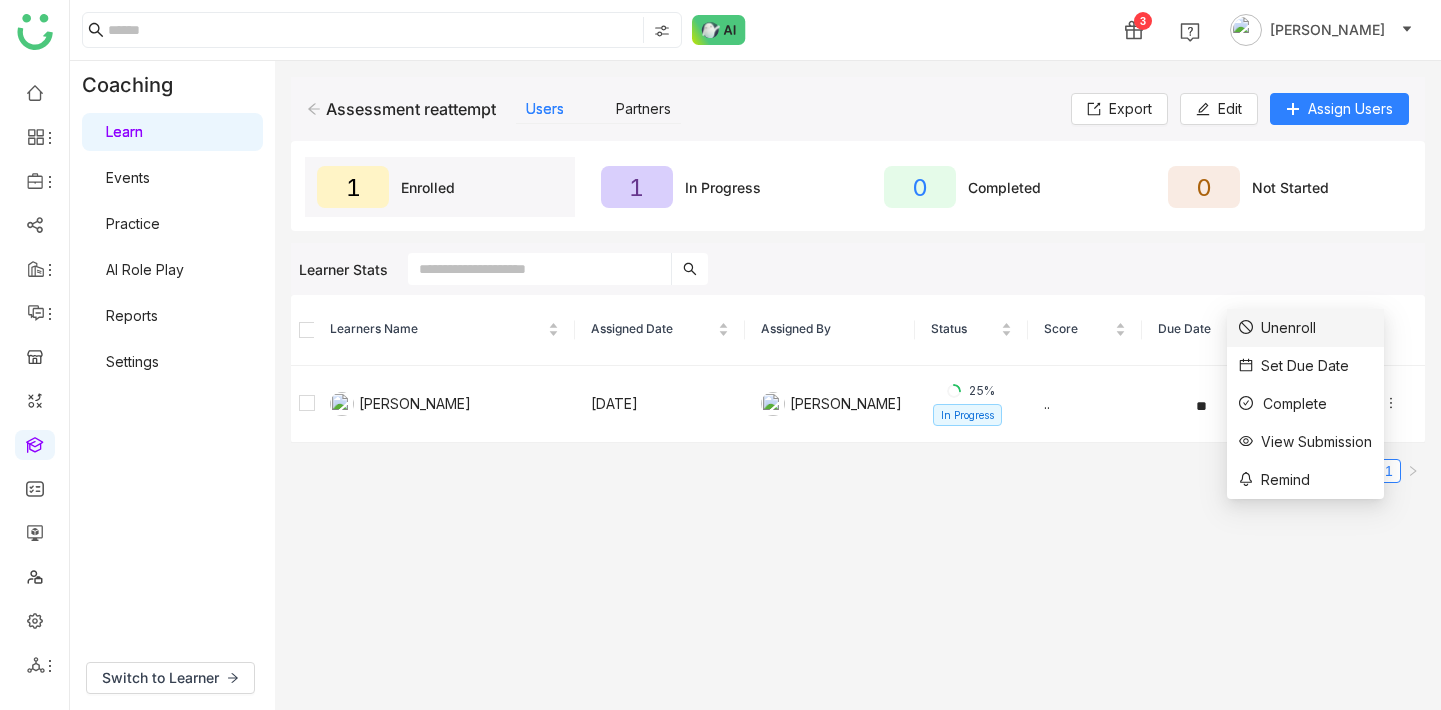 click on "Unenroll" at bounding box center (1277, 328) 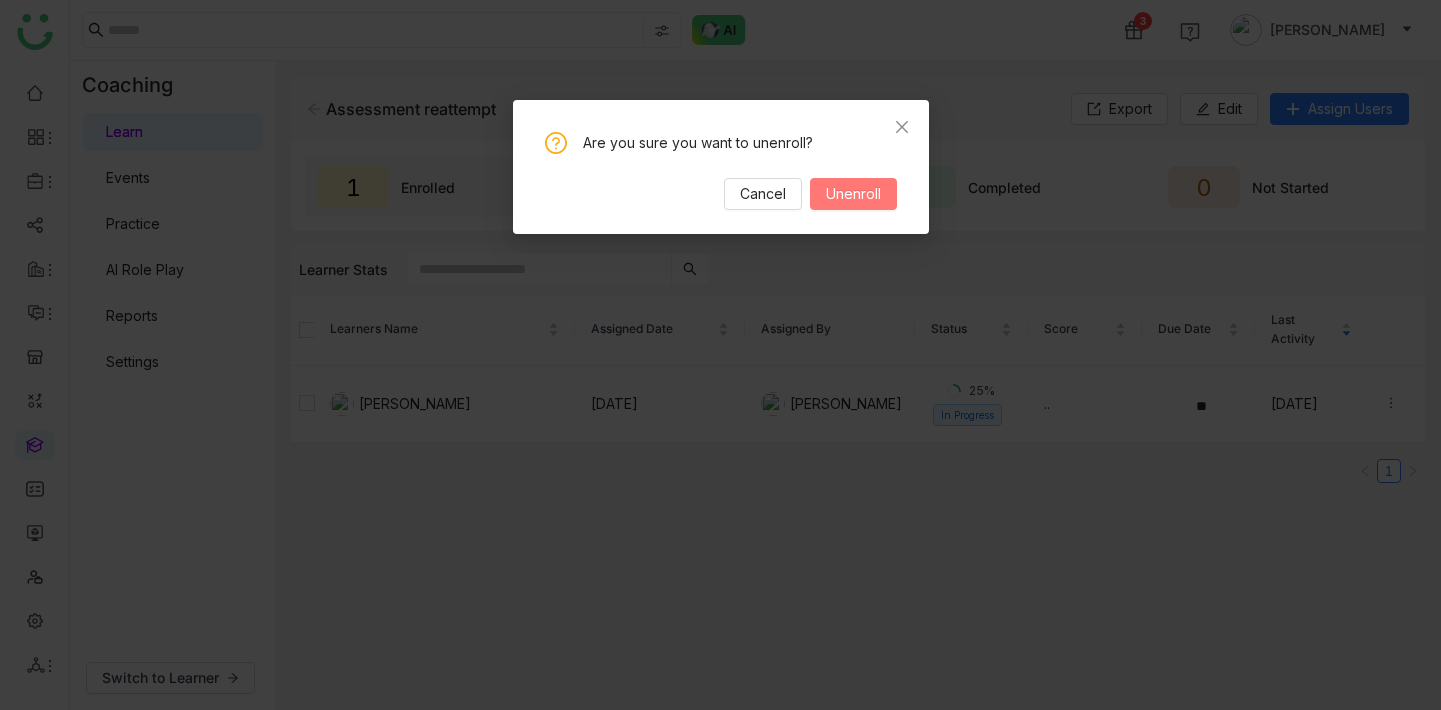 click on "Unenroll" at bounding box center [853, 194] 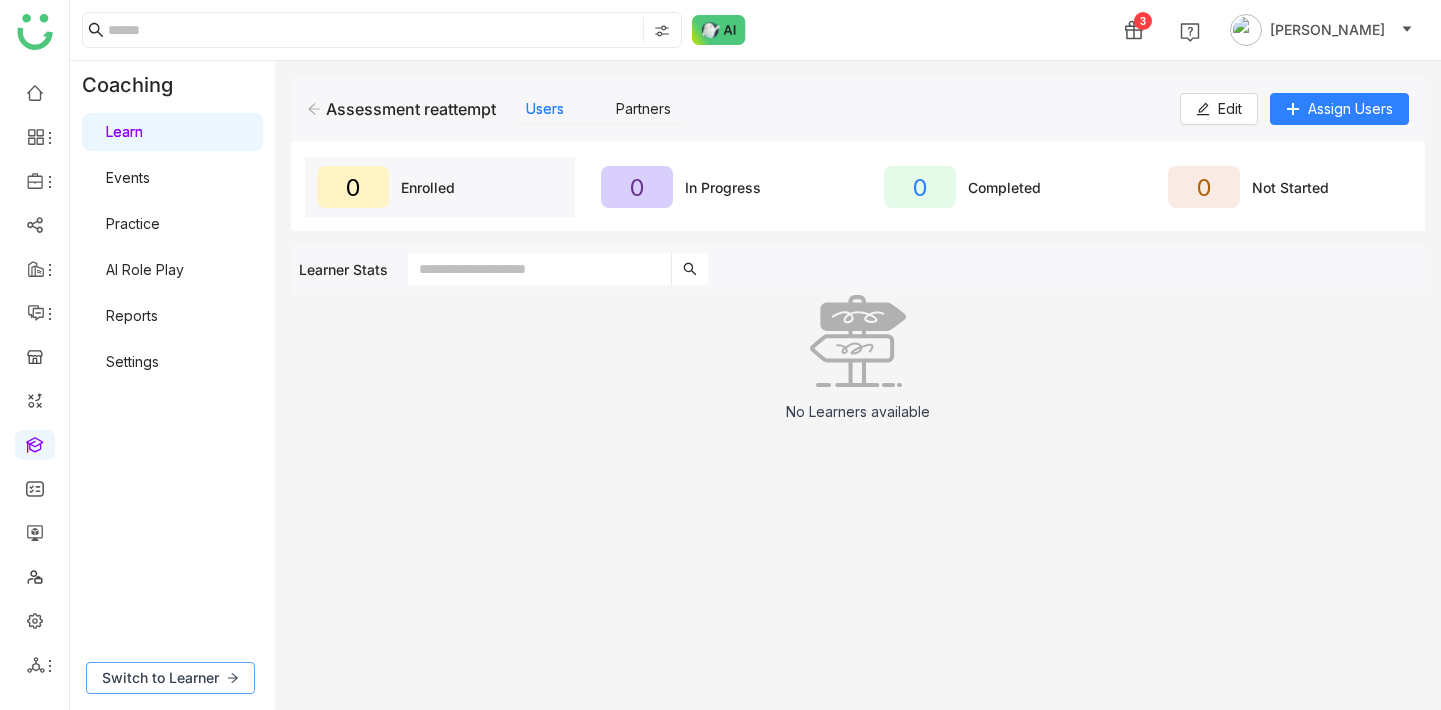 click on "Switch to Learner" 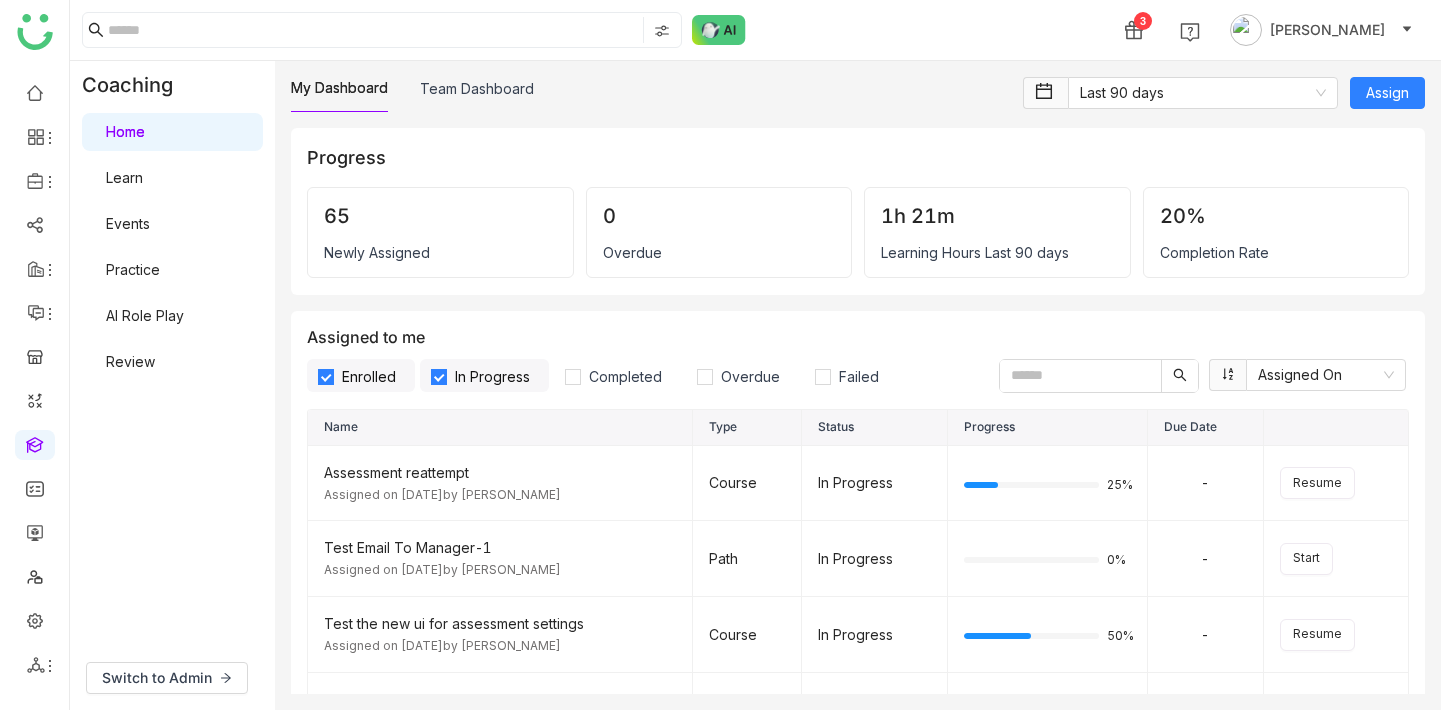 click on "Review" at bounding box center [130, 361] 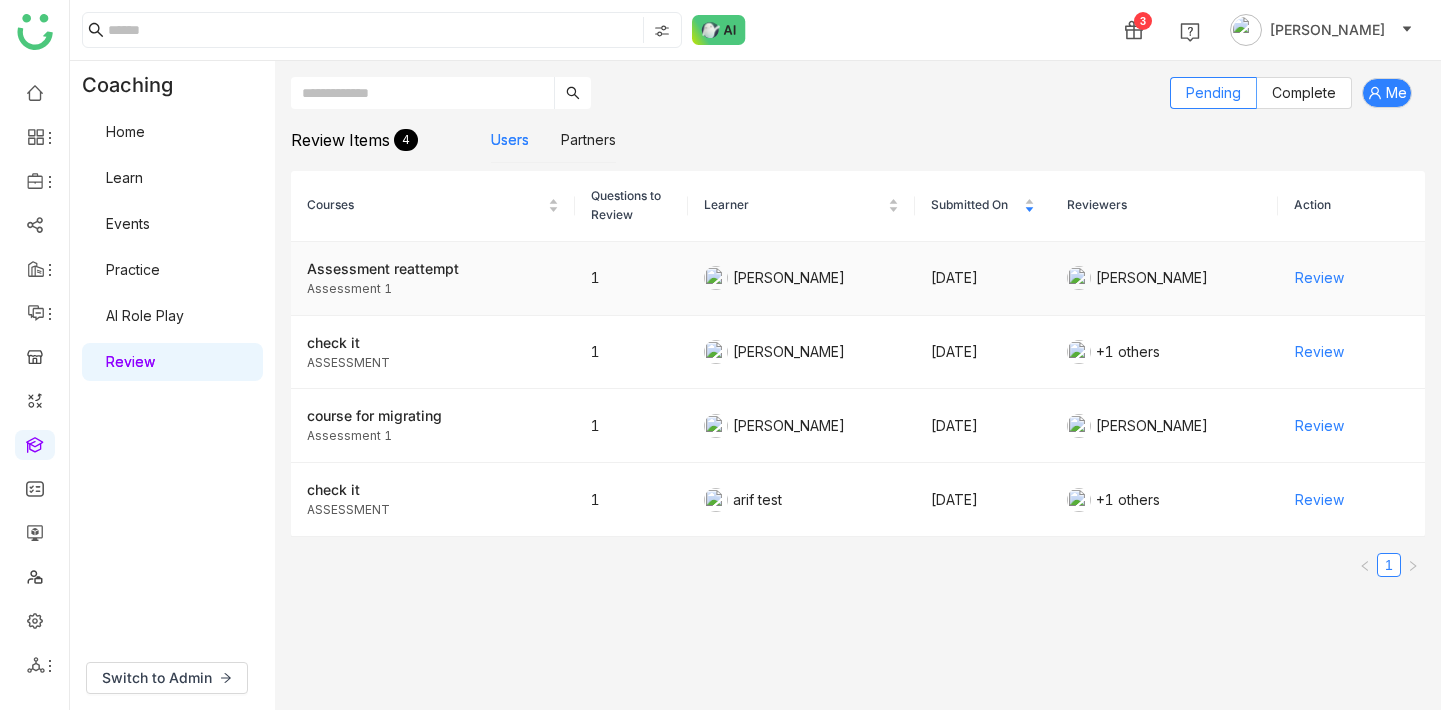 click on "Review" 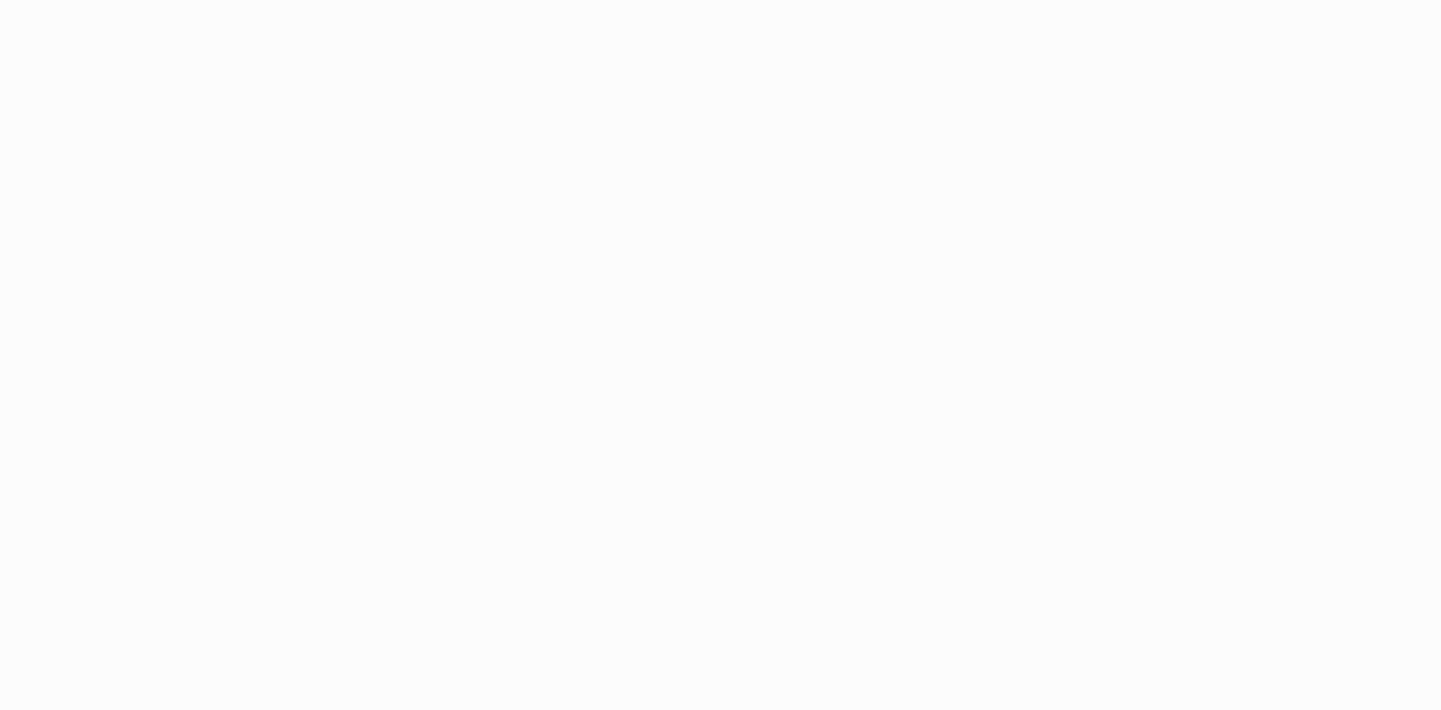 scroll, scrollTop: 0, scrollLeft: 0, axis: both 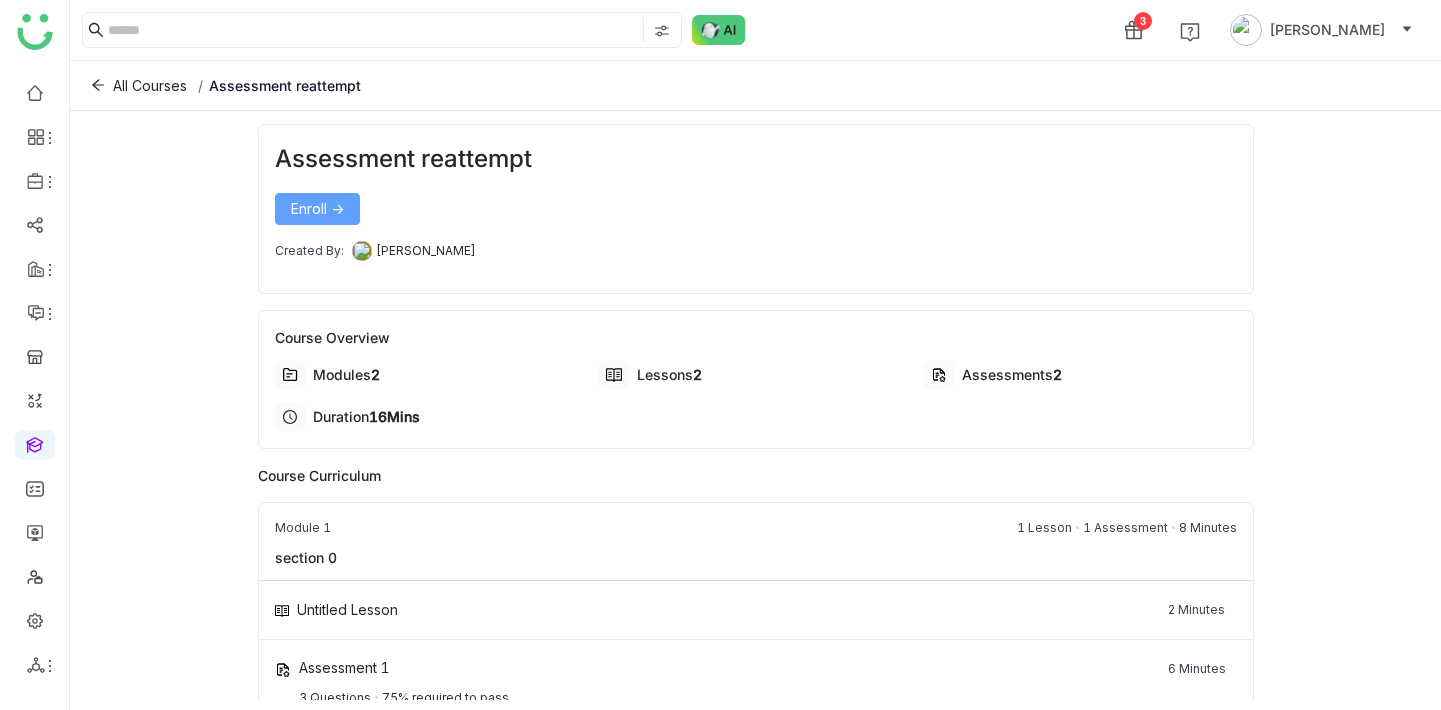 click on "Enroll ->" 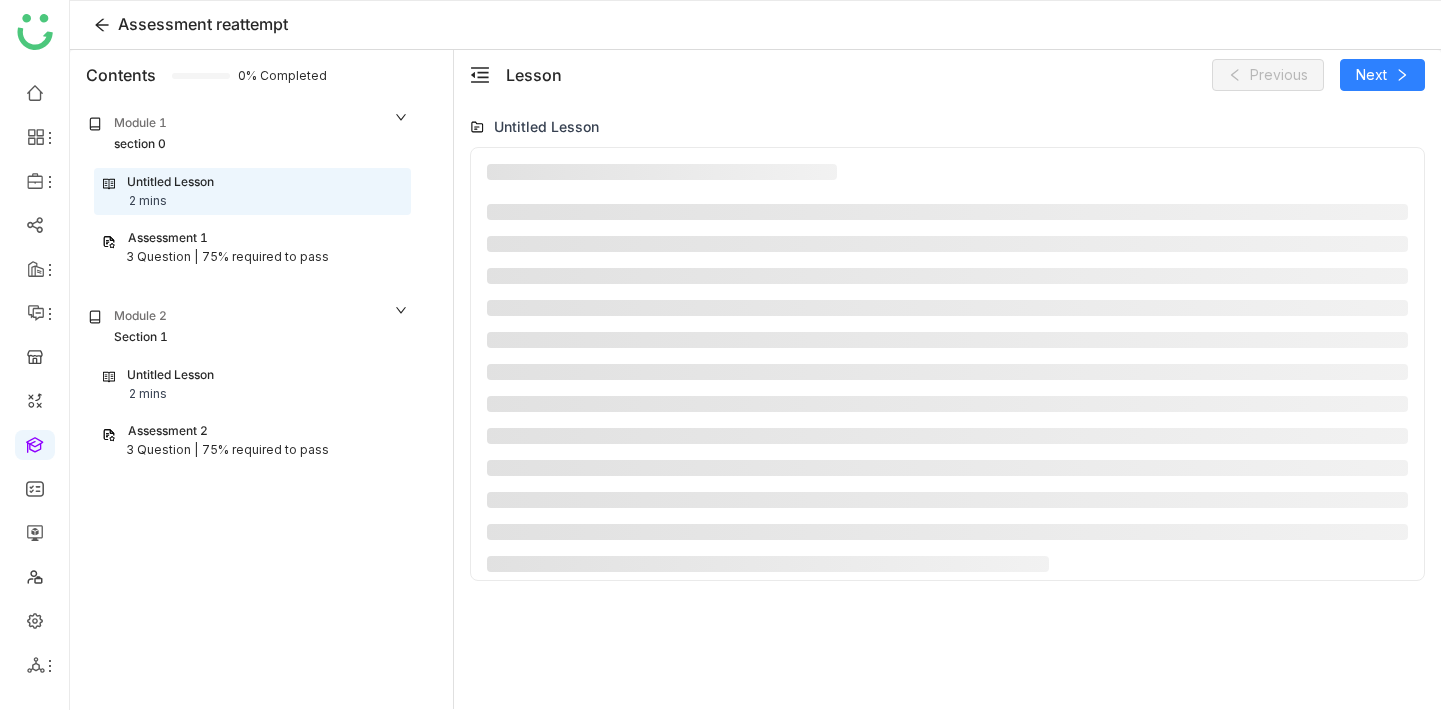 click on "3 Question |   75% required to pass" 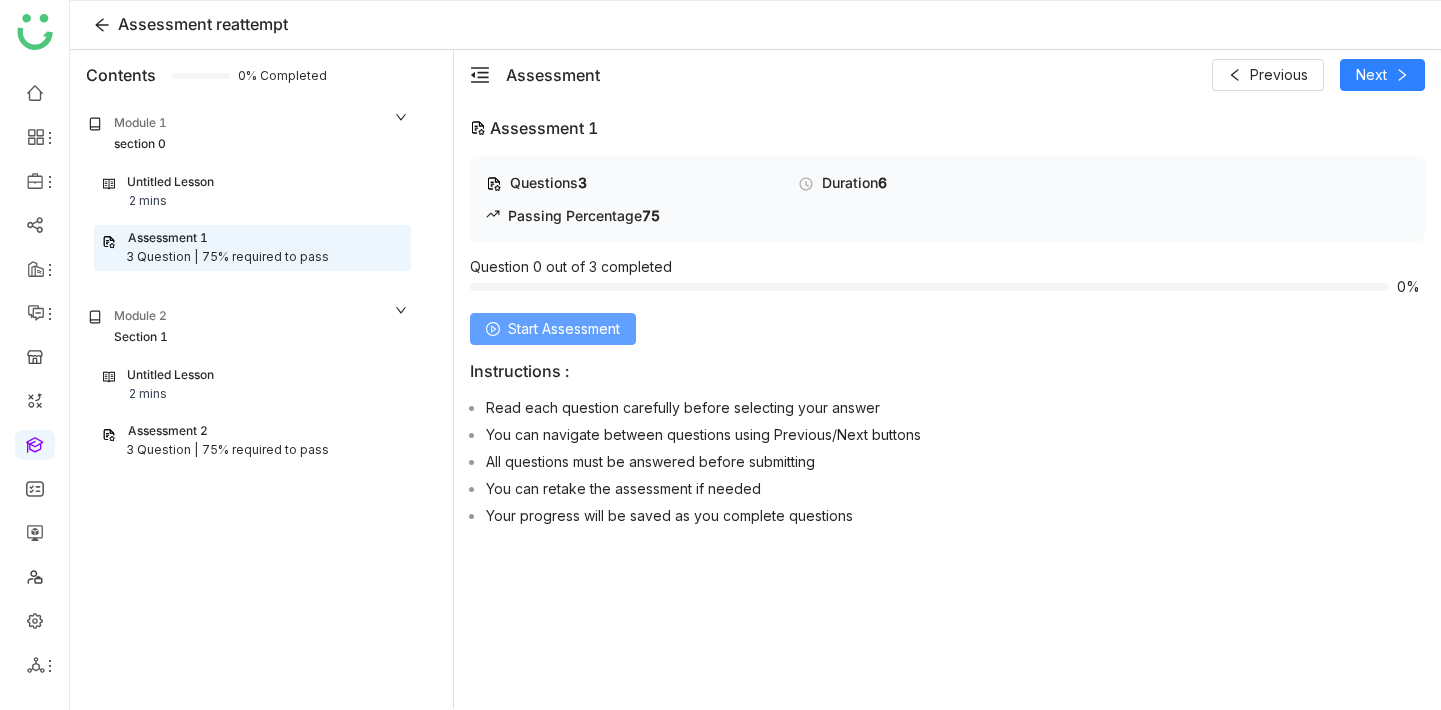 click on "Start Assessment" 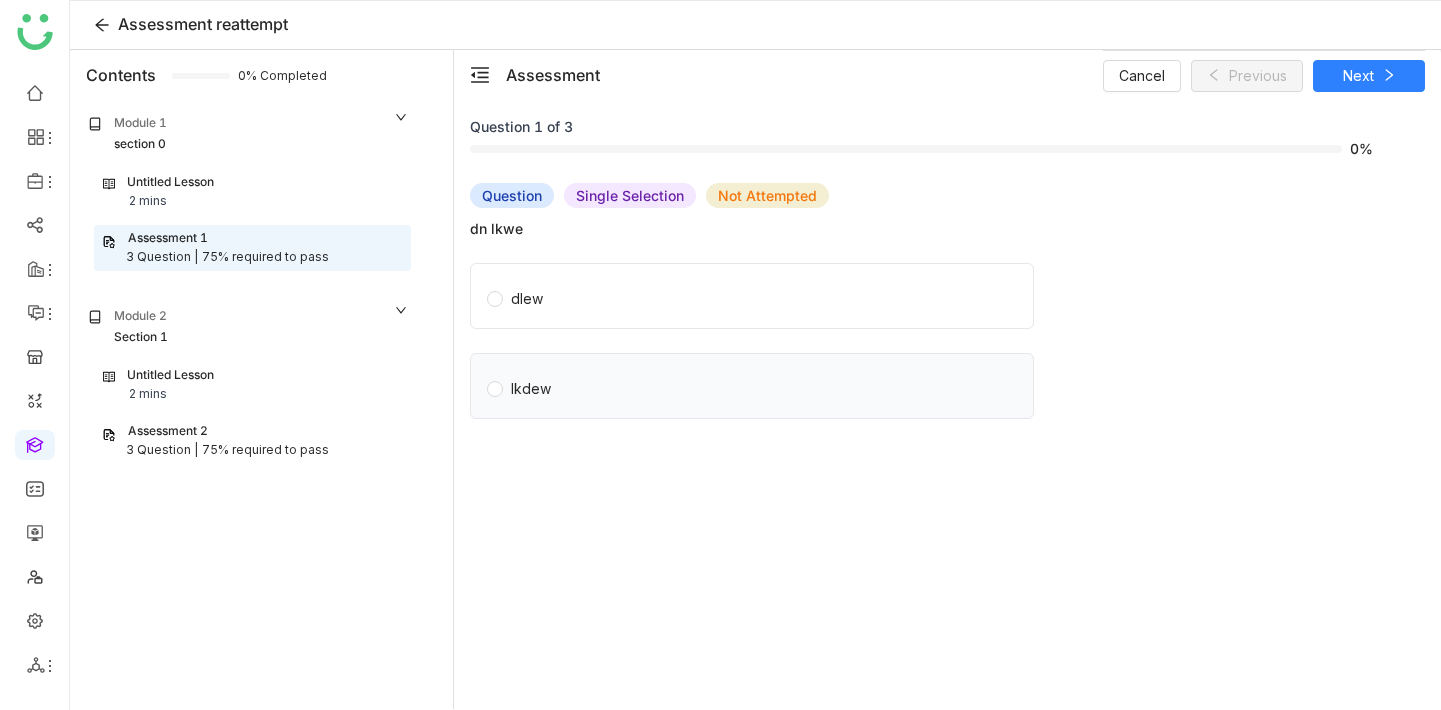click on "lkdew" 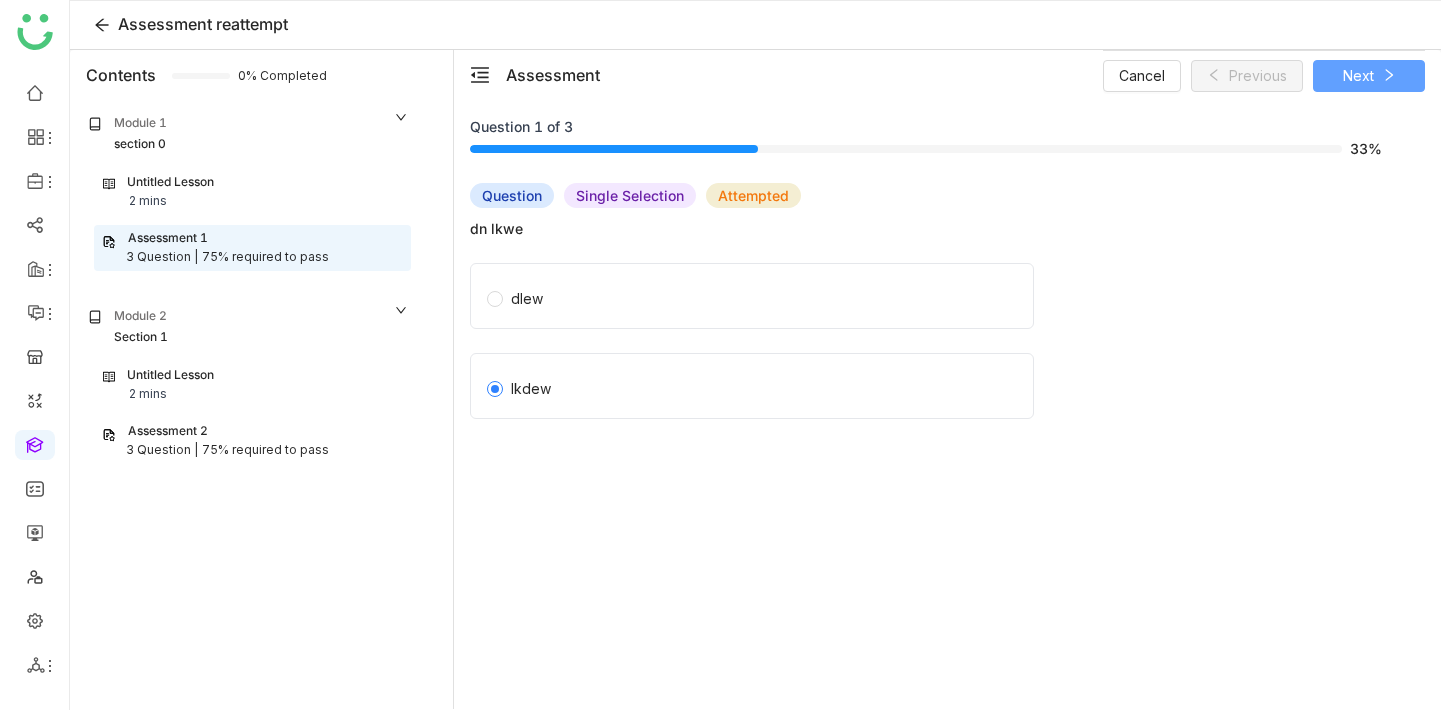 click on "Next" at bounding box center (1358, 76) 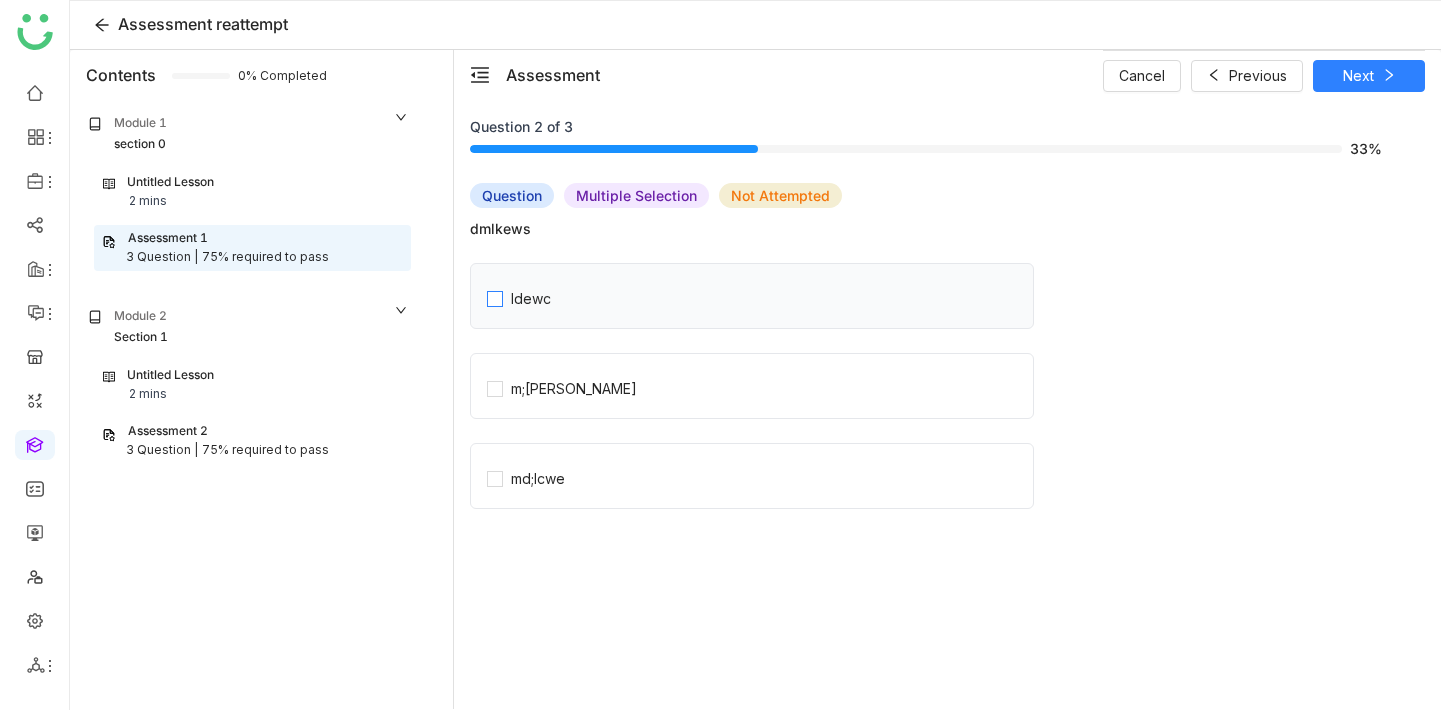 click on "ldewc" 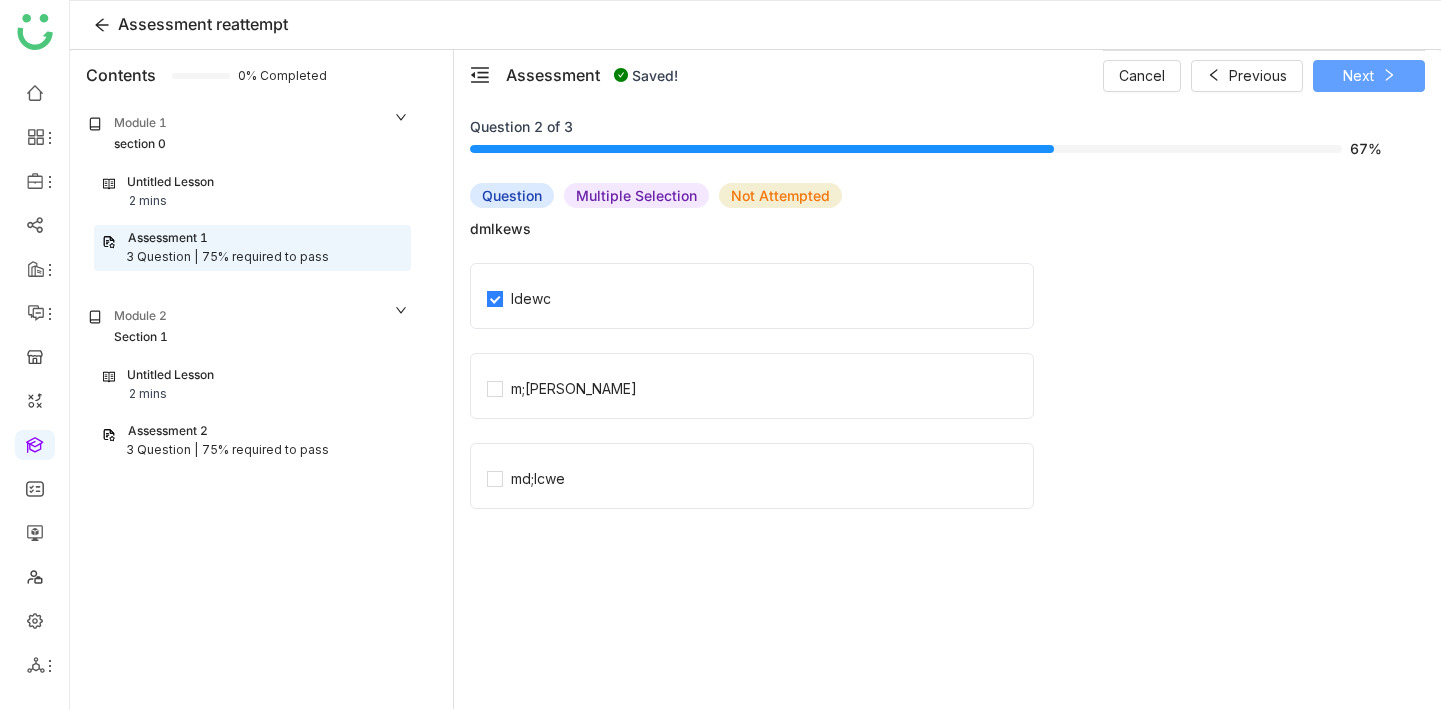 click on "Next" at bounding box center (1369, 76) 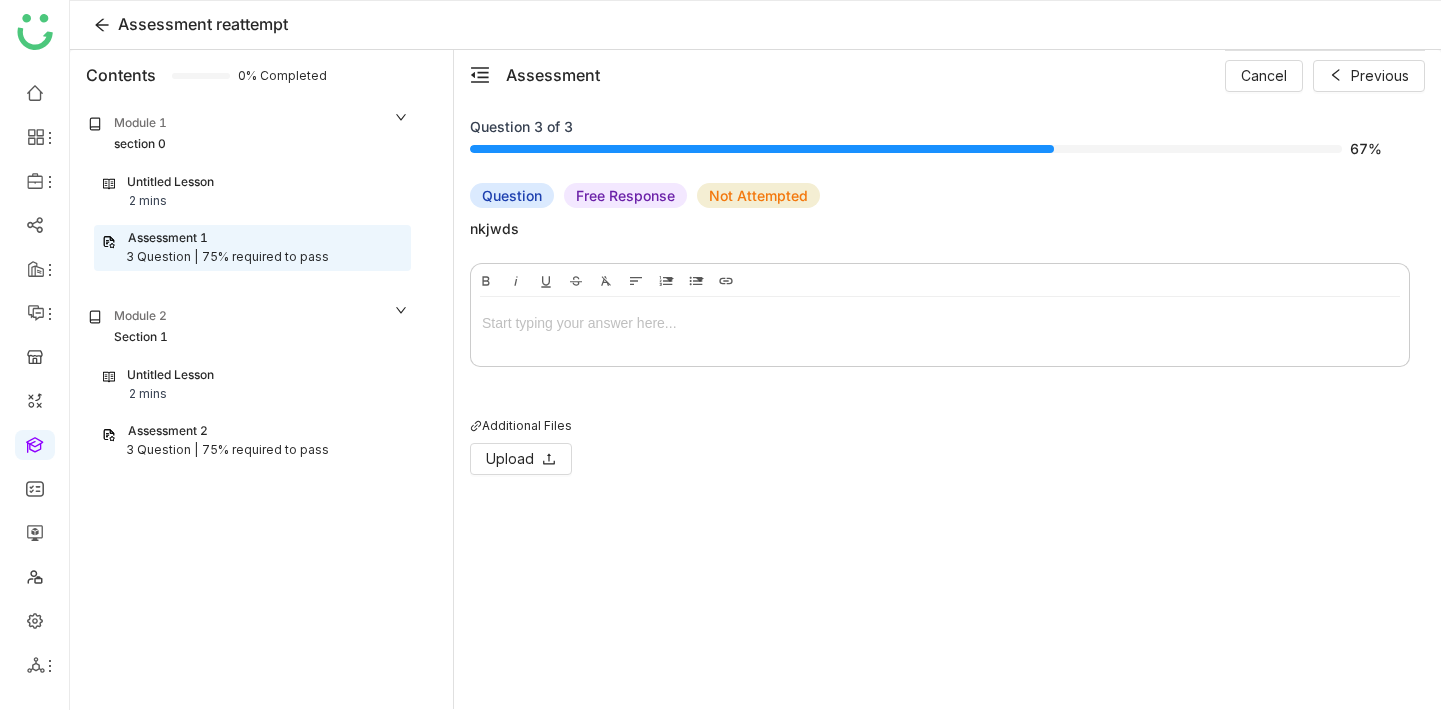 click at bounding box center (940, 323) 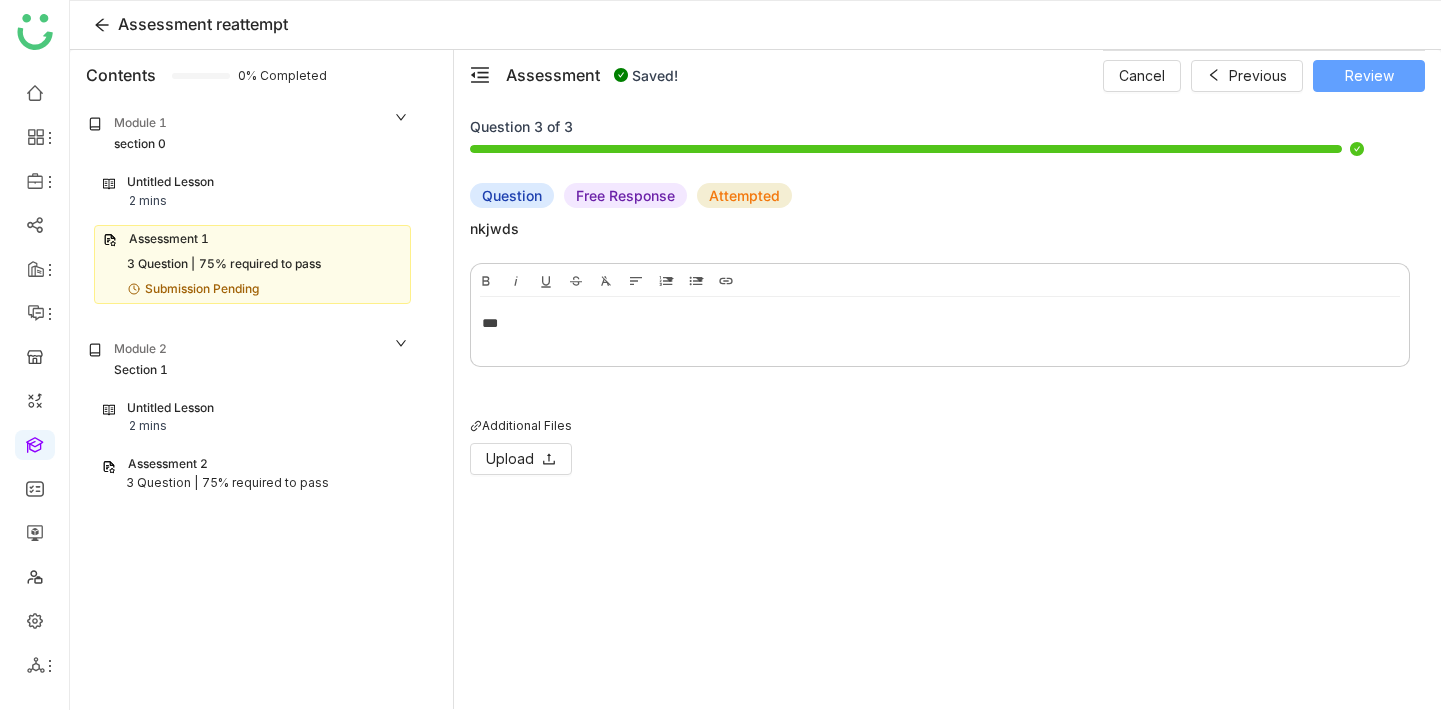 click on "Review" at bounding box center [1369, 76] 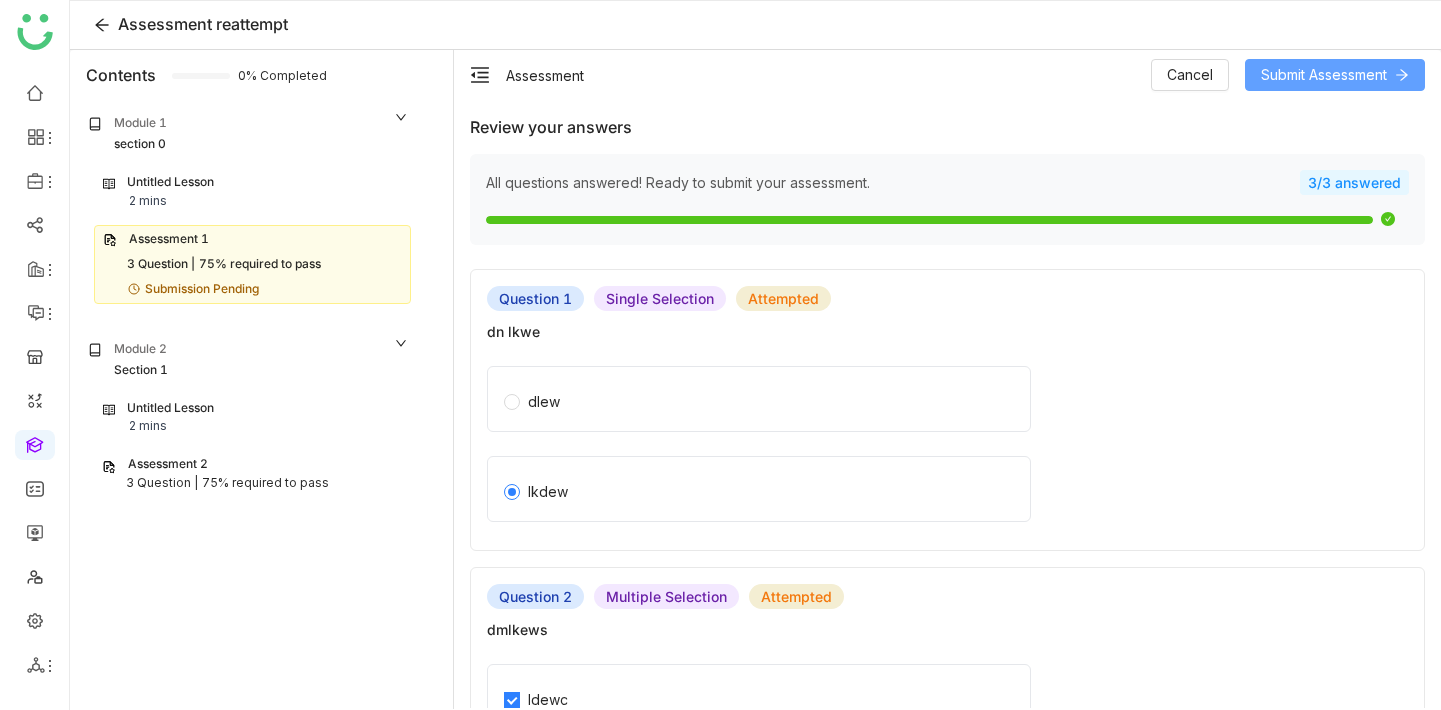 click on "Submit Assessment" at bounding box center (1324, 75) 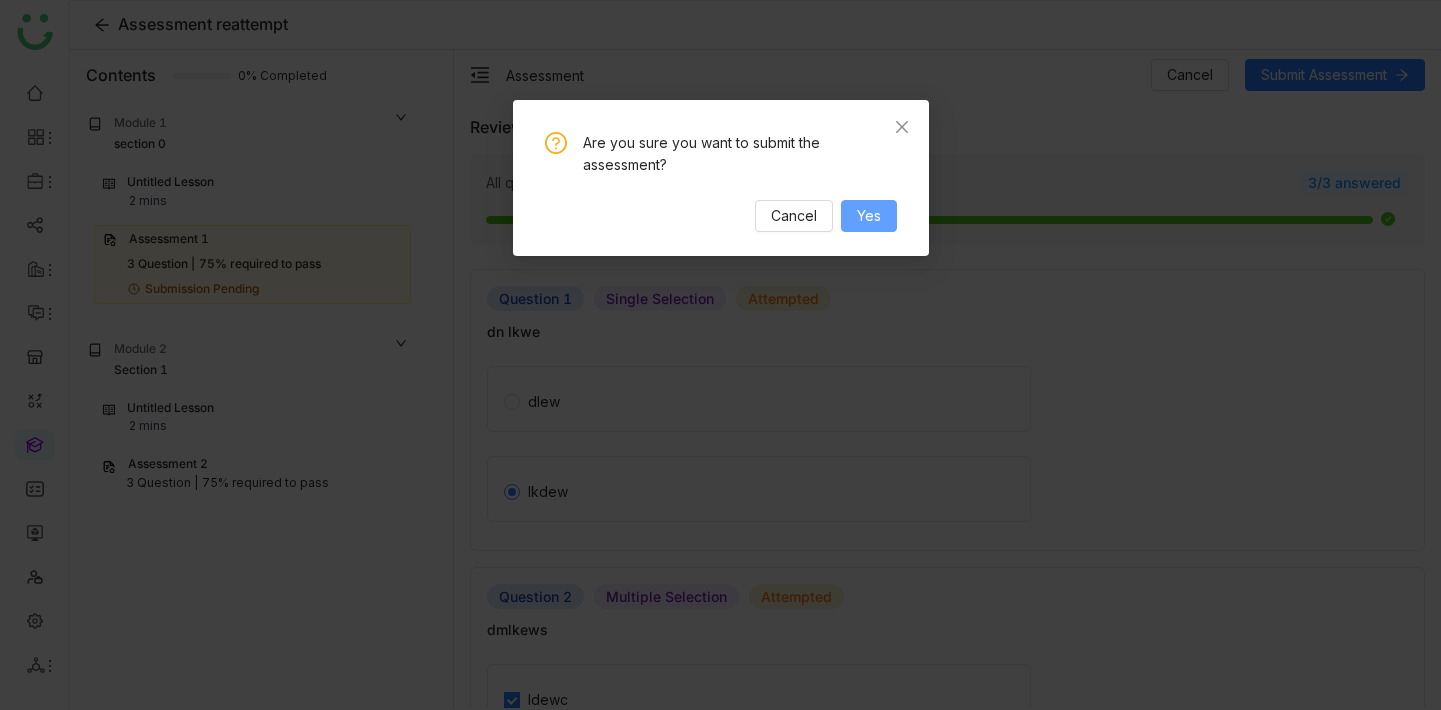 click on "Yes" at bounding box center [869, 216] 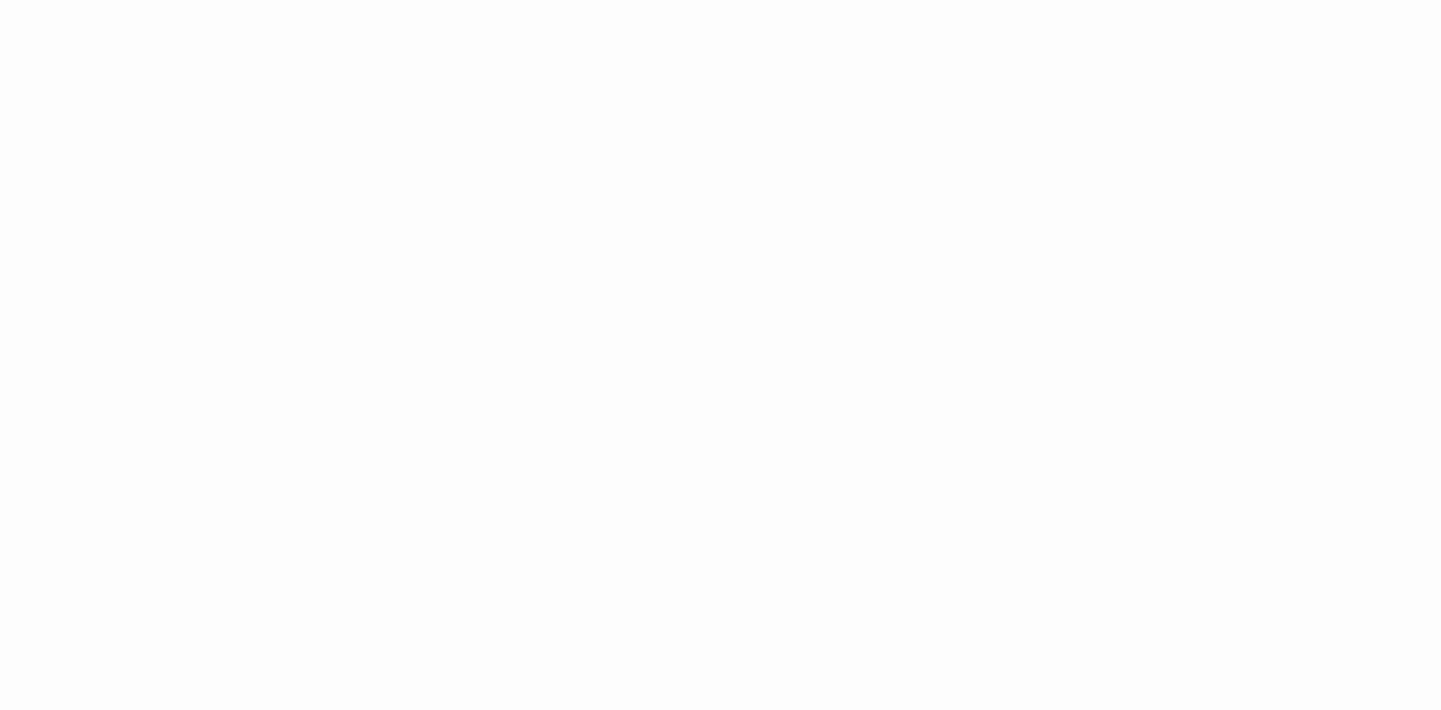 scroll, scrollTop: 0, scrollLeft: 0, axis: both 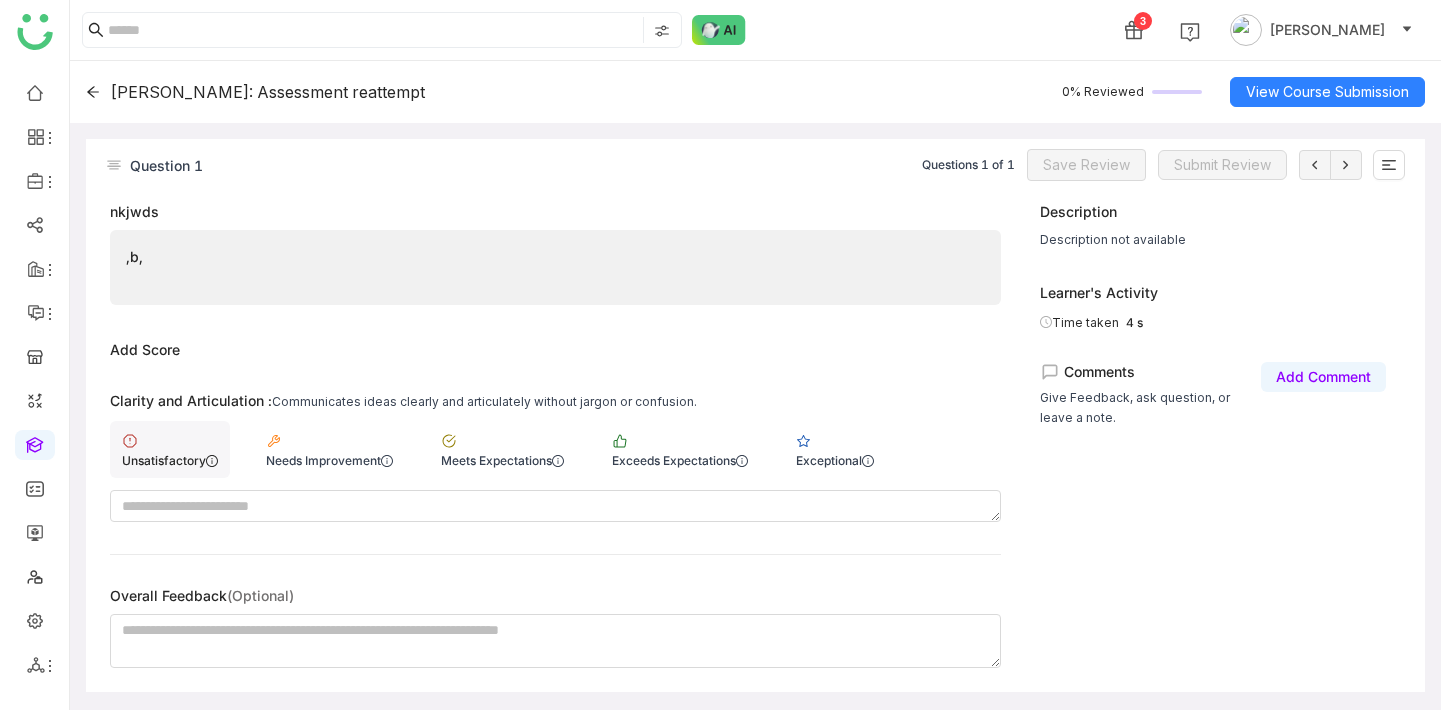 click on "Unsatisfactory" 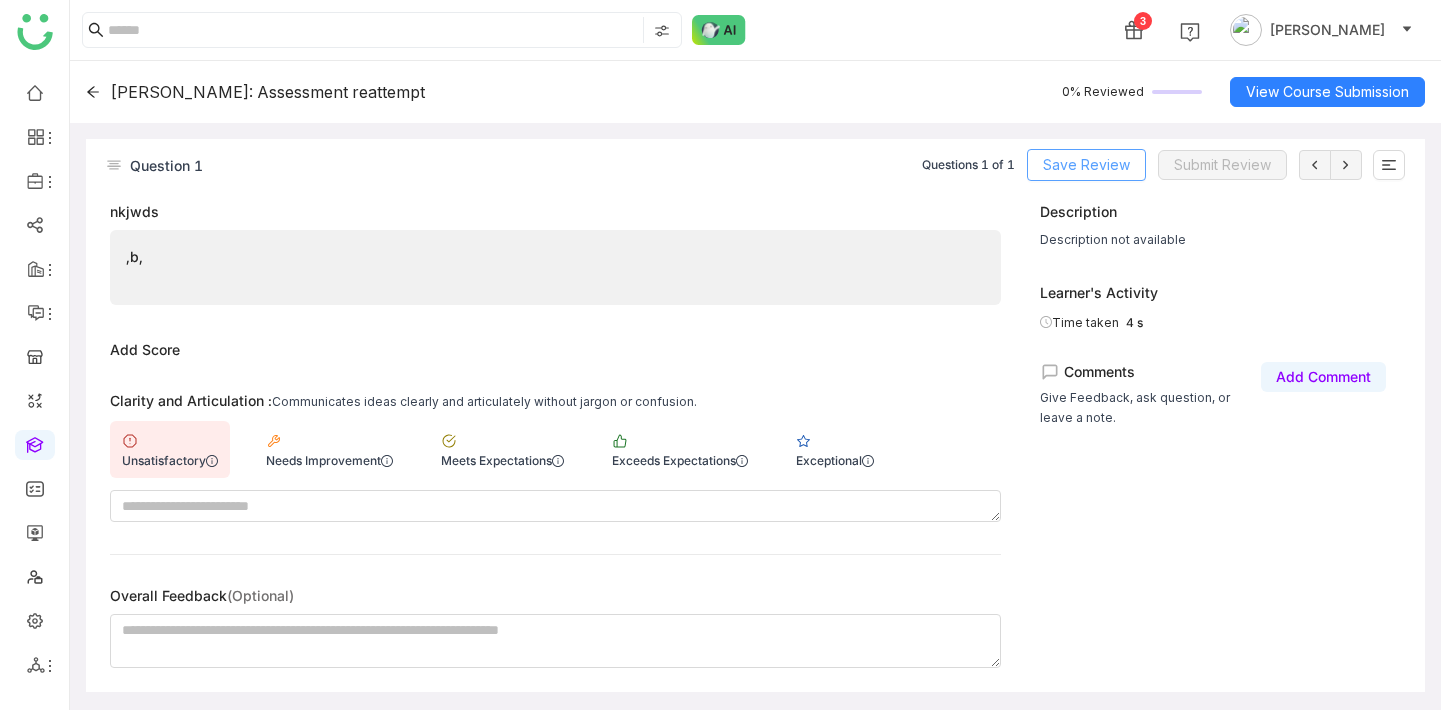 click on "Save Review" 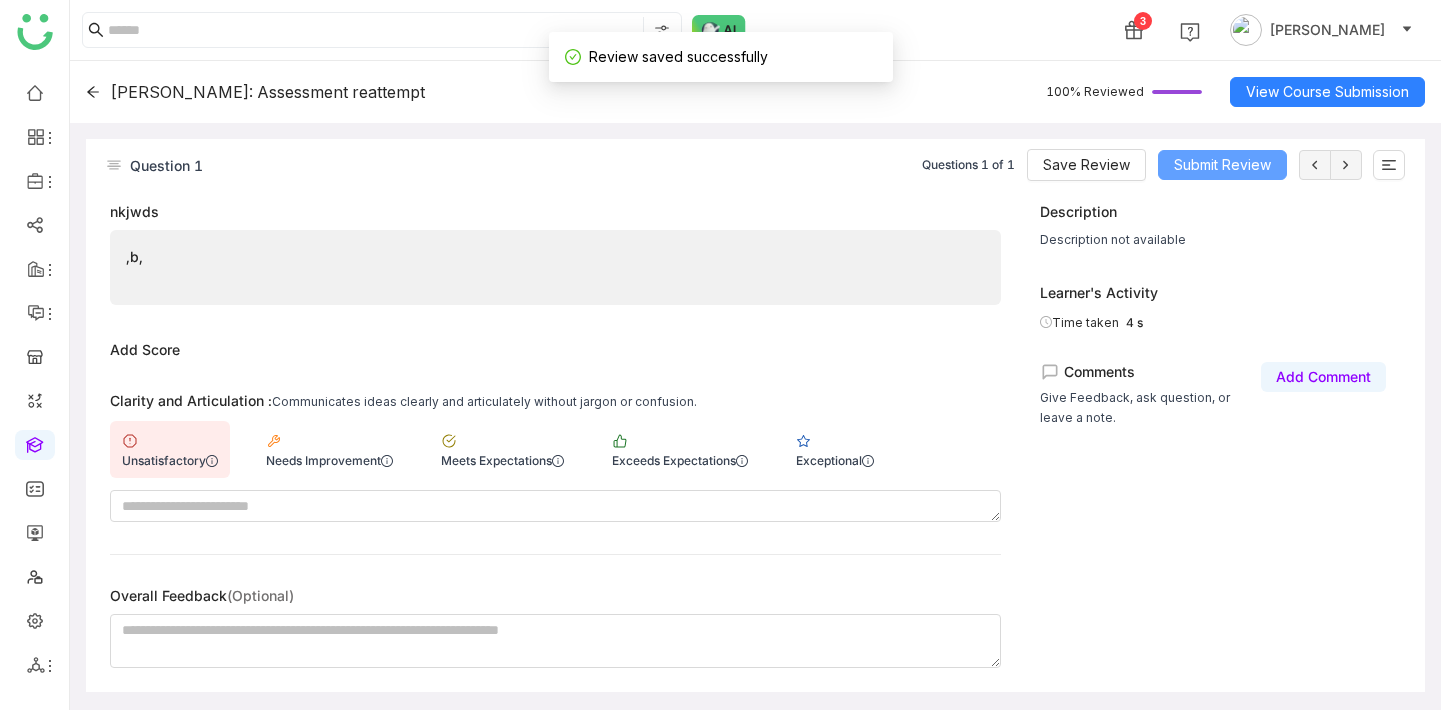 click on "Submit Review" 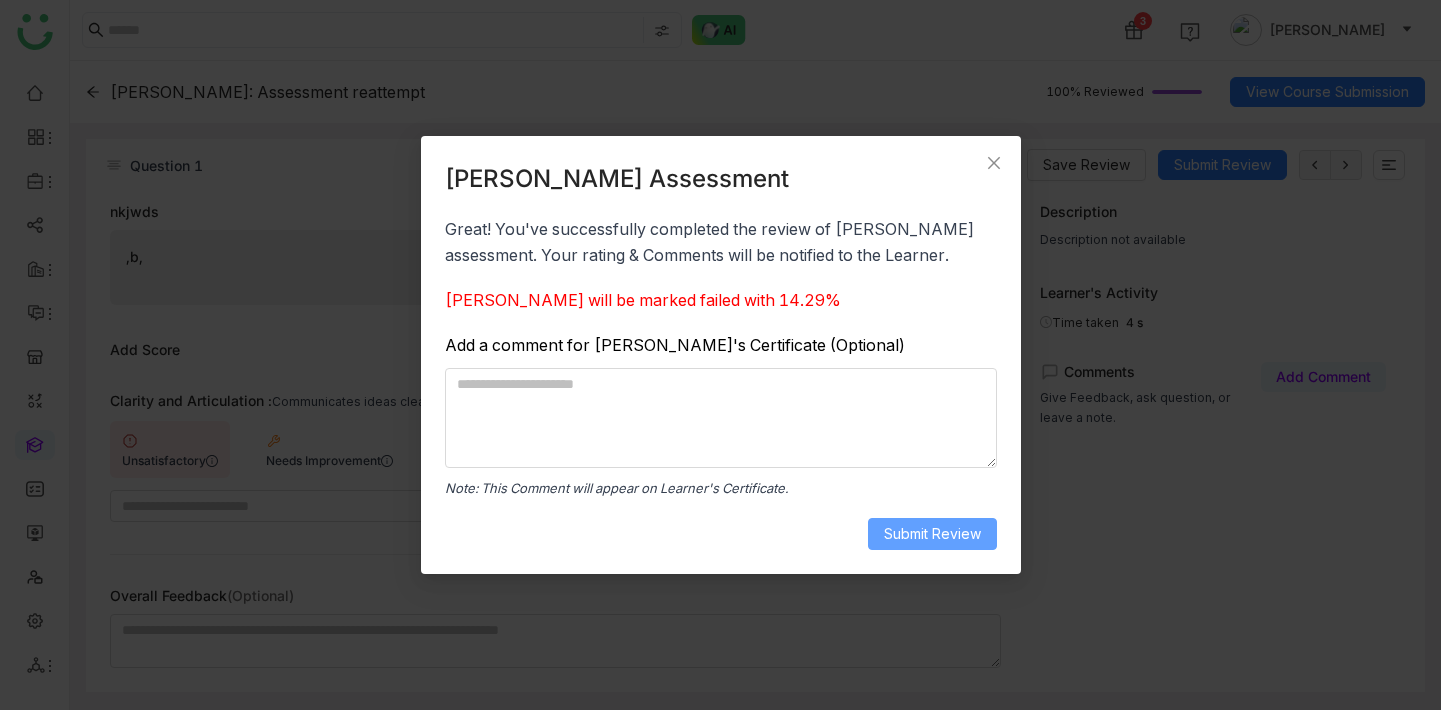 click on "Submit Review" at bounding box center [932, 534] 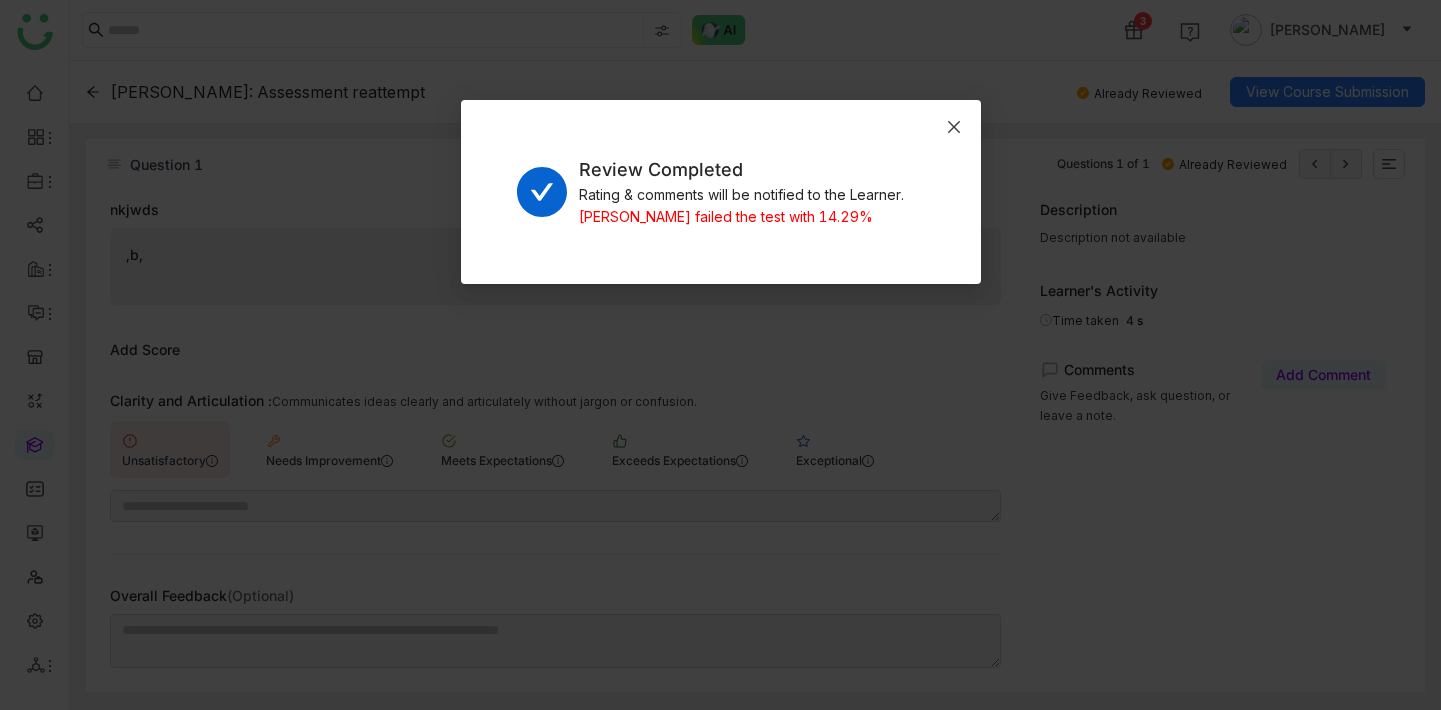 click 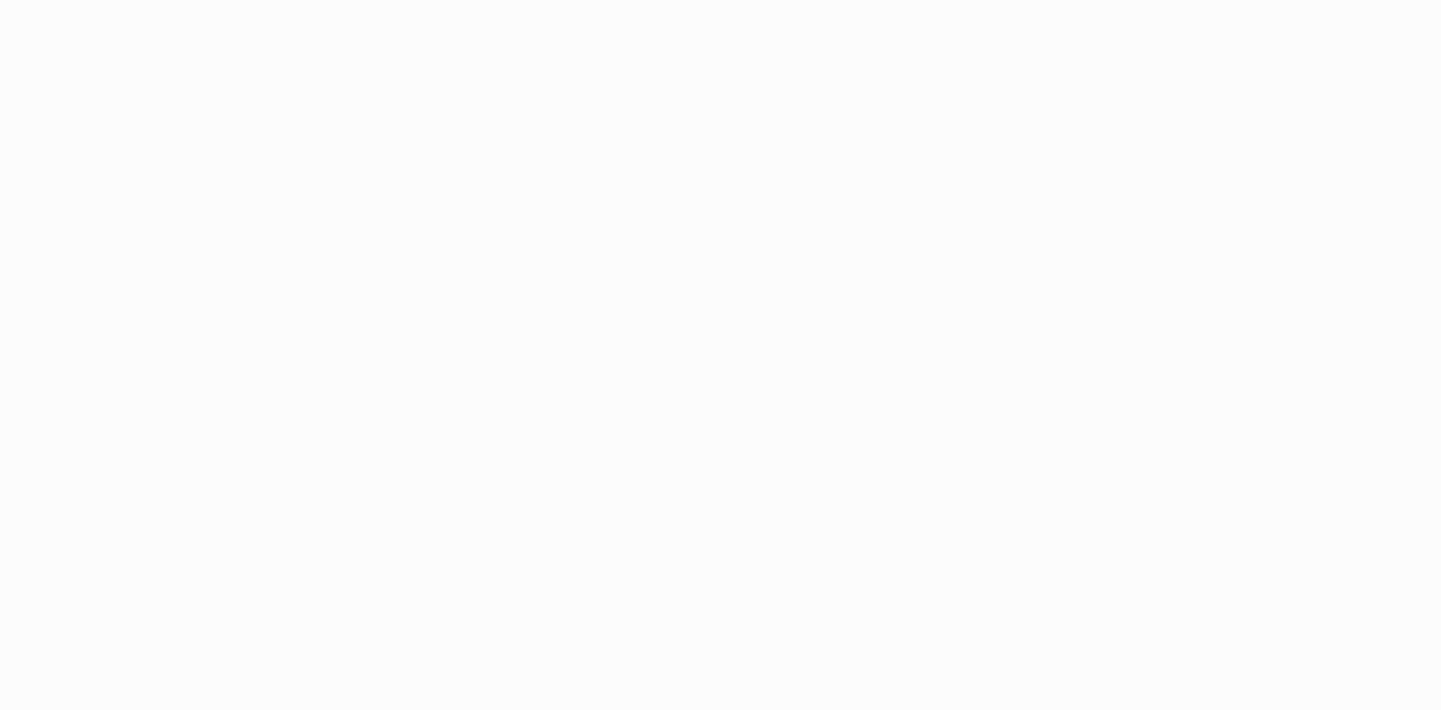 scroll, scrollTop: 0, scrollLeft: 0, axis: both 